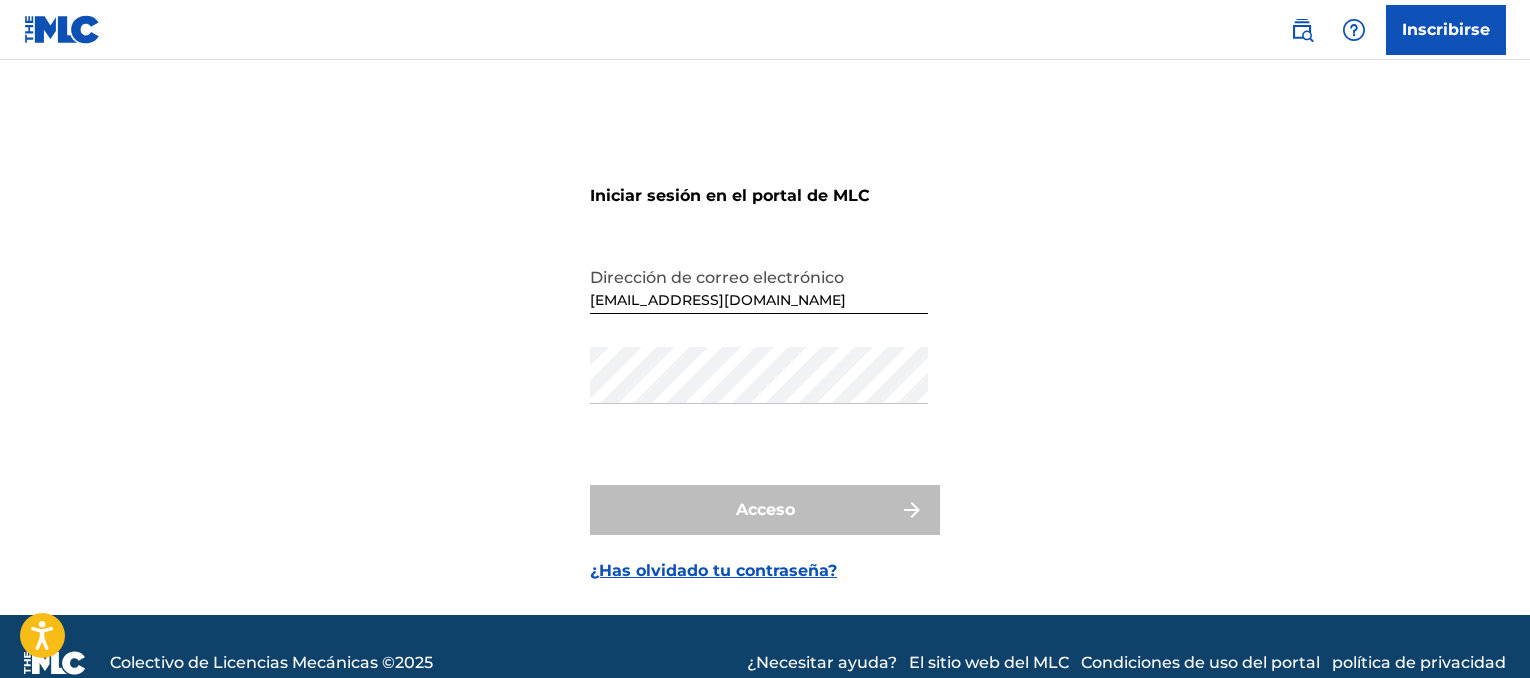 scroll, scrollTop: 0, scrollLeft: 0, axis: both 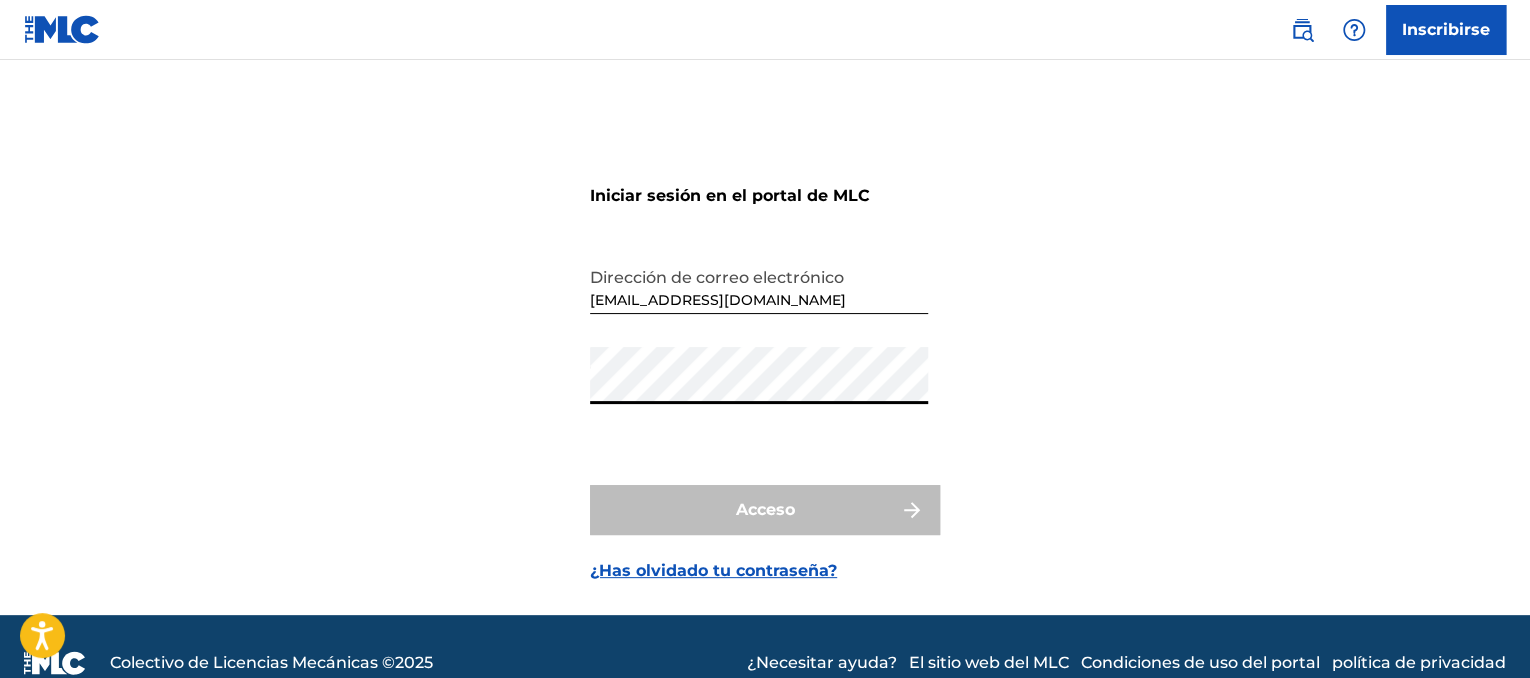 type on "[EMAIL_ADDRESS][DOMAIN_NAME]" 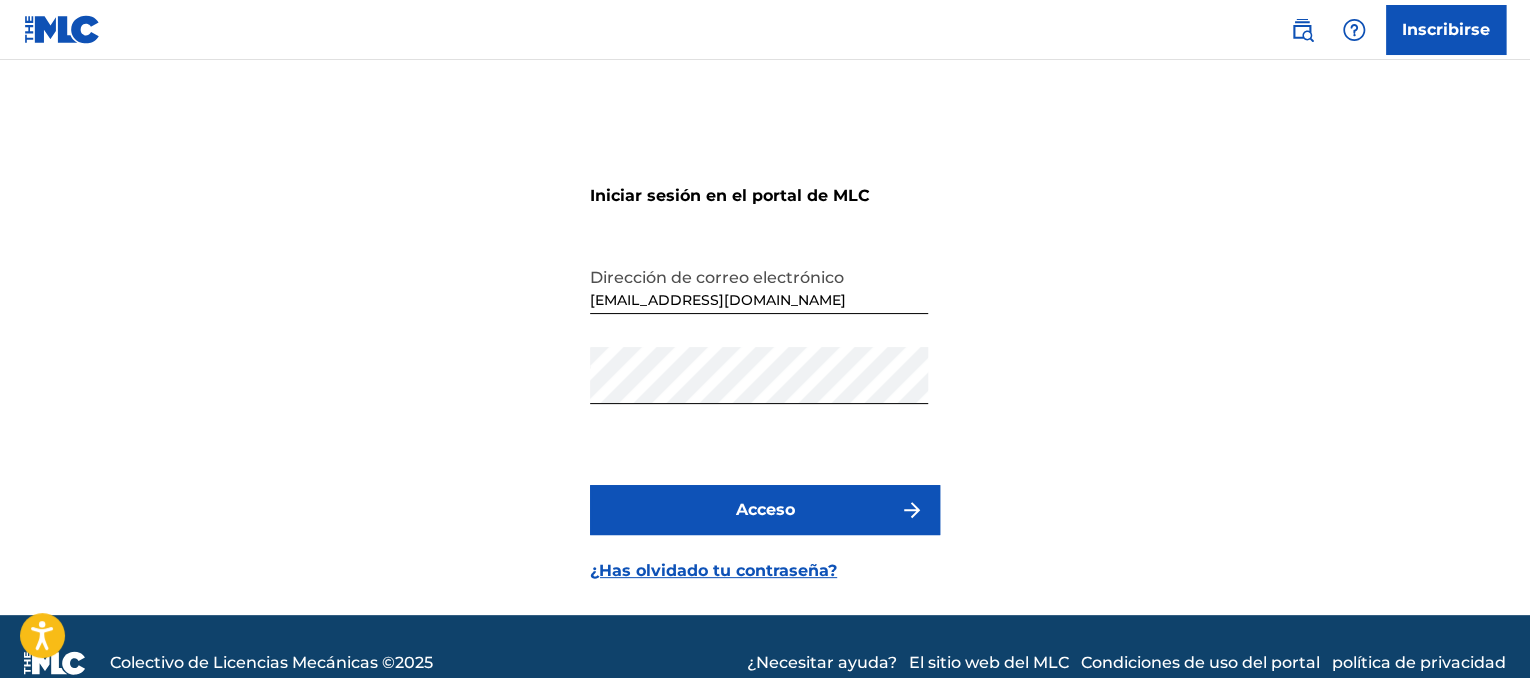click on "Acceso" at bounding box center [765, 510] 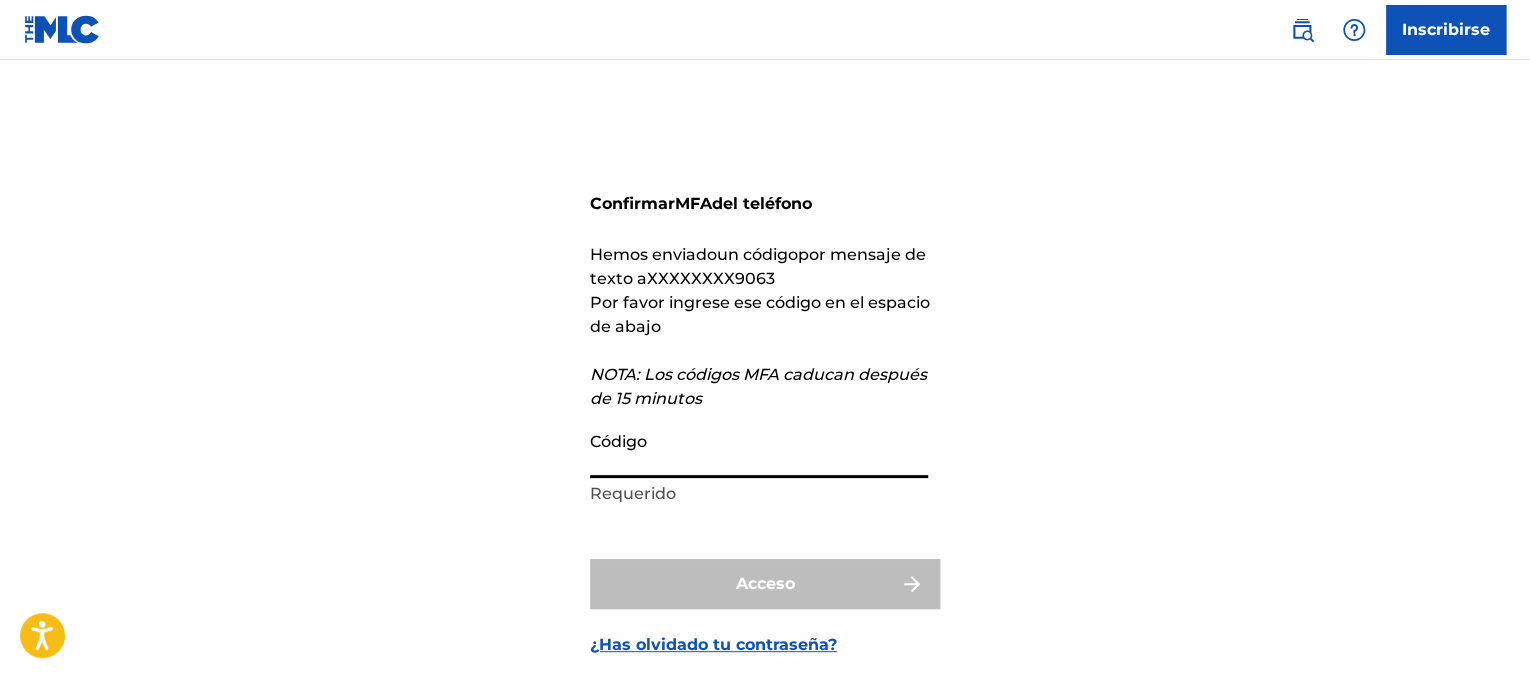click on "Código" at bounding box center (759, 449) 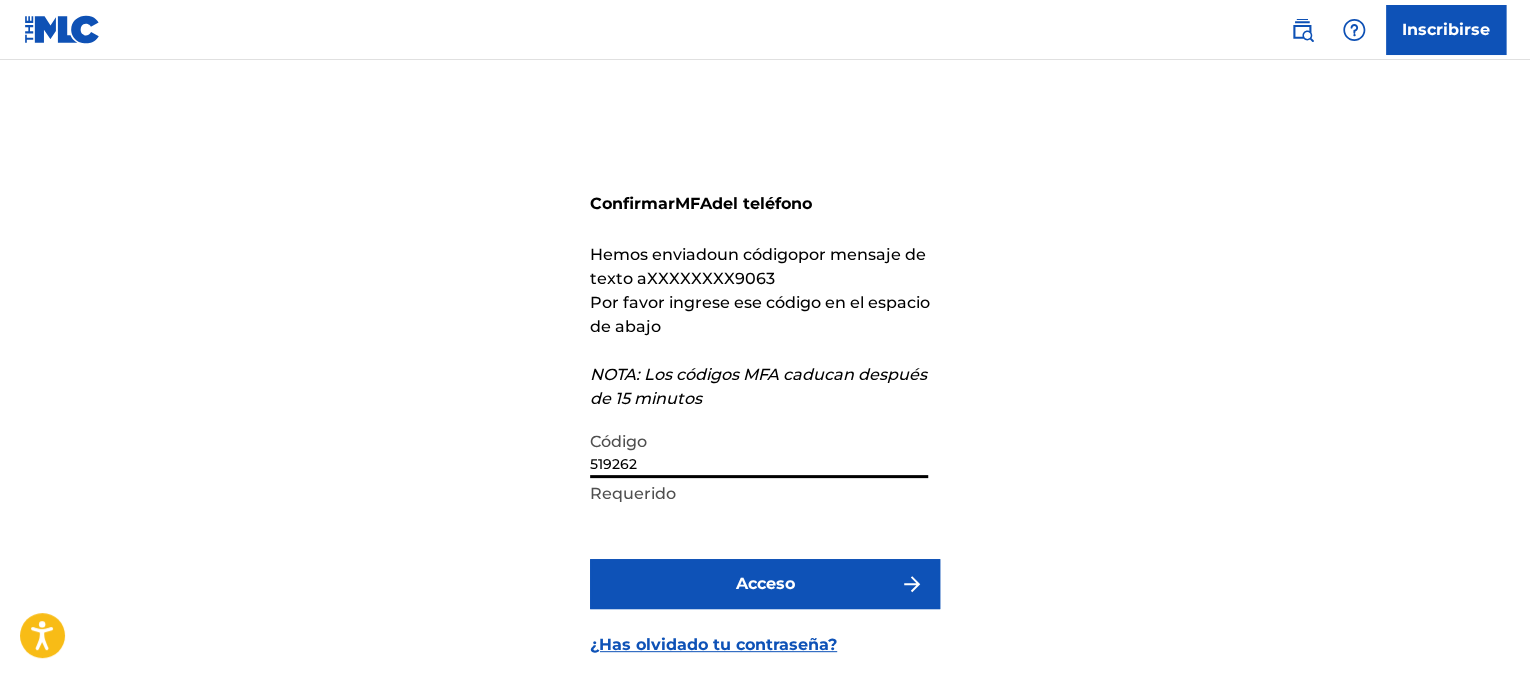 type on "519262" 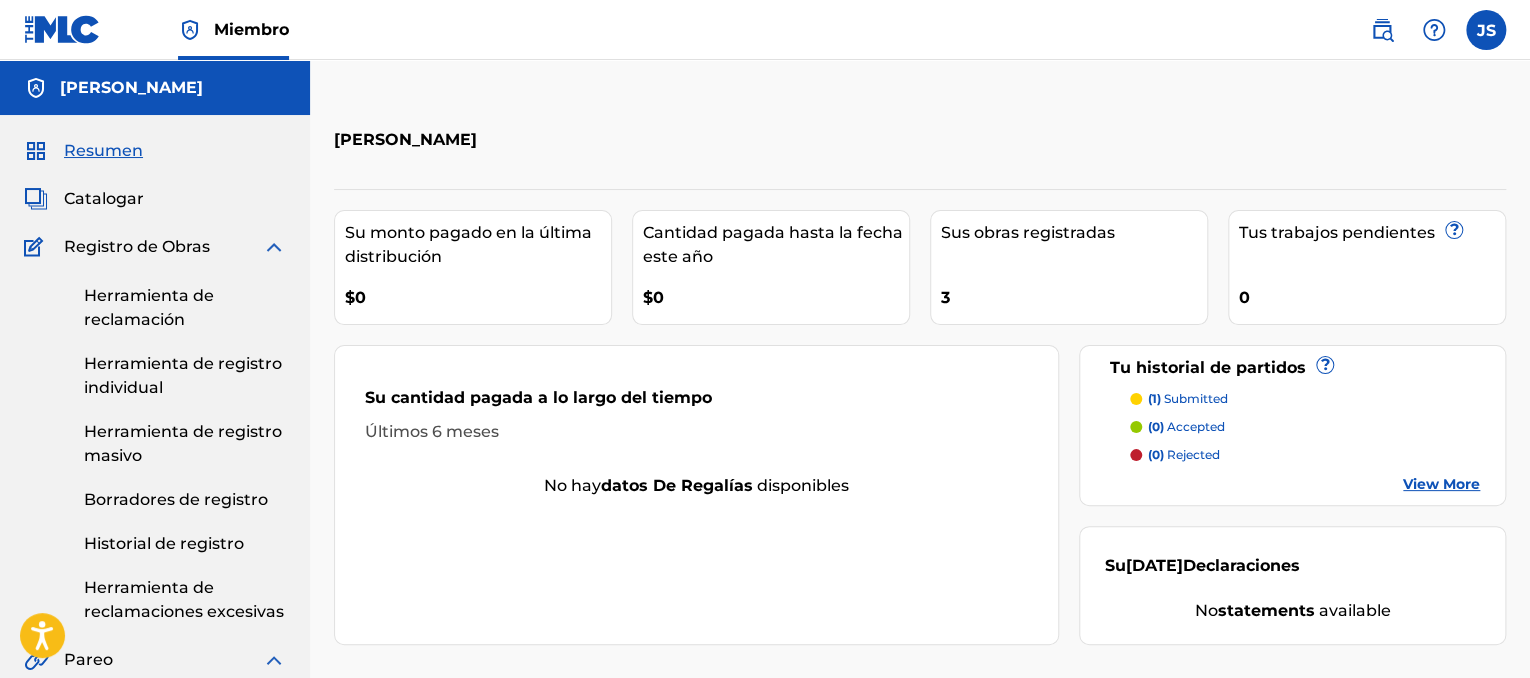 scroll, scrollTop: 0, scrollLeft: 0, axis: both 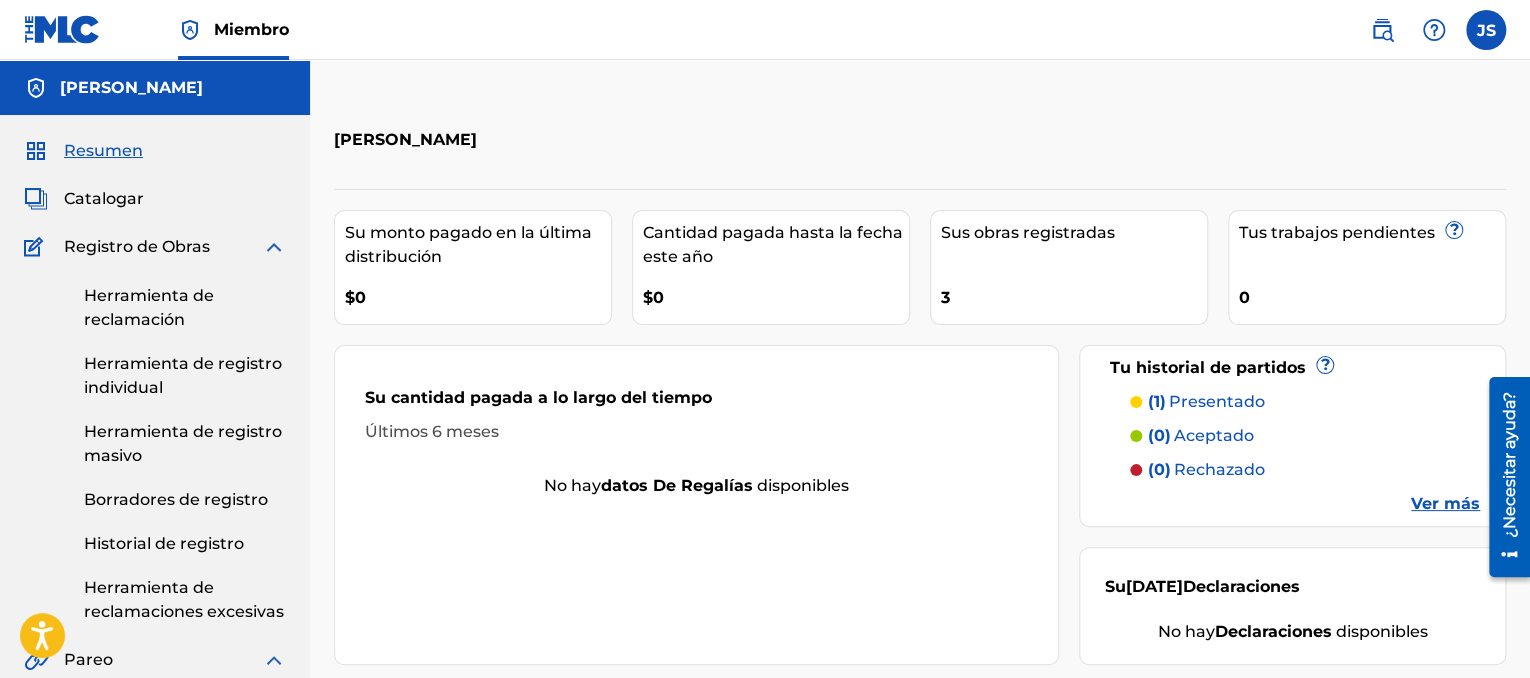 click on "Herramienta de reclamación" at bounding box center (149, 307) 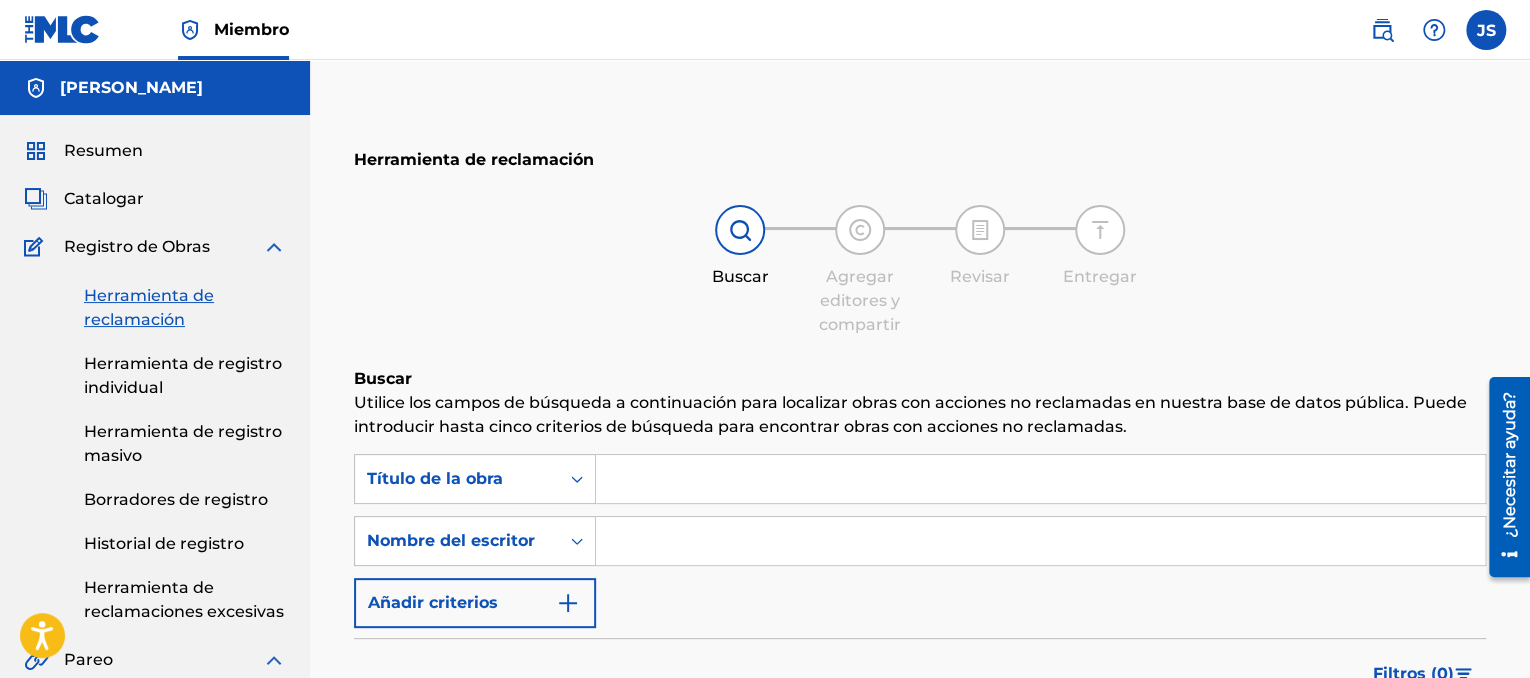 click at bounding box center (1040, 479) 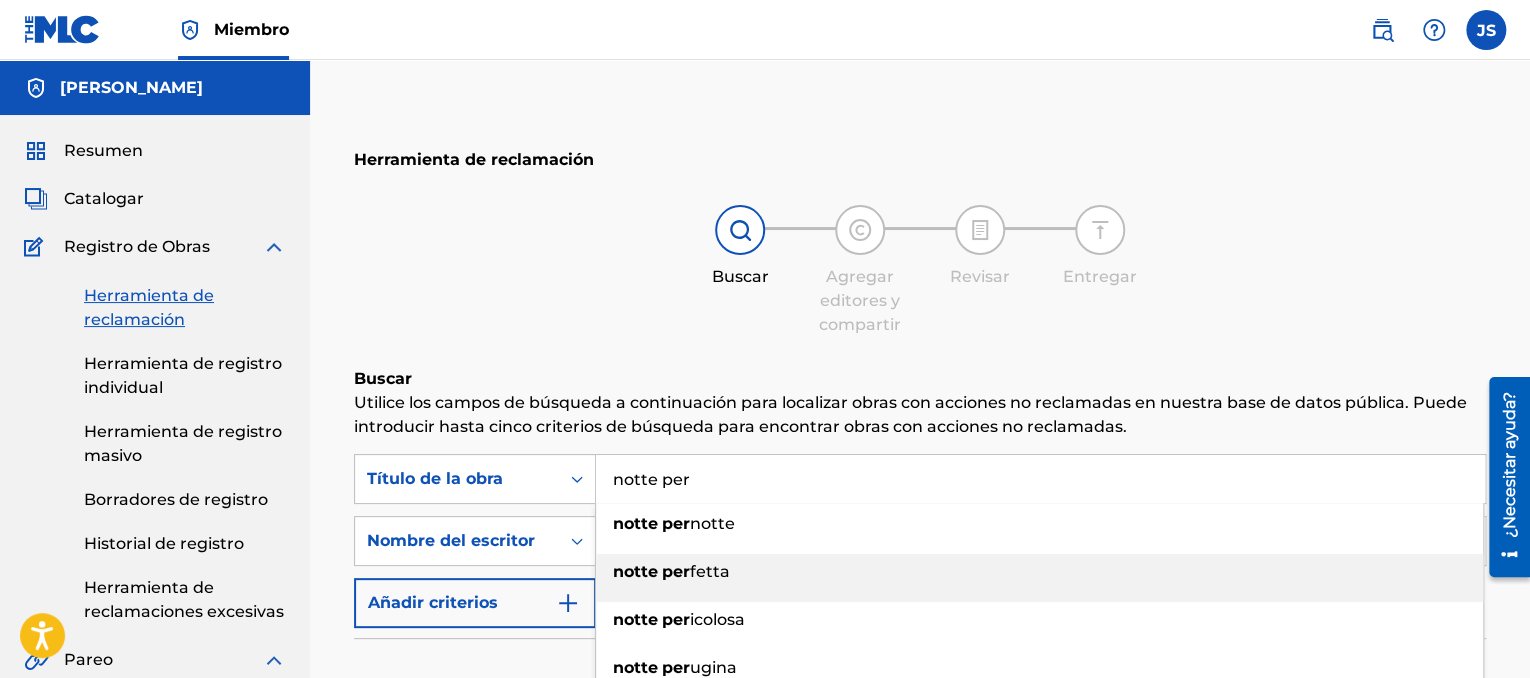 click on "fetta" at bounding box center (710, 571) 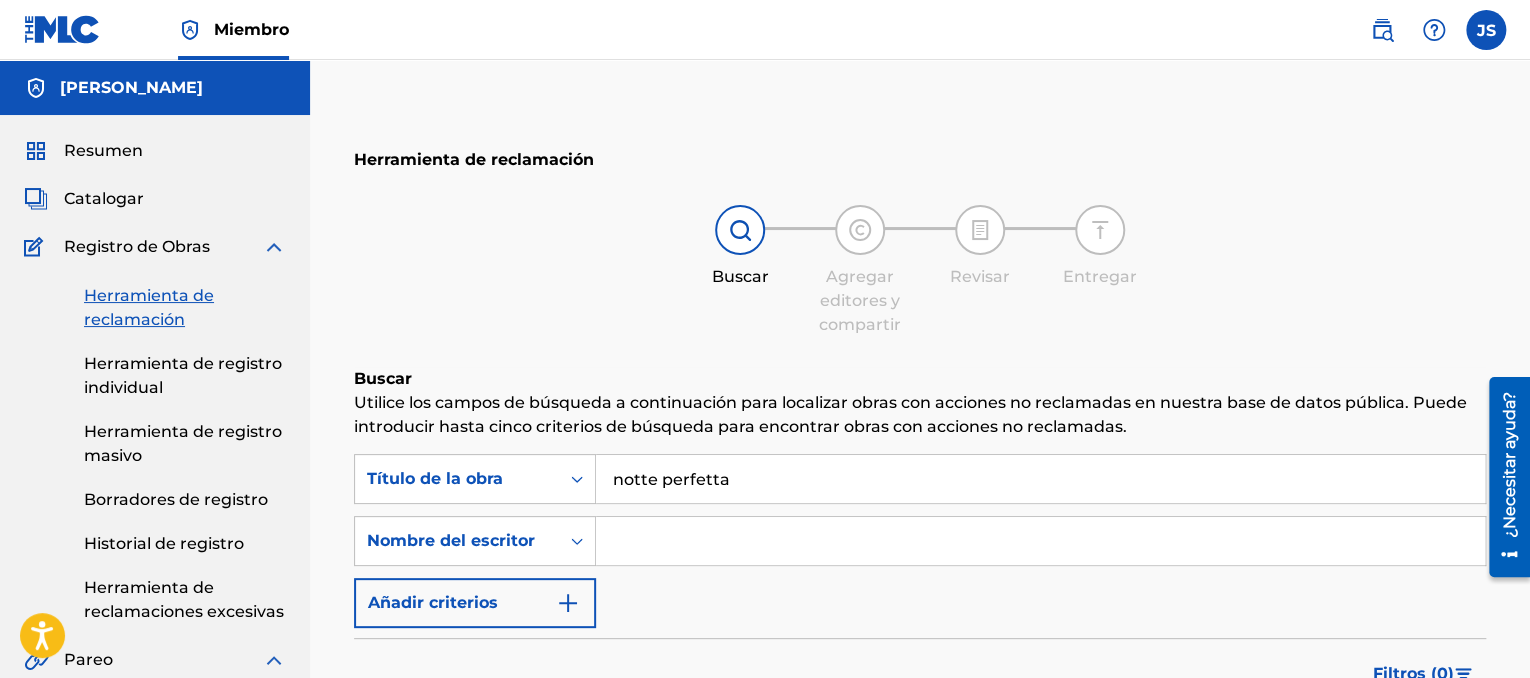 click at bounding box center (1040, 541) 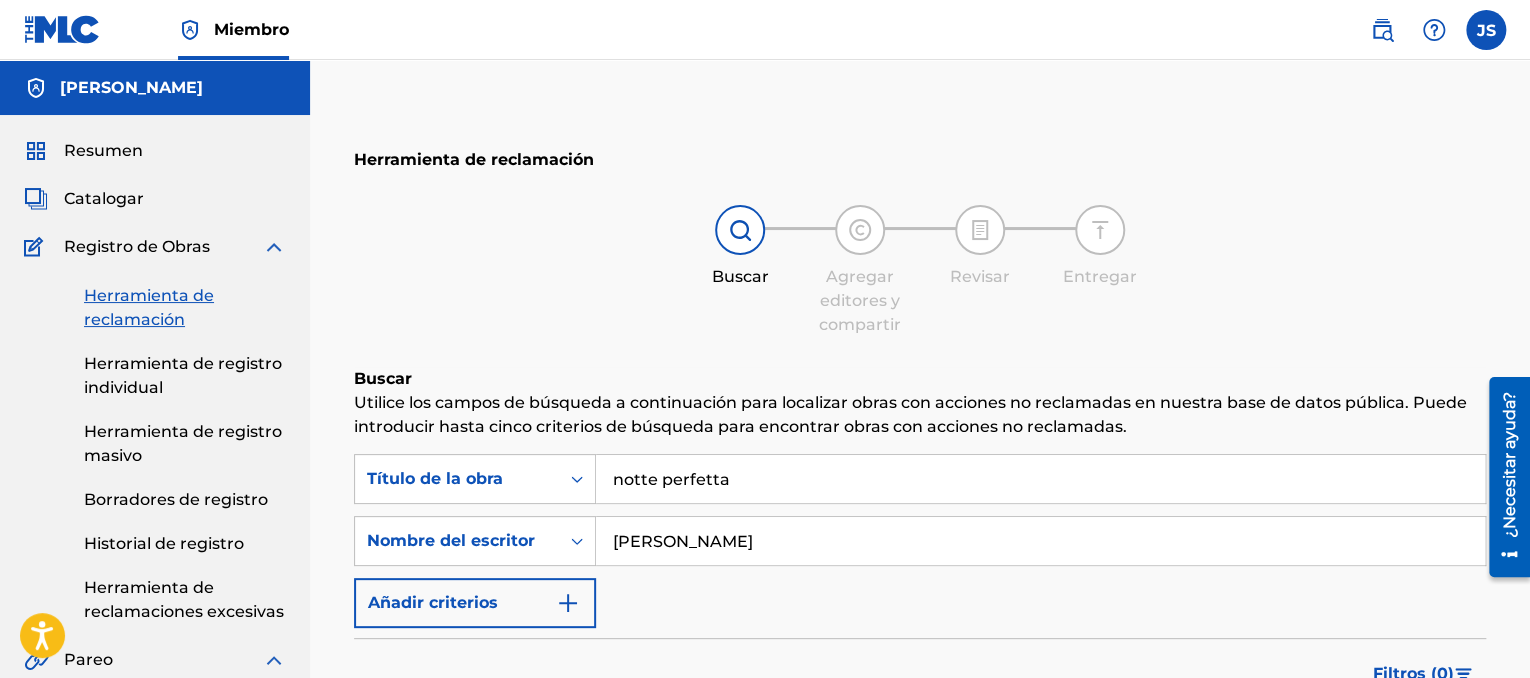 click on "Buscar" at bounding box center [1411, 755] 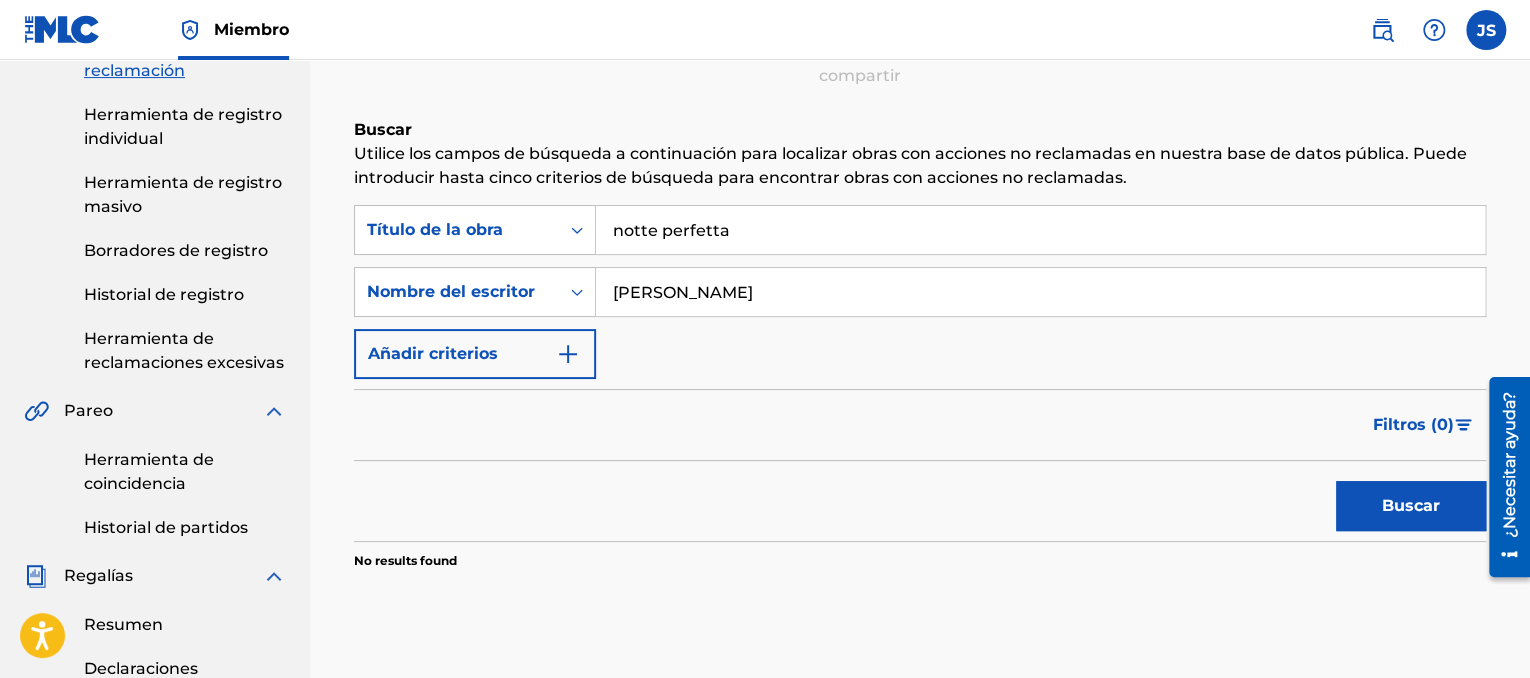scroll, scrollTop: 262, scrollLeft: 0, axis: vertical 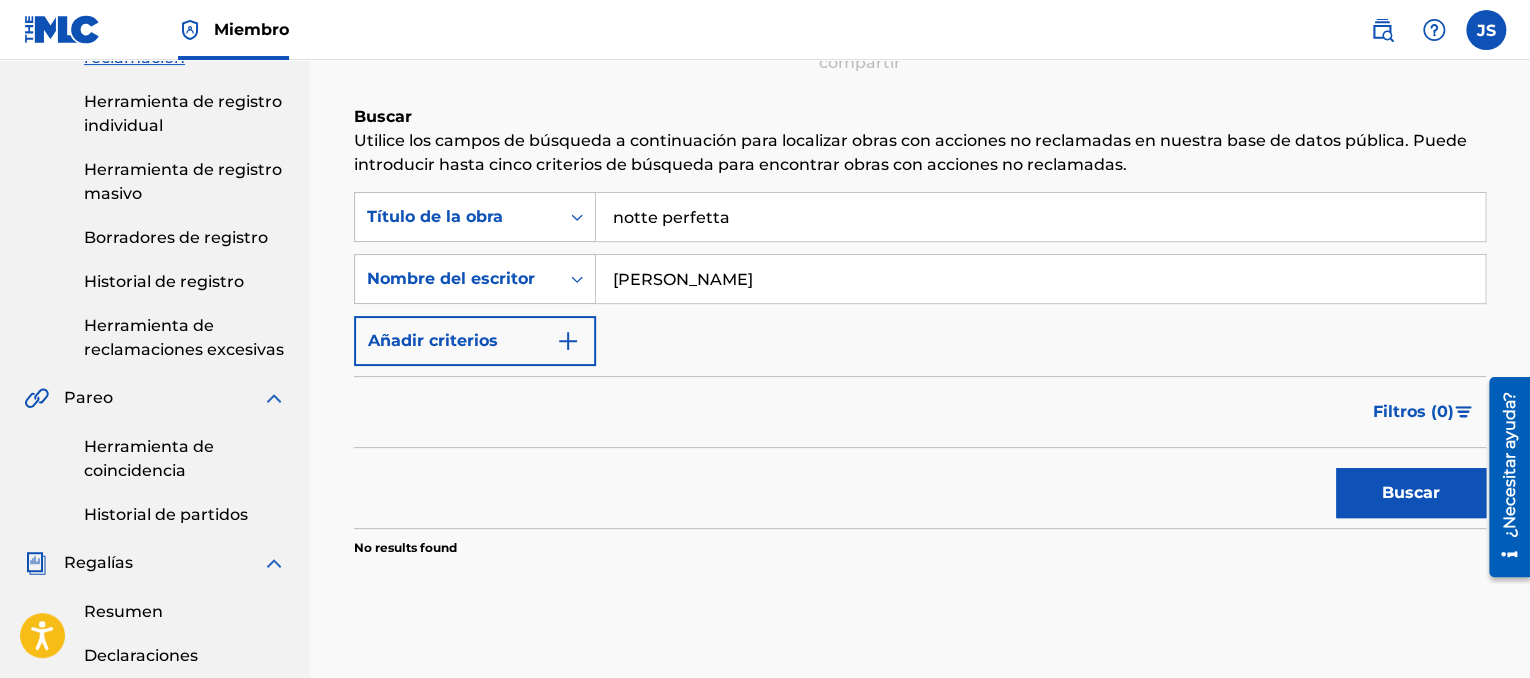 click on "Buscar" at bounding box center (1411, 492) 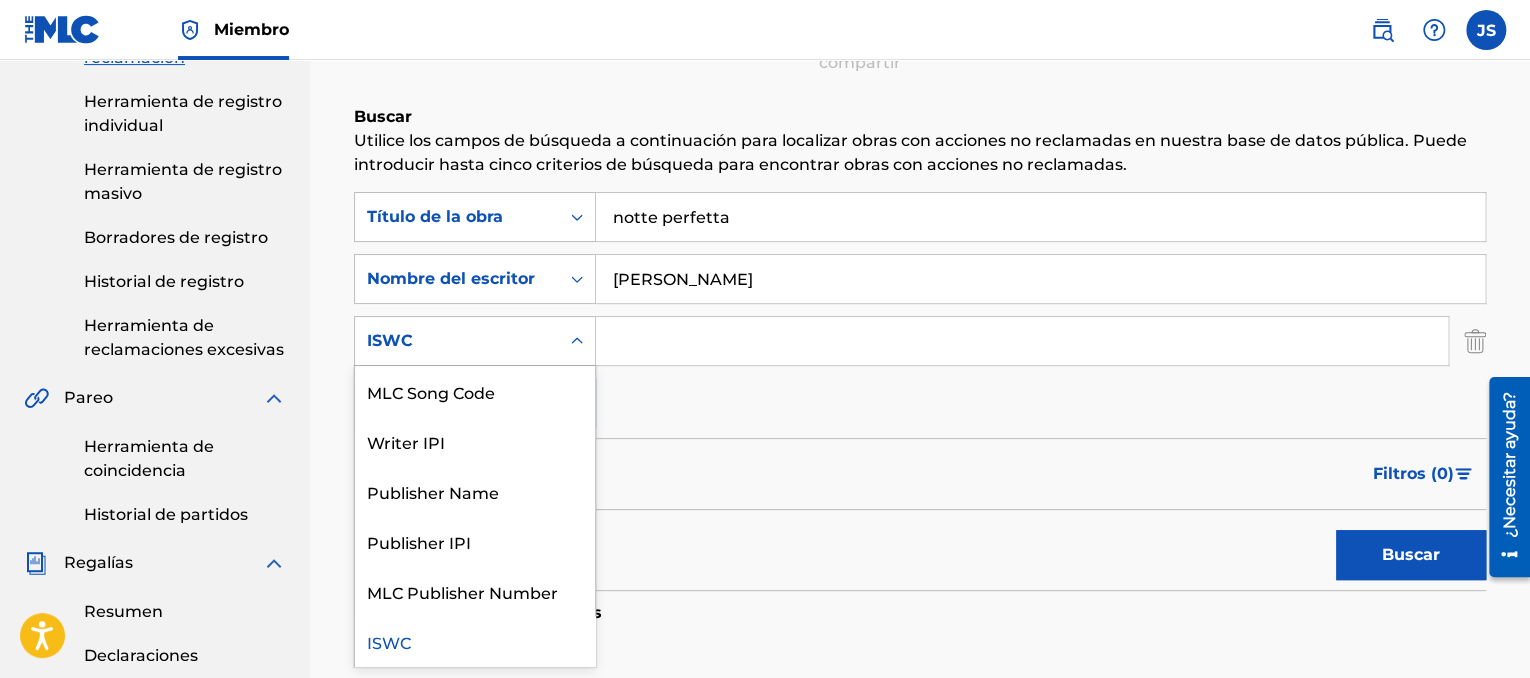 click at bounding box center [577, 341] 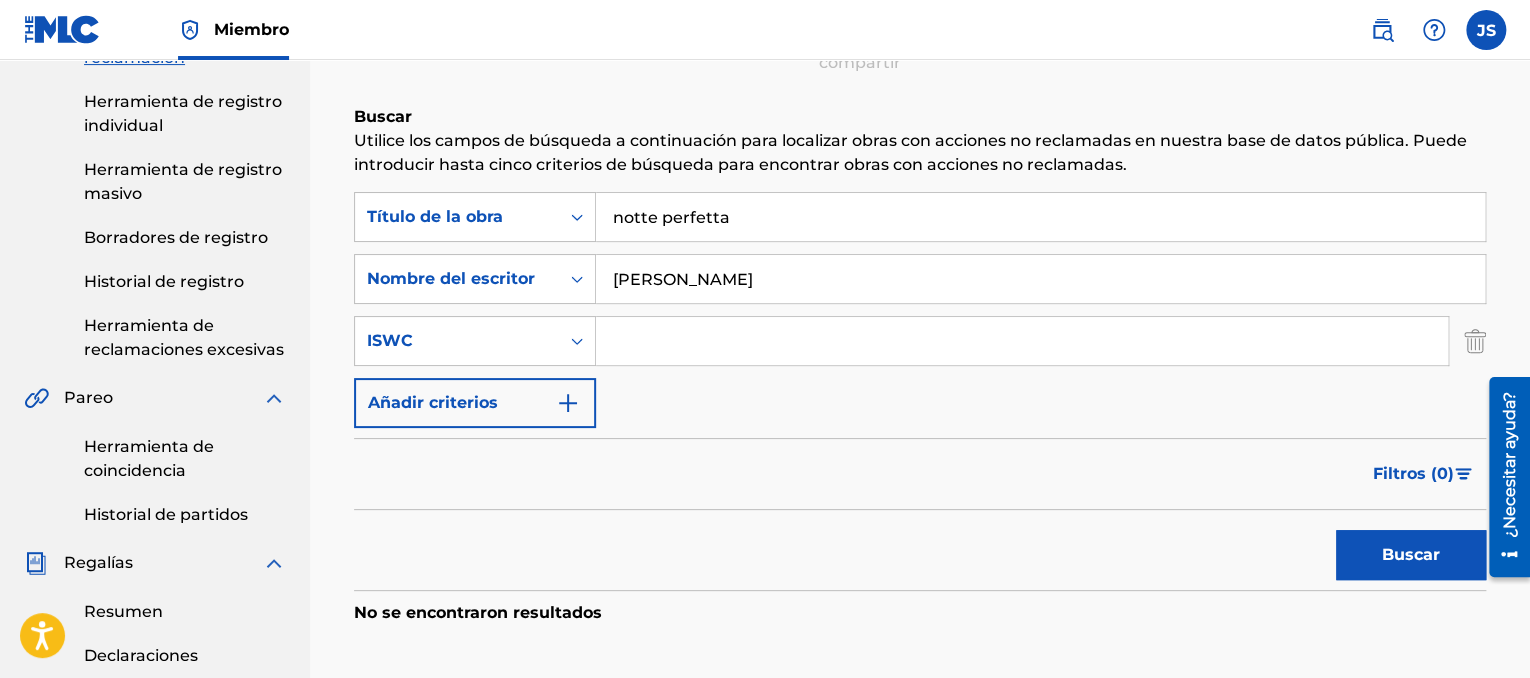 click on "[PERSON_NAME]" at bounding box center (1040, 279) 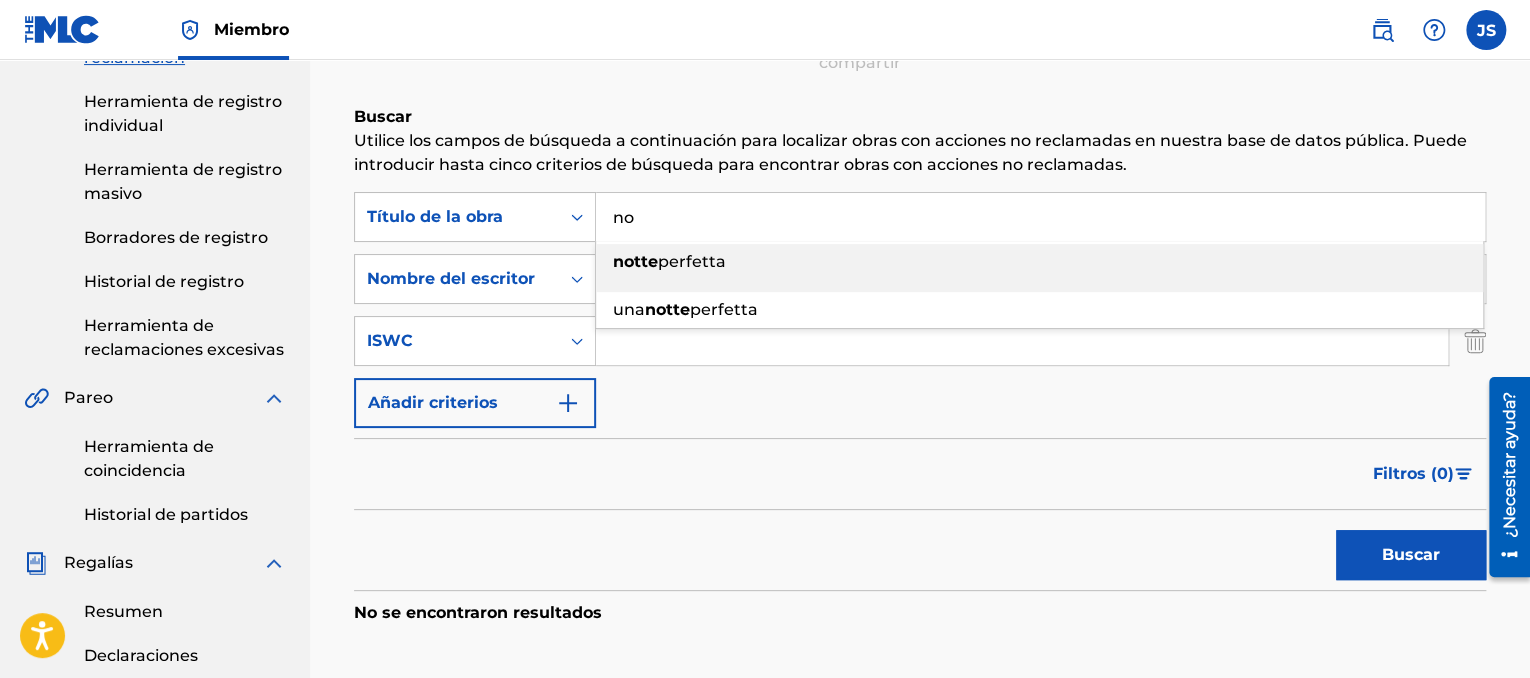 type on "n" 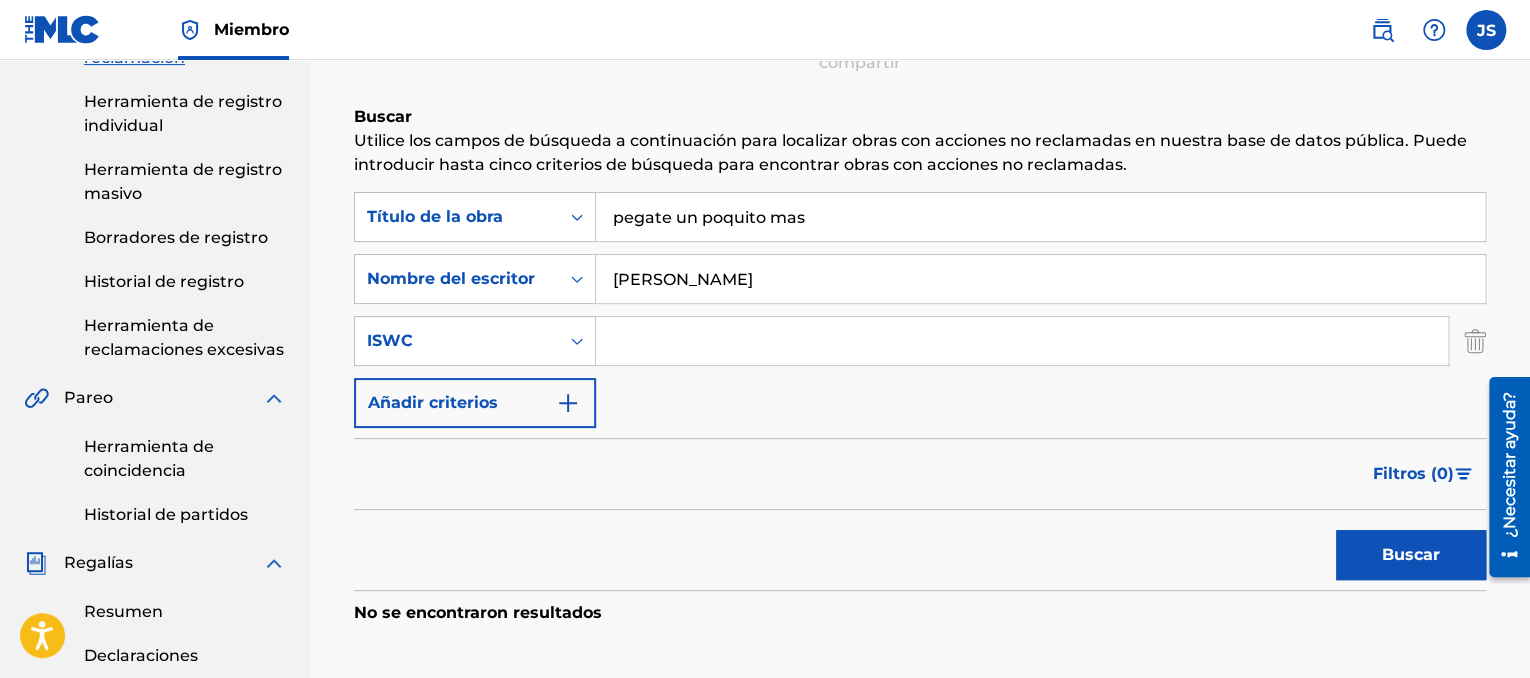 type on "pegate un poquito mas" 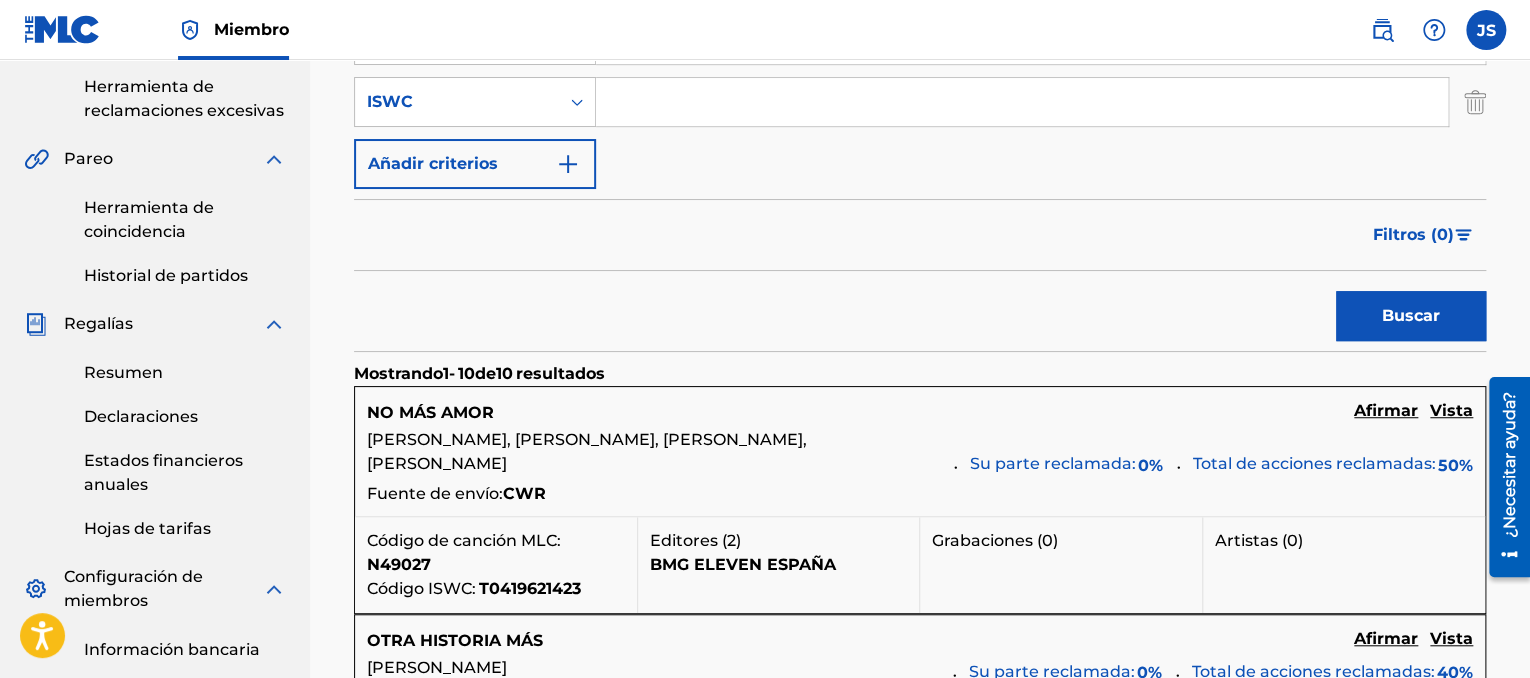 scroll, scrollTop: 505, scrollLeft: 0, axis: vertical 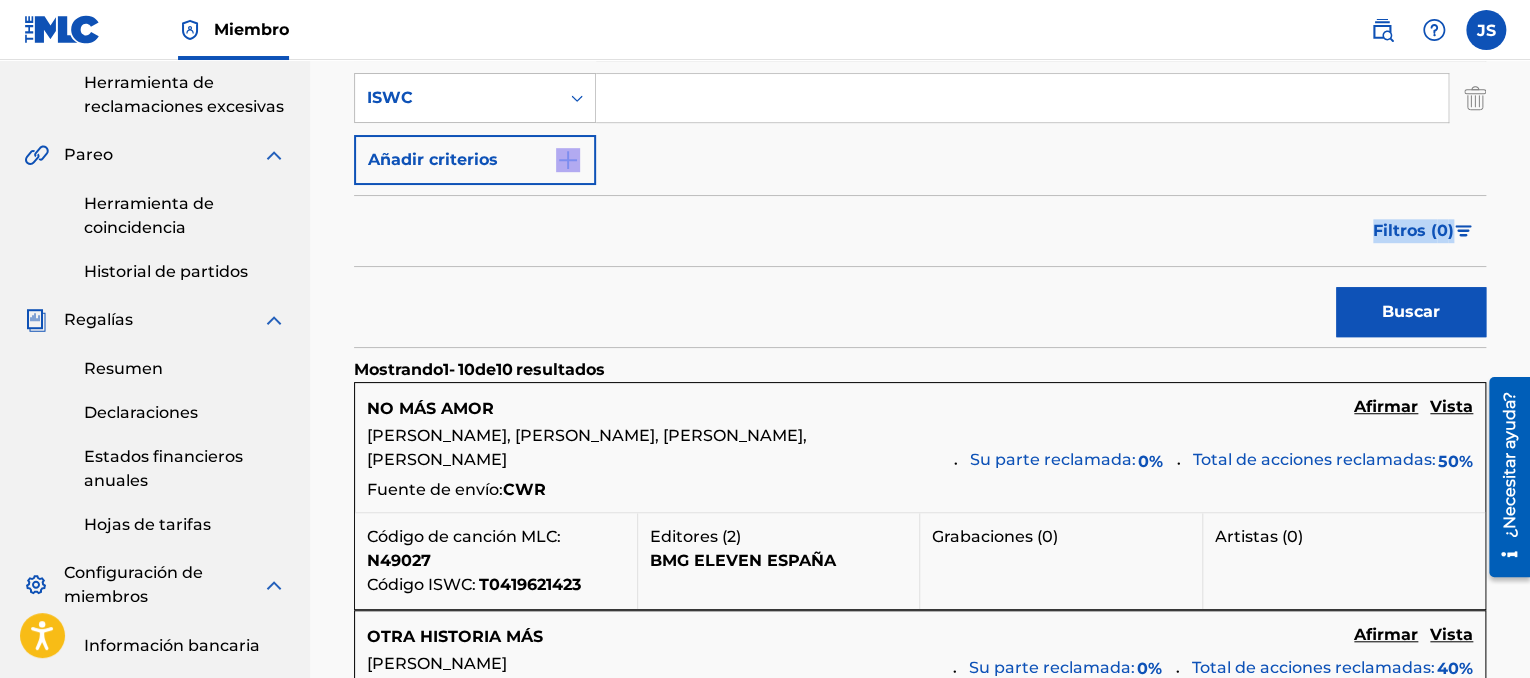 drag, startPoint x: 1528, startPoint y: 126, endPoint x: 1535, endPoint y: 205, distance: 79.30952 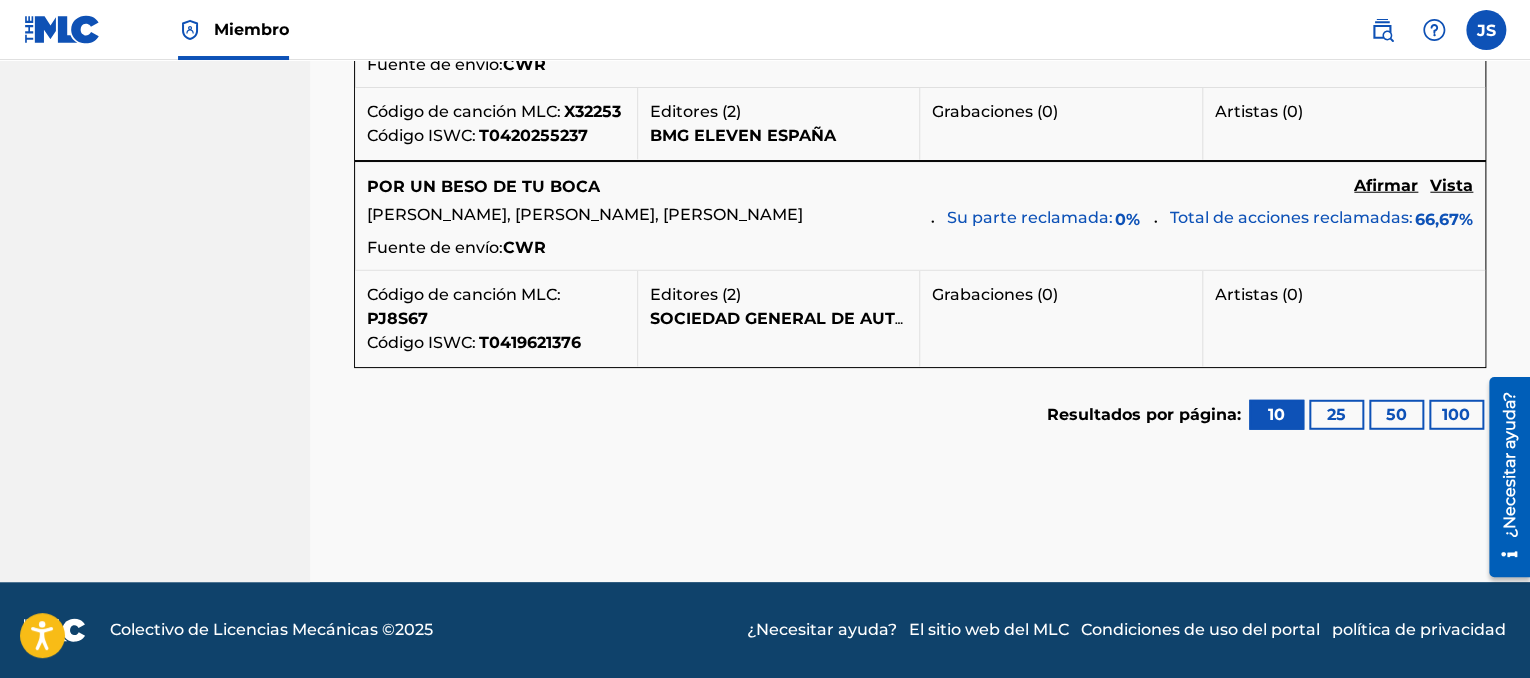 scroll, scrollTop: 2551, scrollLeft: 0, axis: vertical 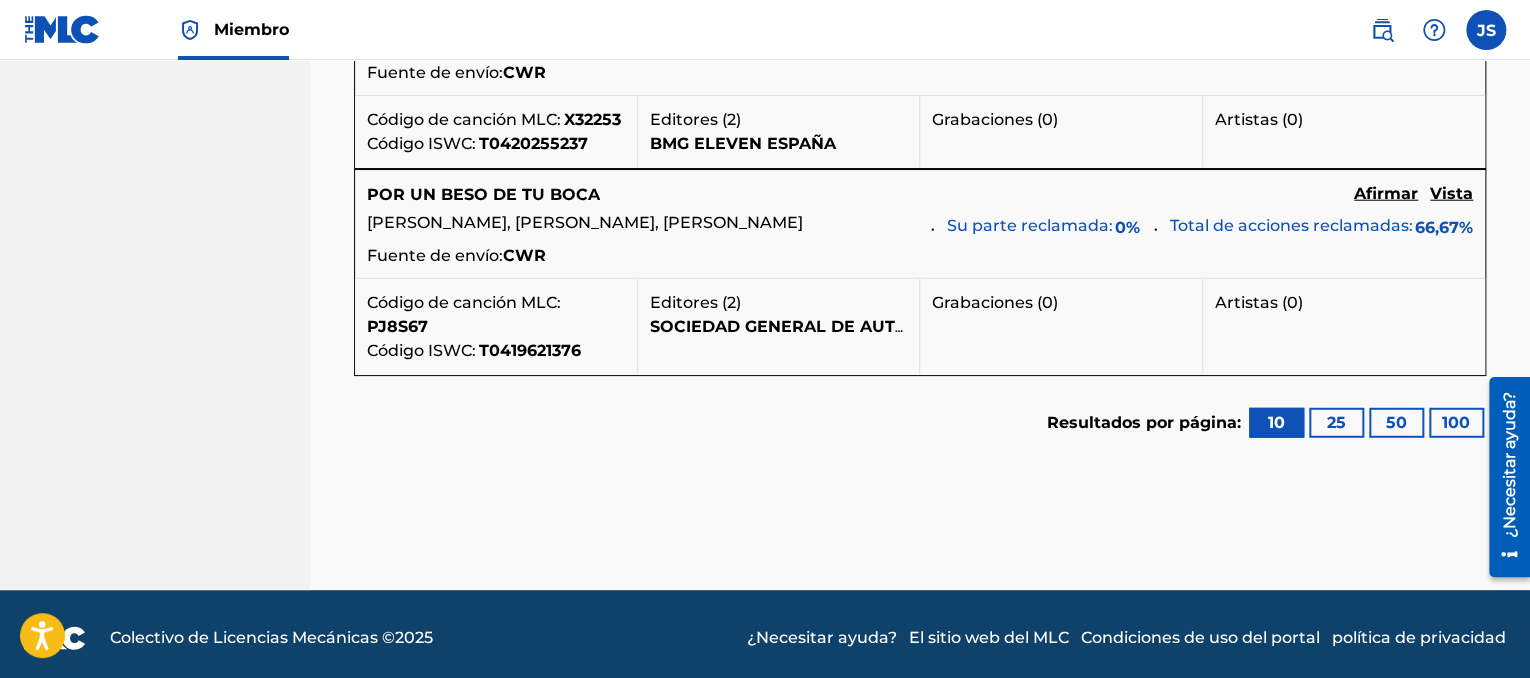 click on "100" at bounding box center (1456, 422) 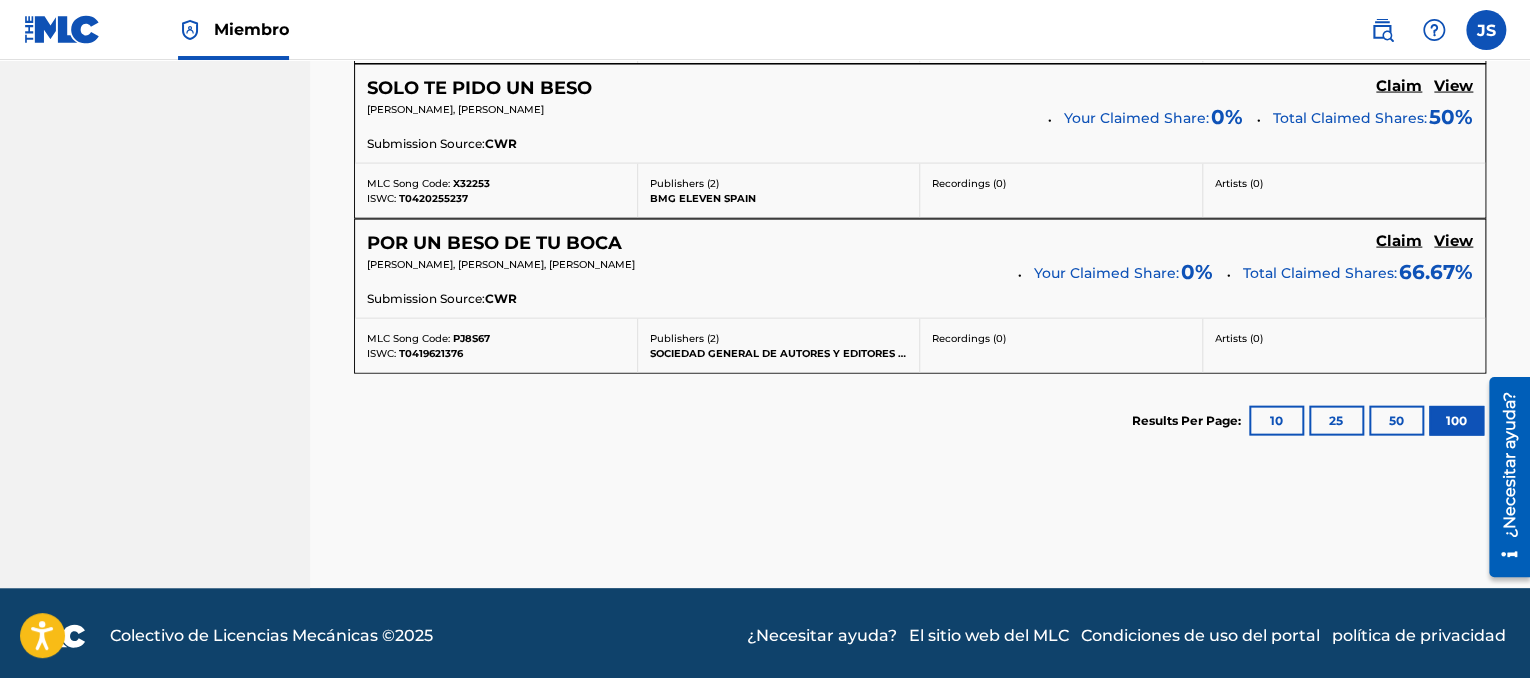 scroll, scrollTop: 2551, scrollLeft: 0, axis: vertical 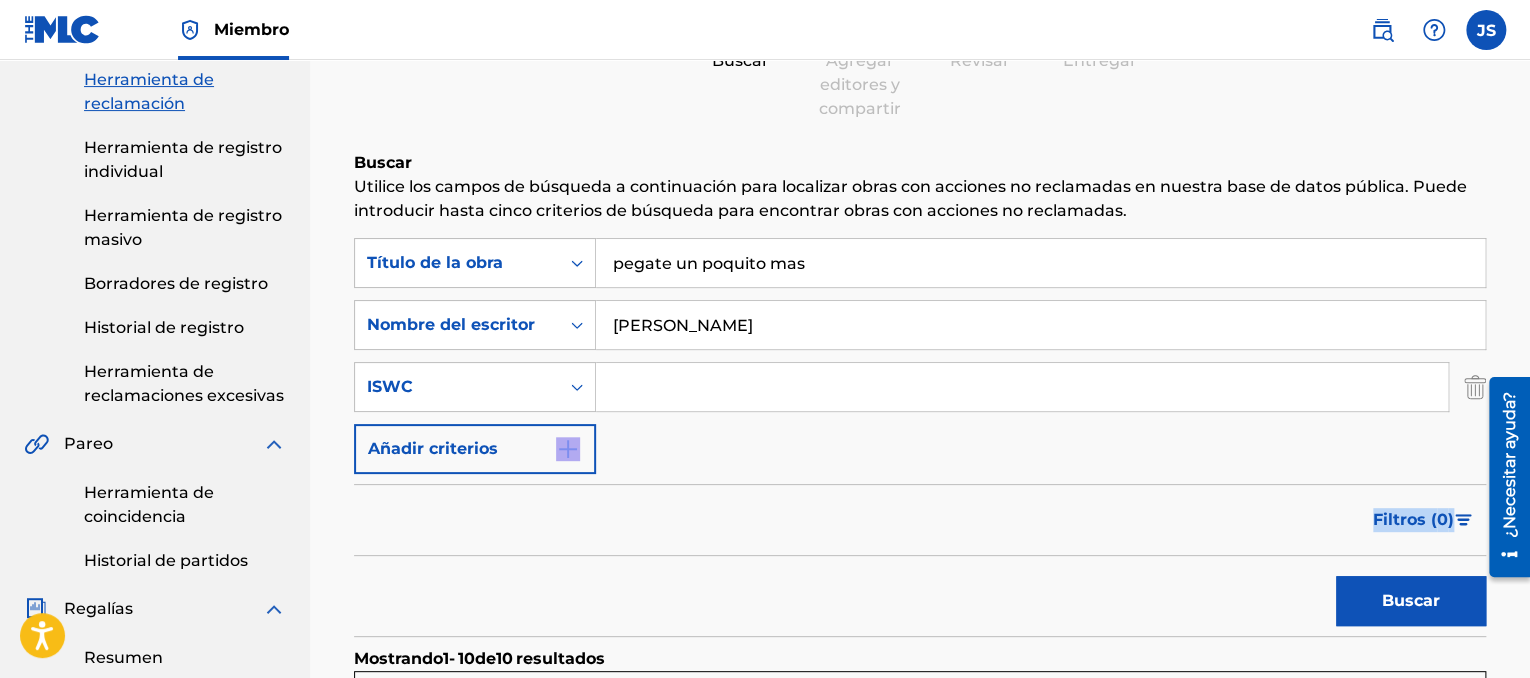 click on "Buscar" at bounding box center (1411, 600) 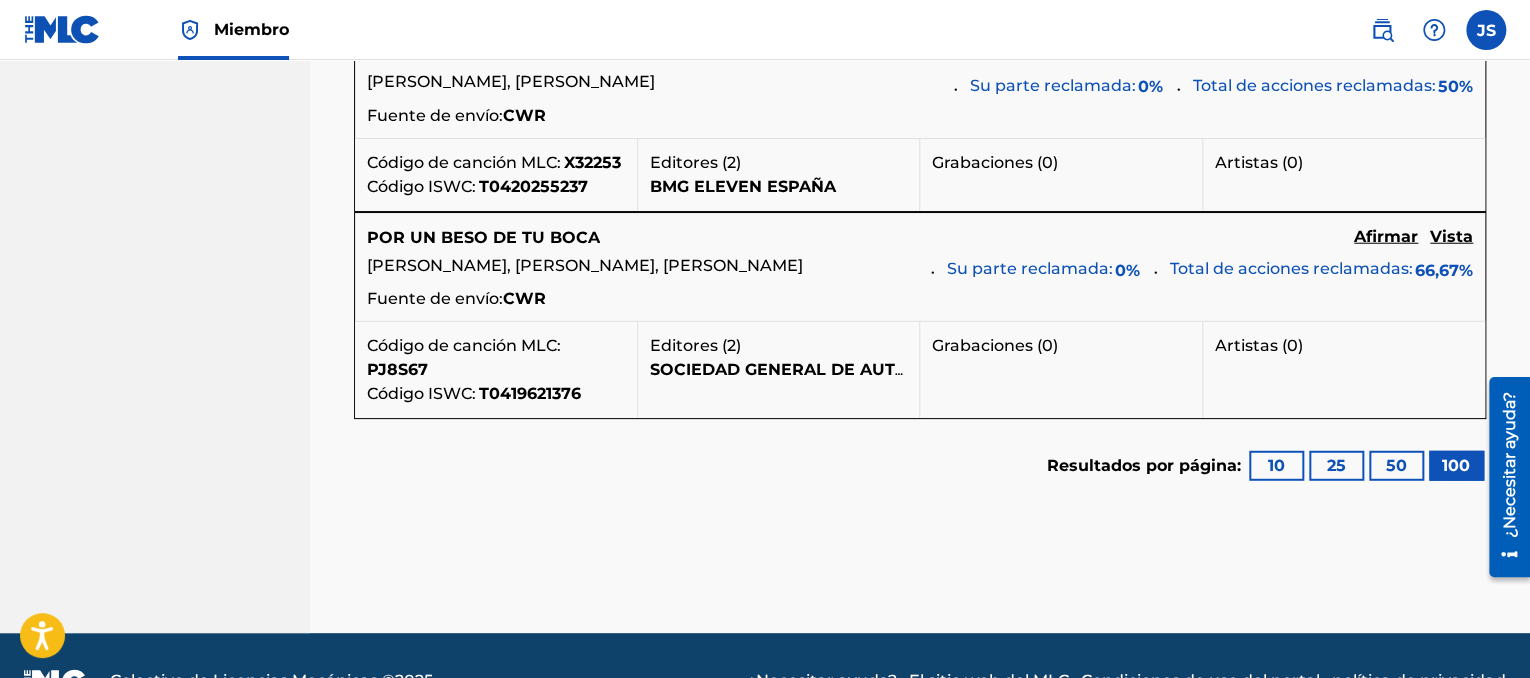scroll, scrollTop: 2516, scrollLeft: 0, axis: vertical 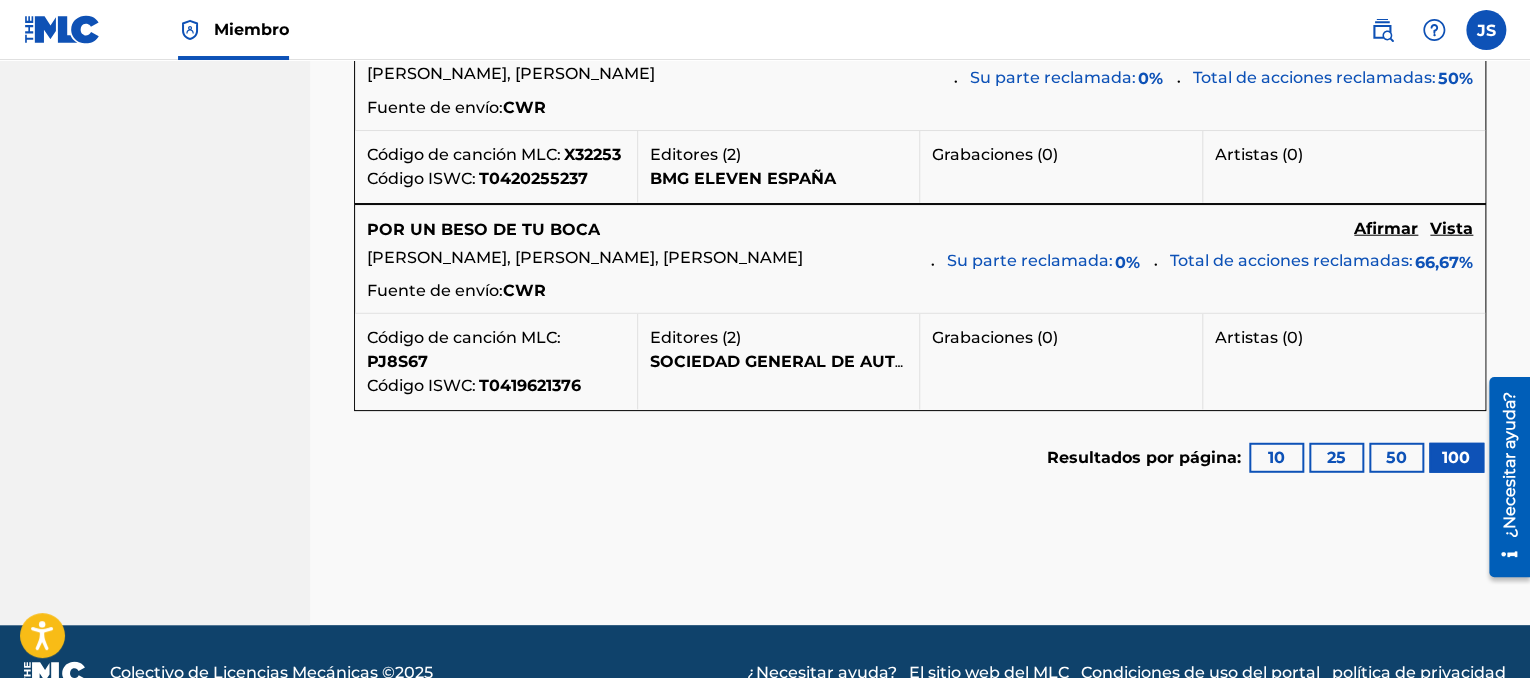 click on "POR UN BESO DE TU BOCA" at bounding box center (483, 229) 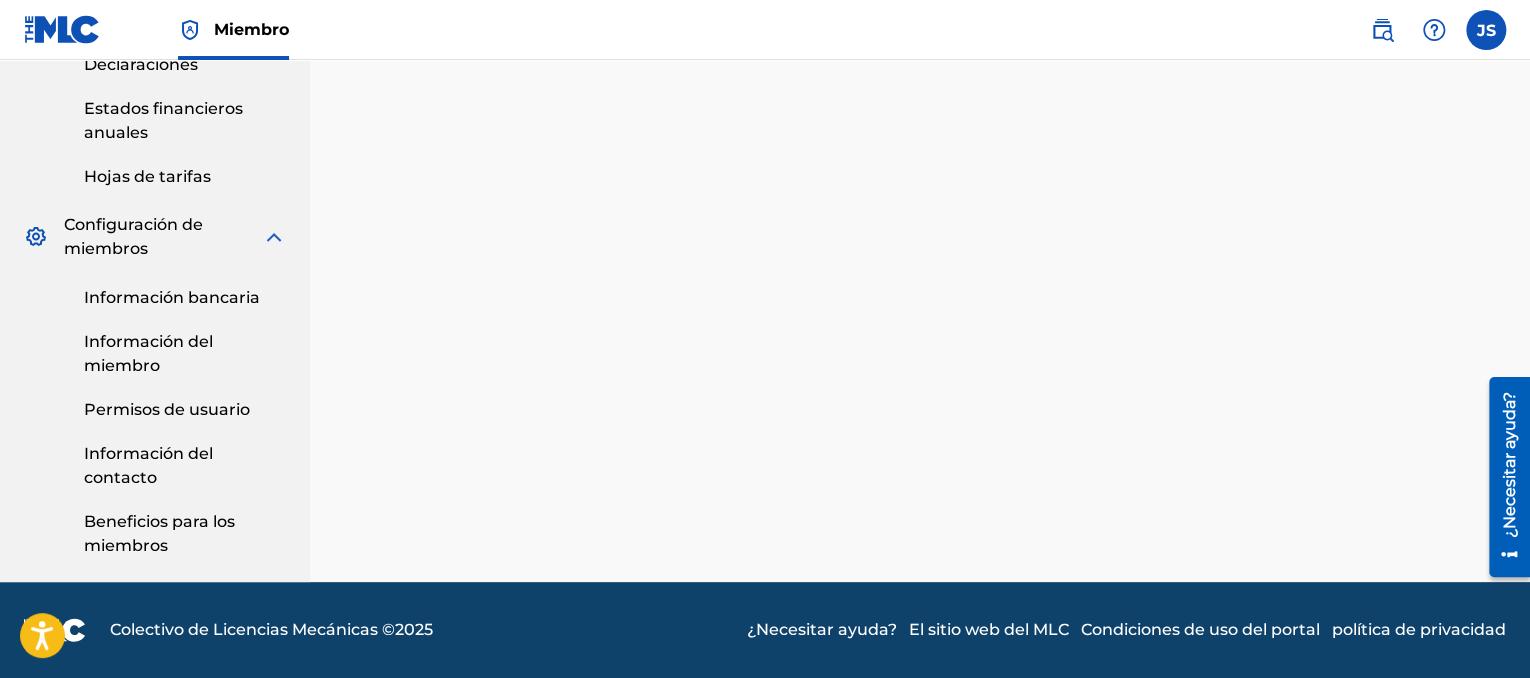 scroll, scrollTop: 0, scrollLeft: 0, axis: both 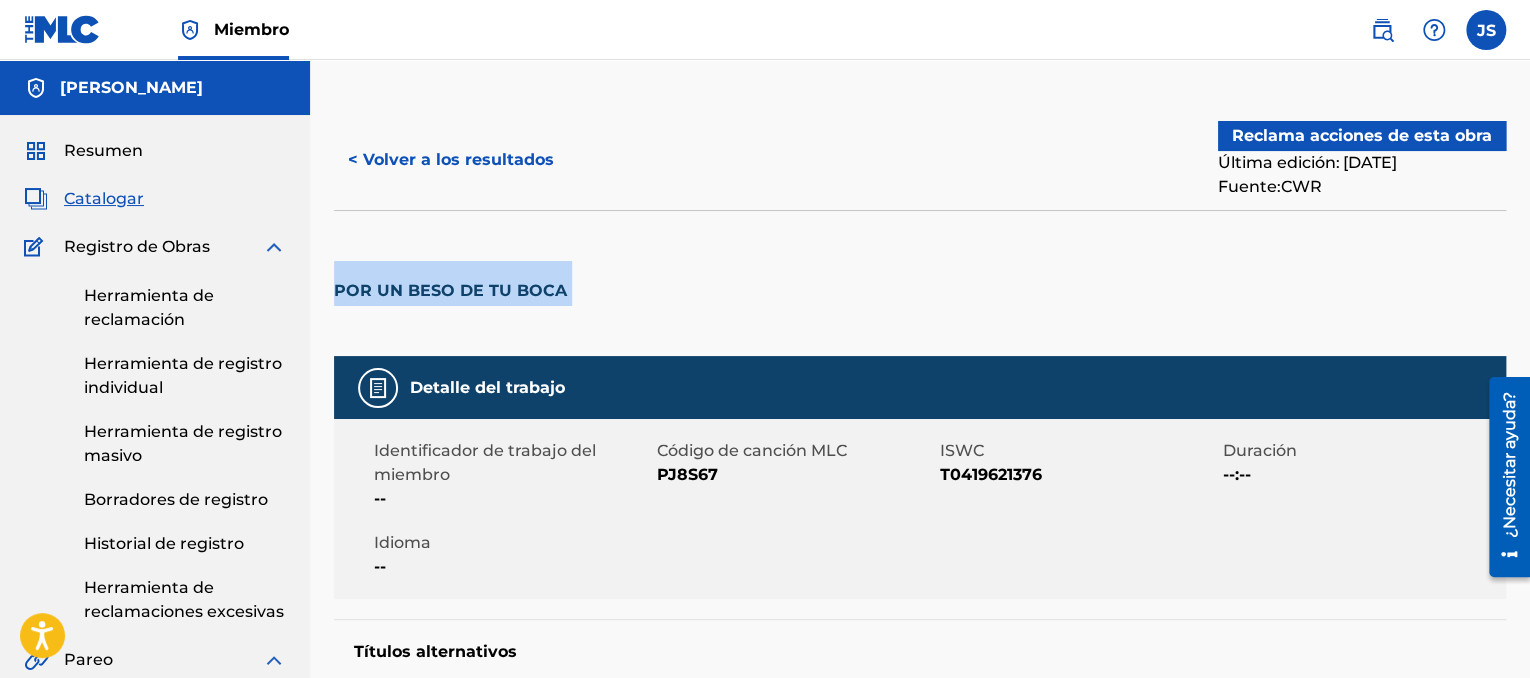 drag, startPoint x: 1528, startPoint y: 197, endPoint x: 1532, endPoint y: 274, distance: 77.10383 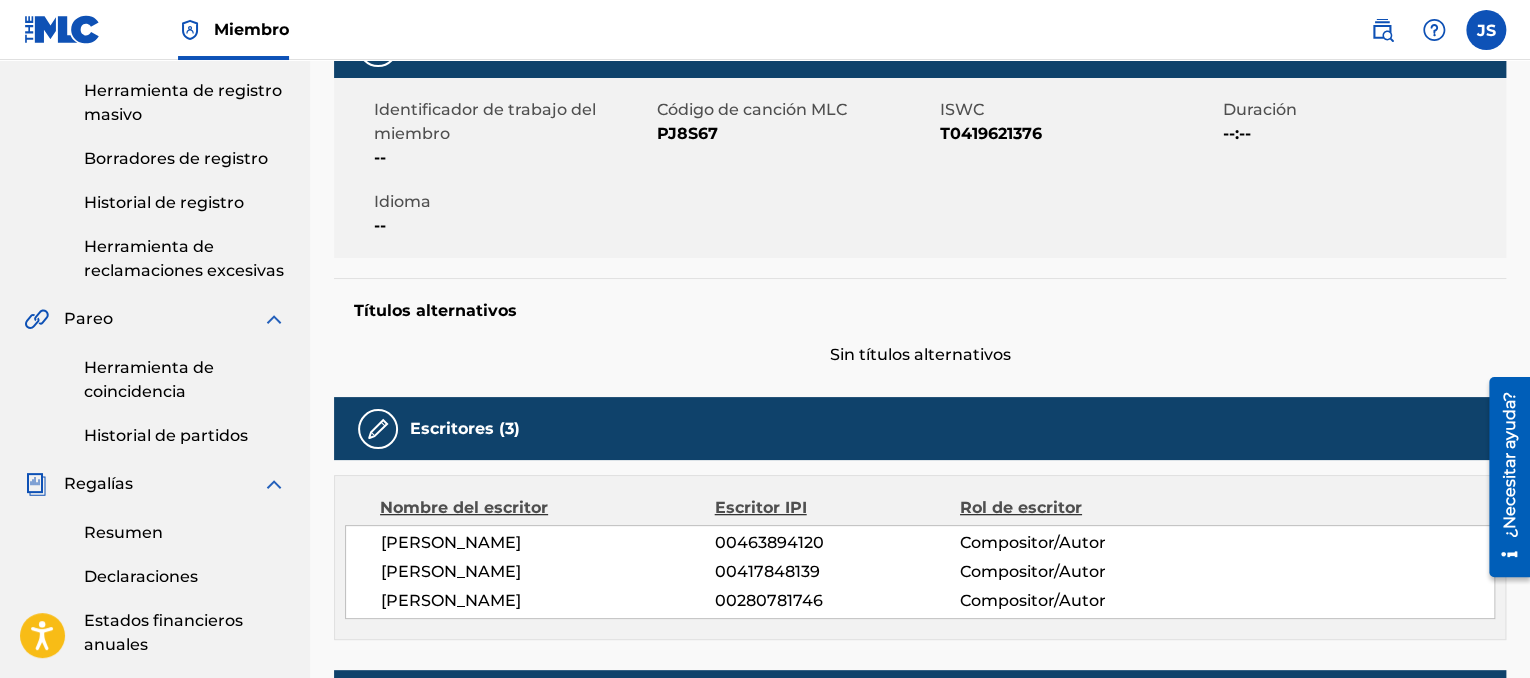 scroll, scrollTop: 348, scrollLeft: 0, axis: vertical 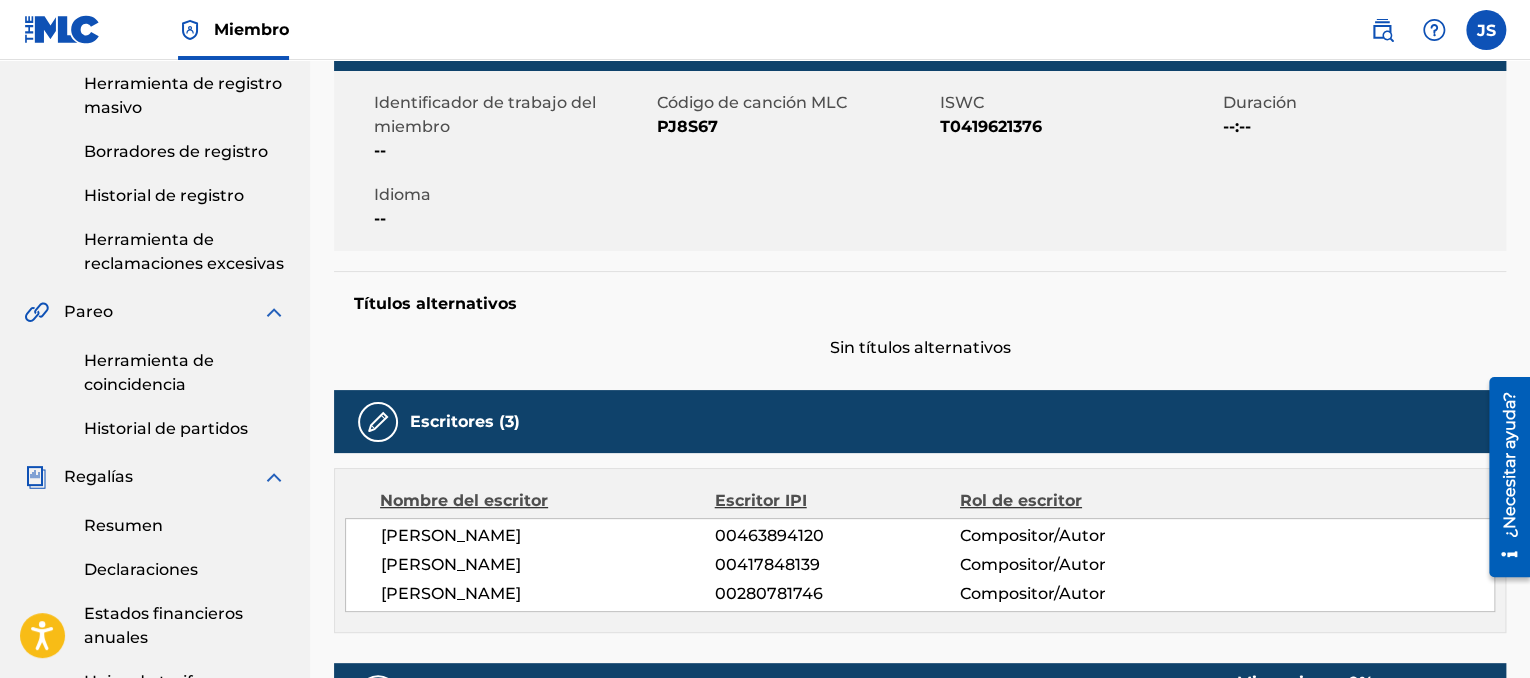 click on "Herramienta de coincidencia" at bounding box center [149, 372] 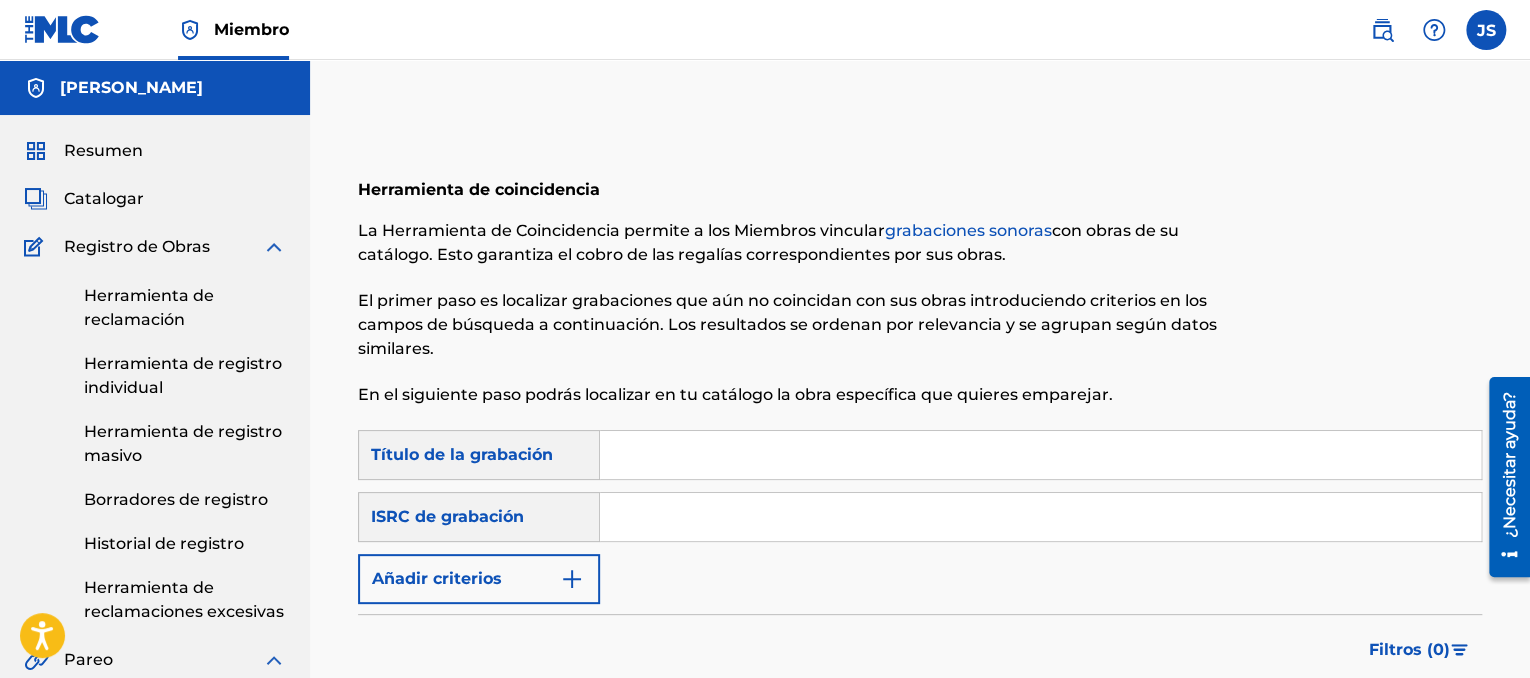 click at bounding box center [1040, 455] 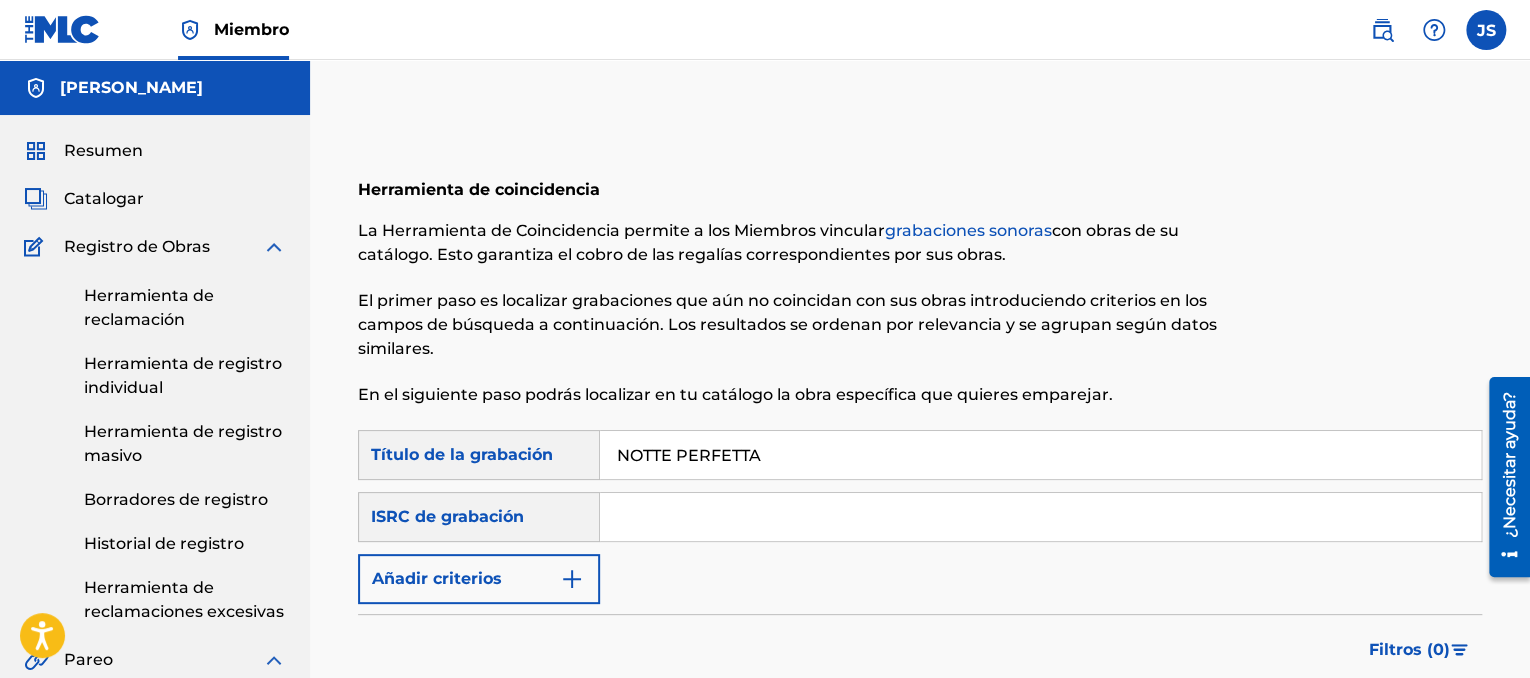 click at bounding box center (1040, 517) 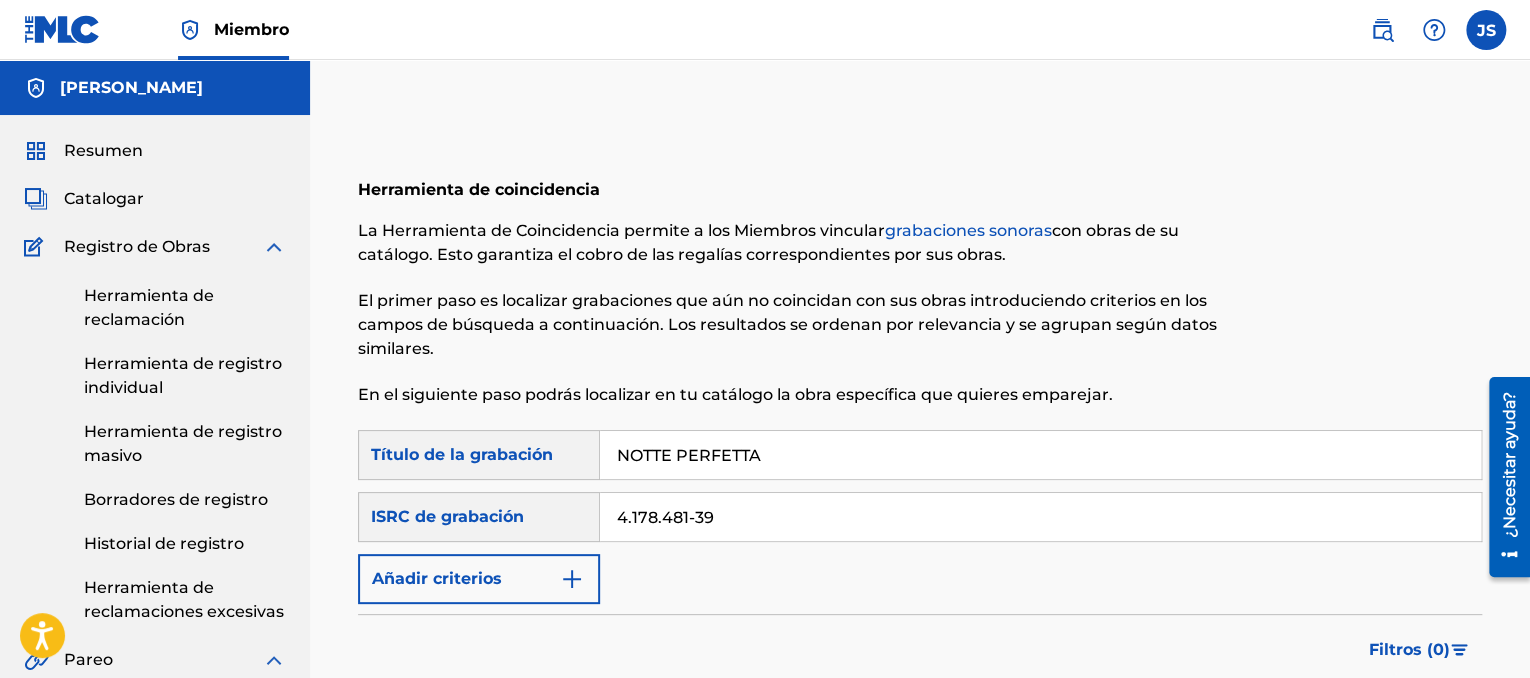 click on "Buscar" at bounding box center [1407, 731] 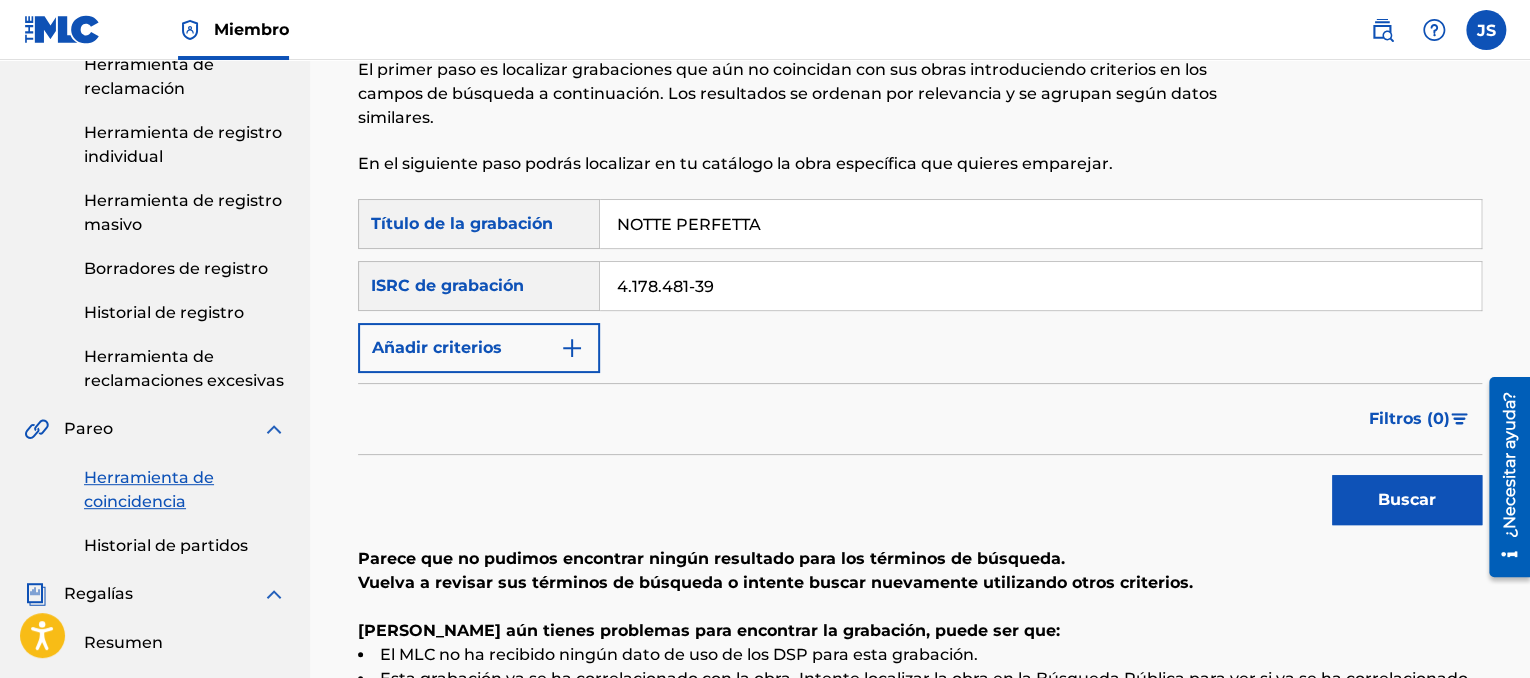 scroll, scrollTop: 285, scrollLeft: 0, axis: vertical 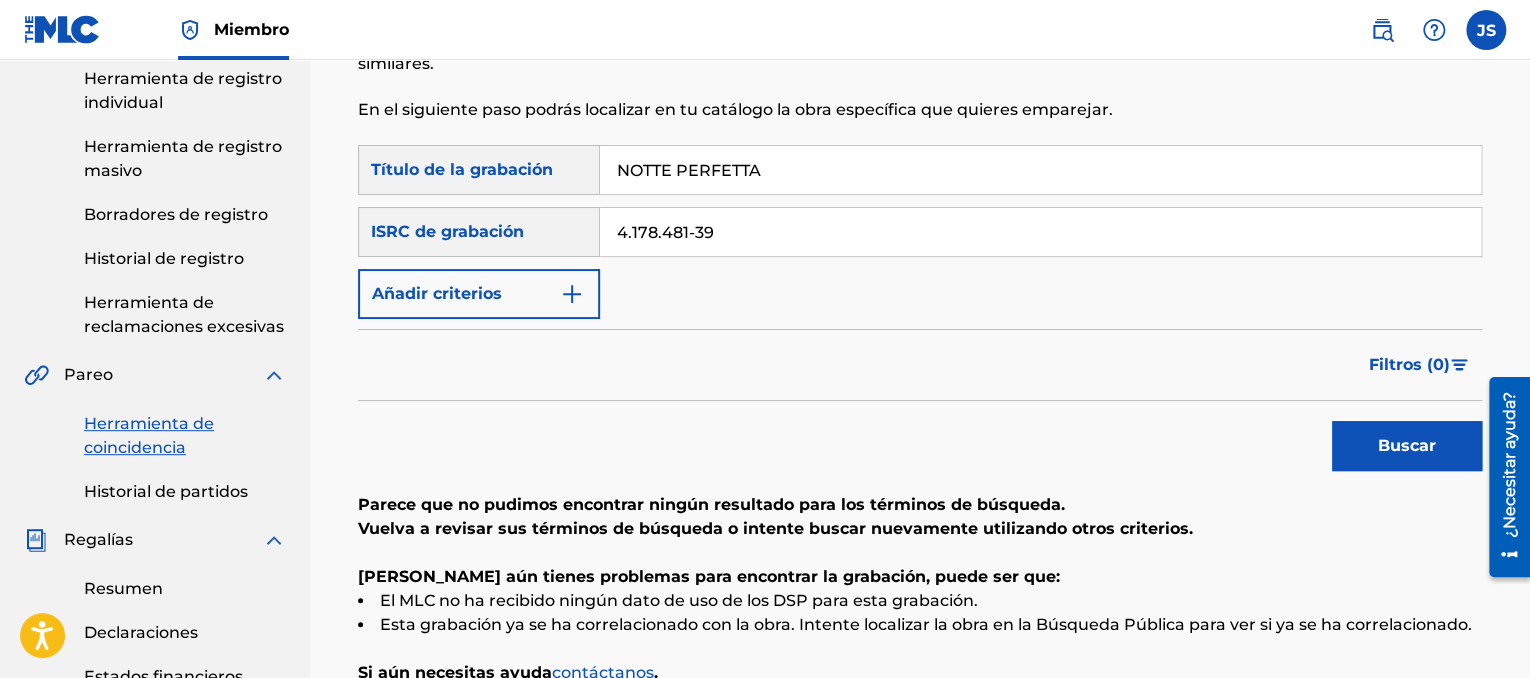 click on "Buscar" at bounding box center [1407, 446] 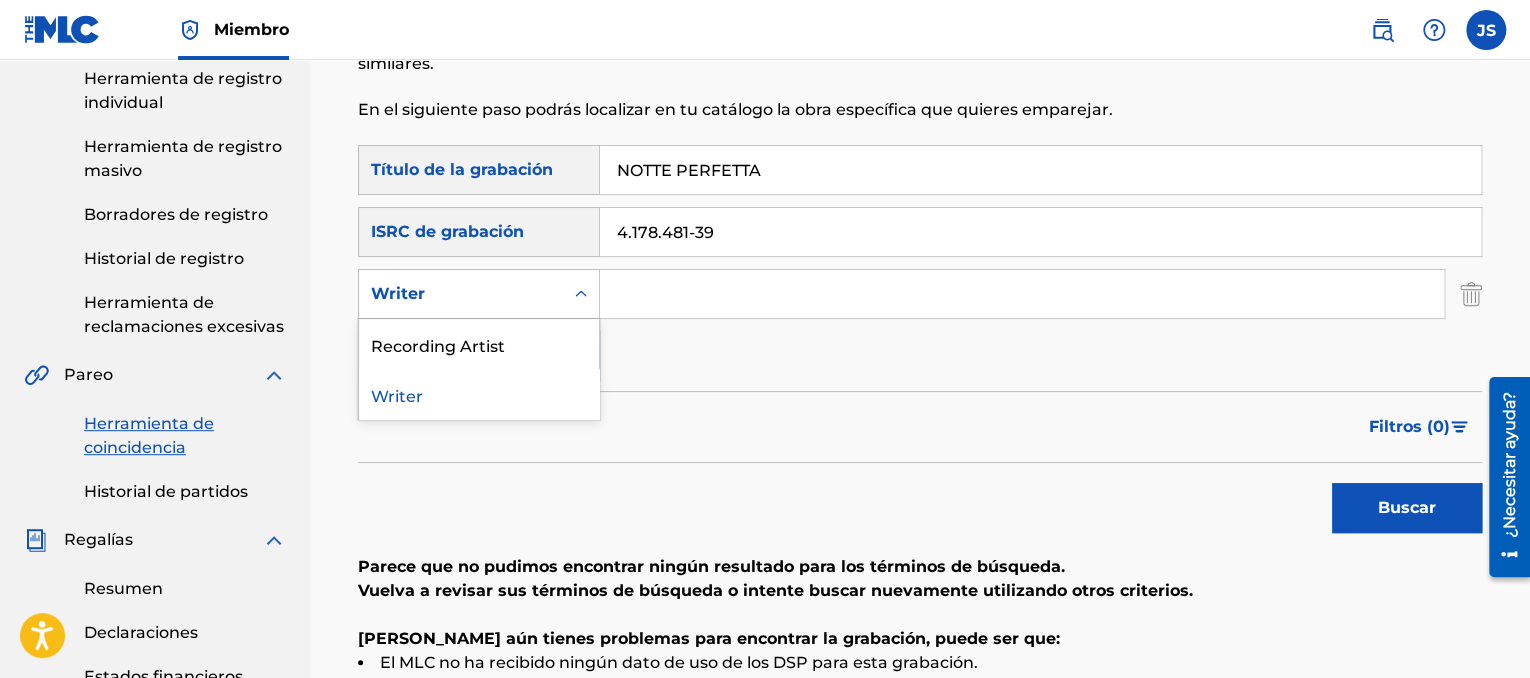 click on "Writer" at bounding box center (461, 294) 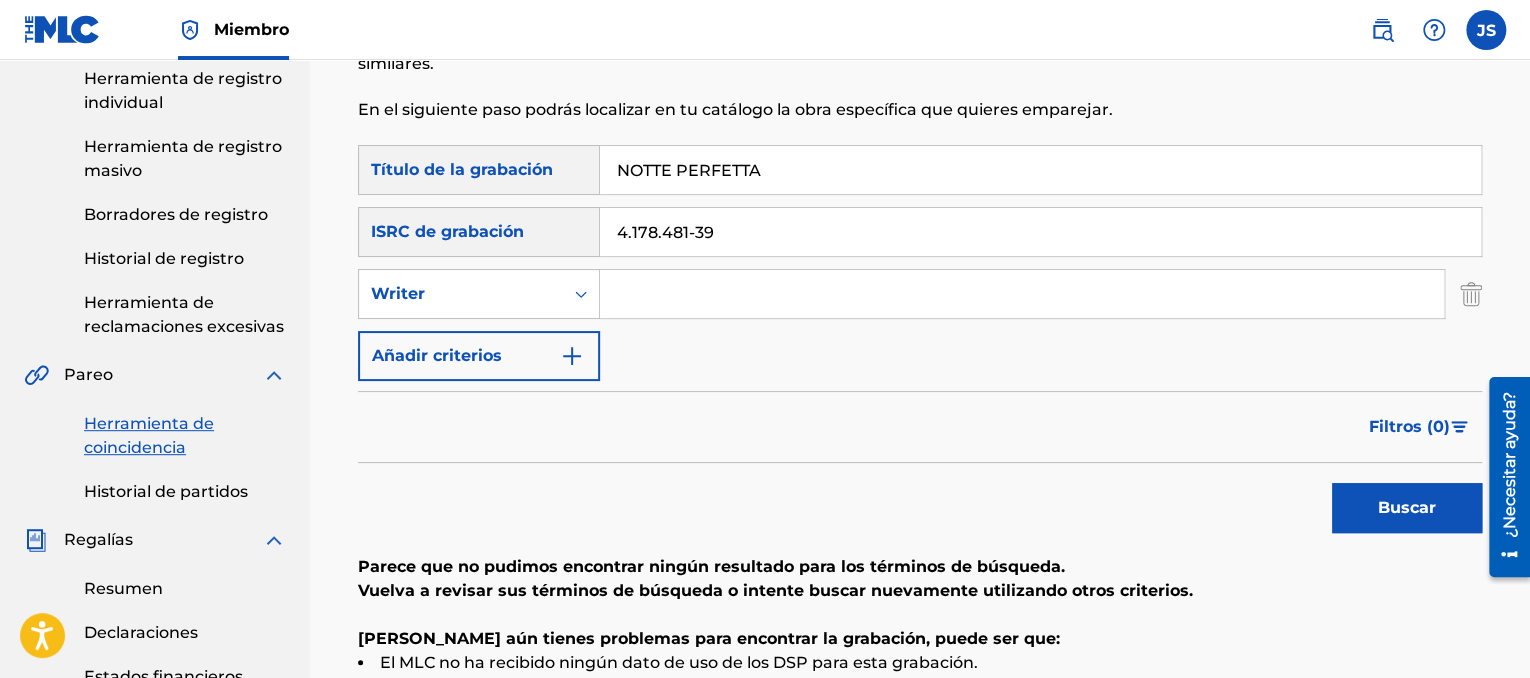 type on "jessee suare" 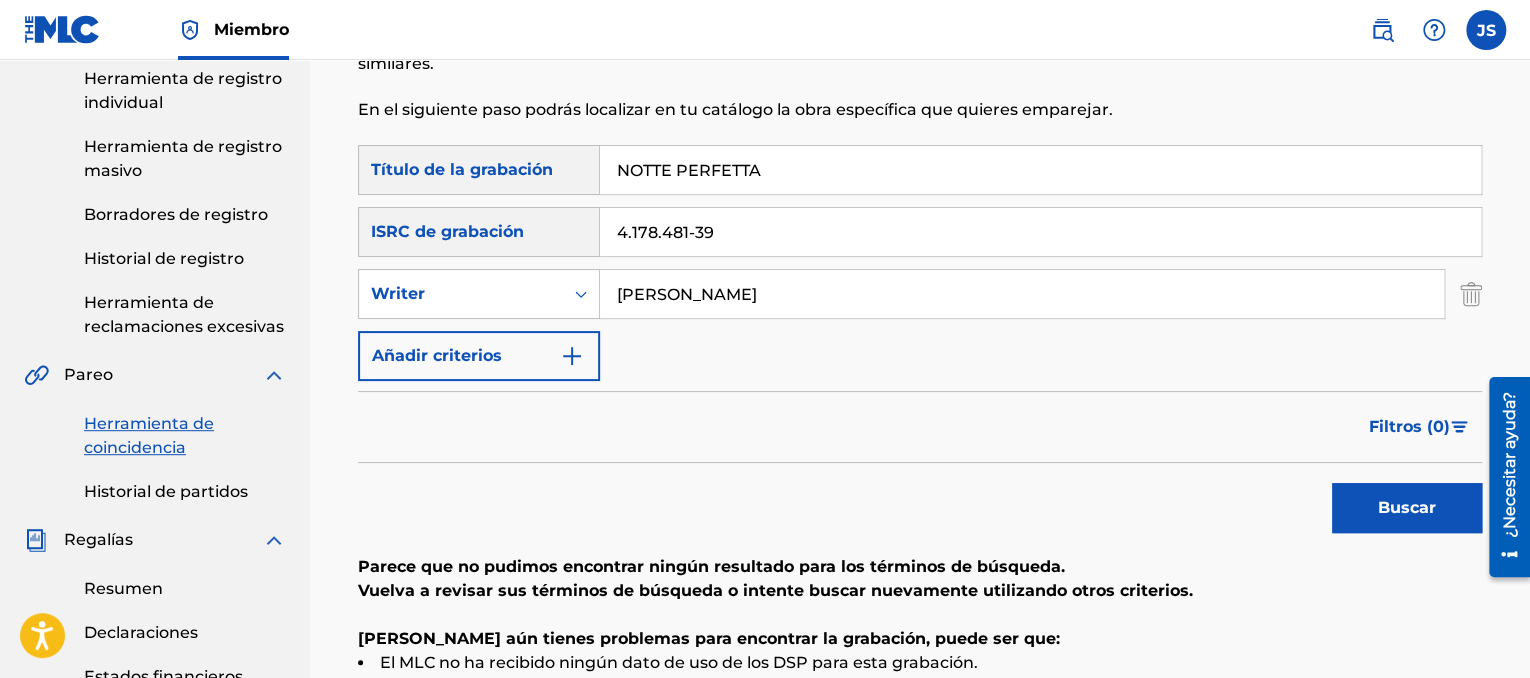 click on "Buscar" at bounding box center [1407, 507] 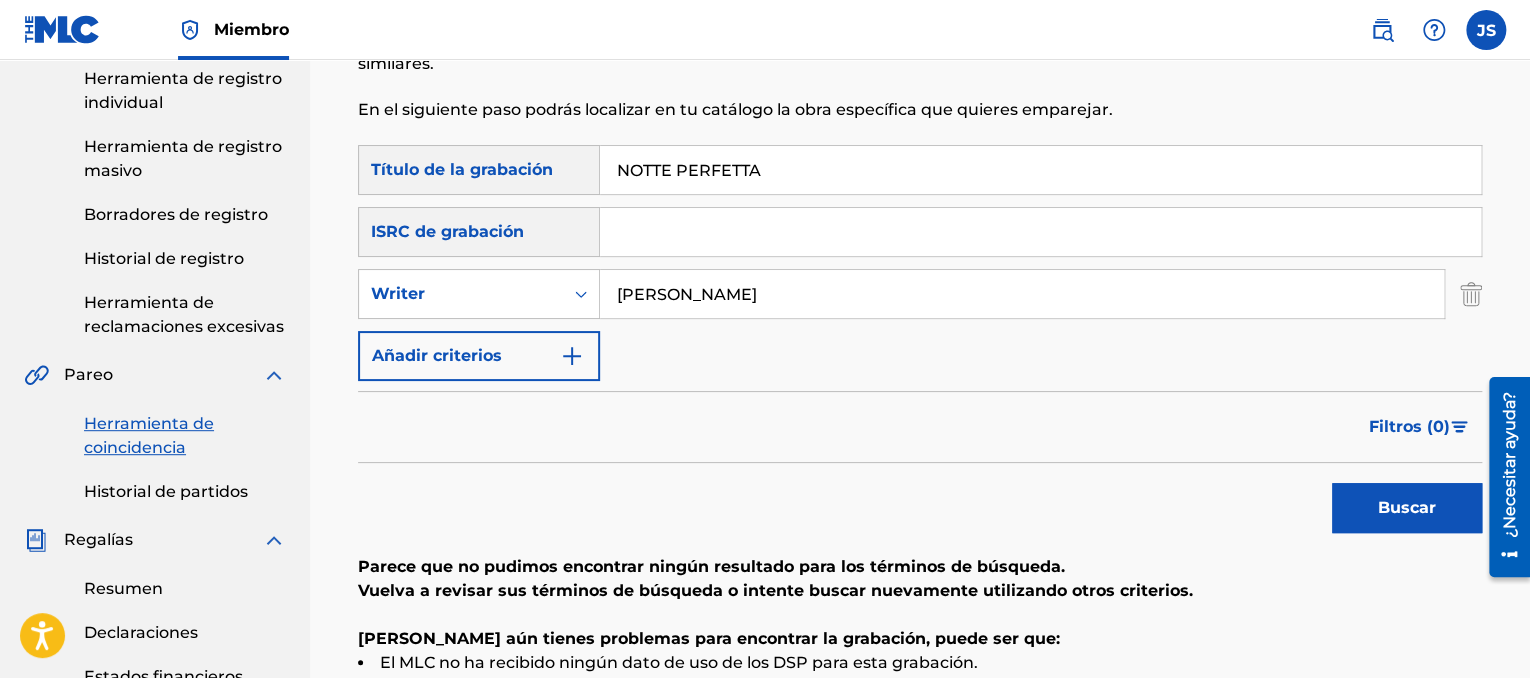 type 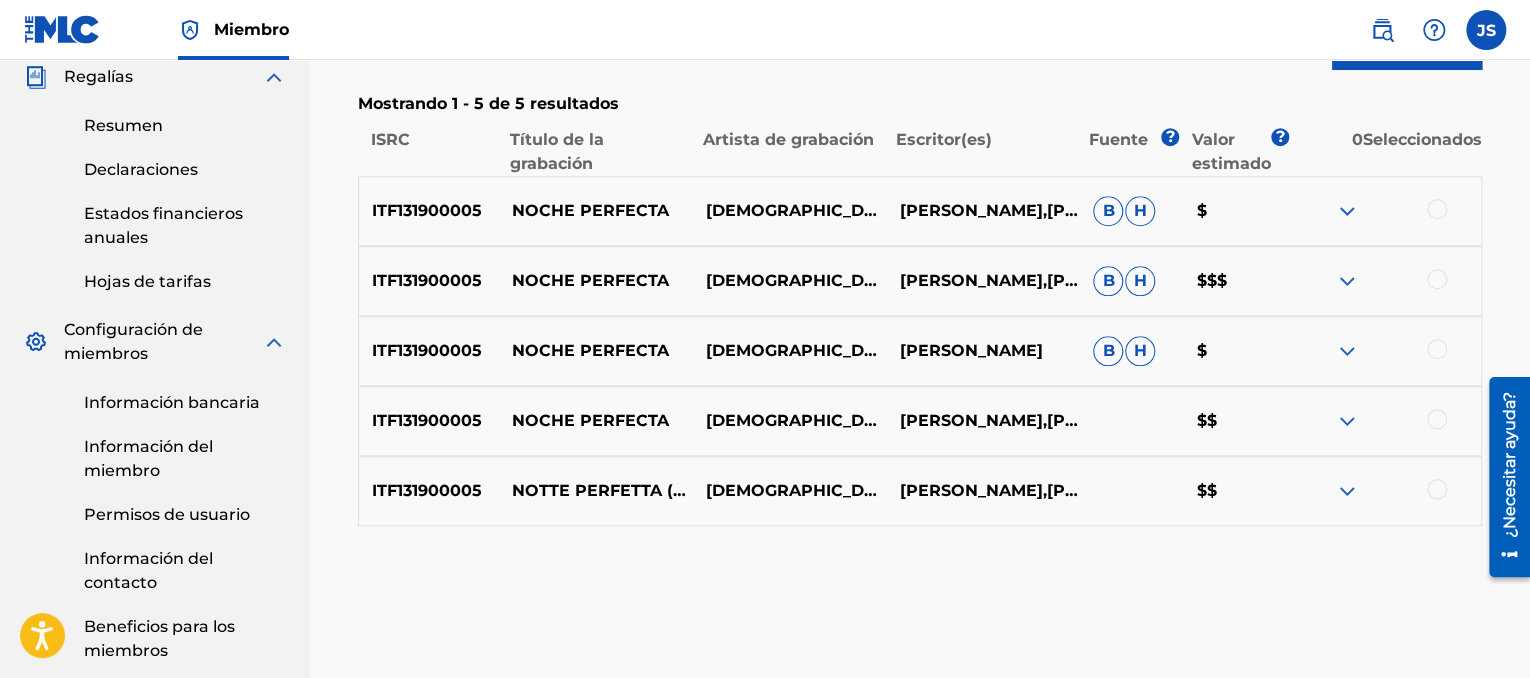 scroll, scrollTop: 750, scrollLeft: 0, axis: vertical 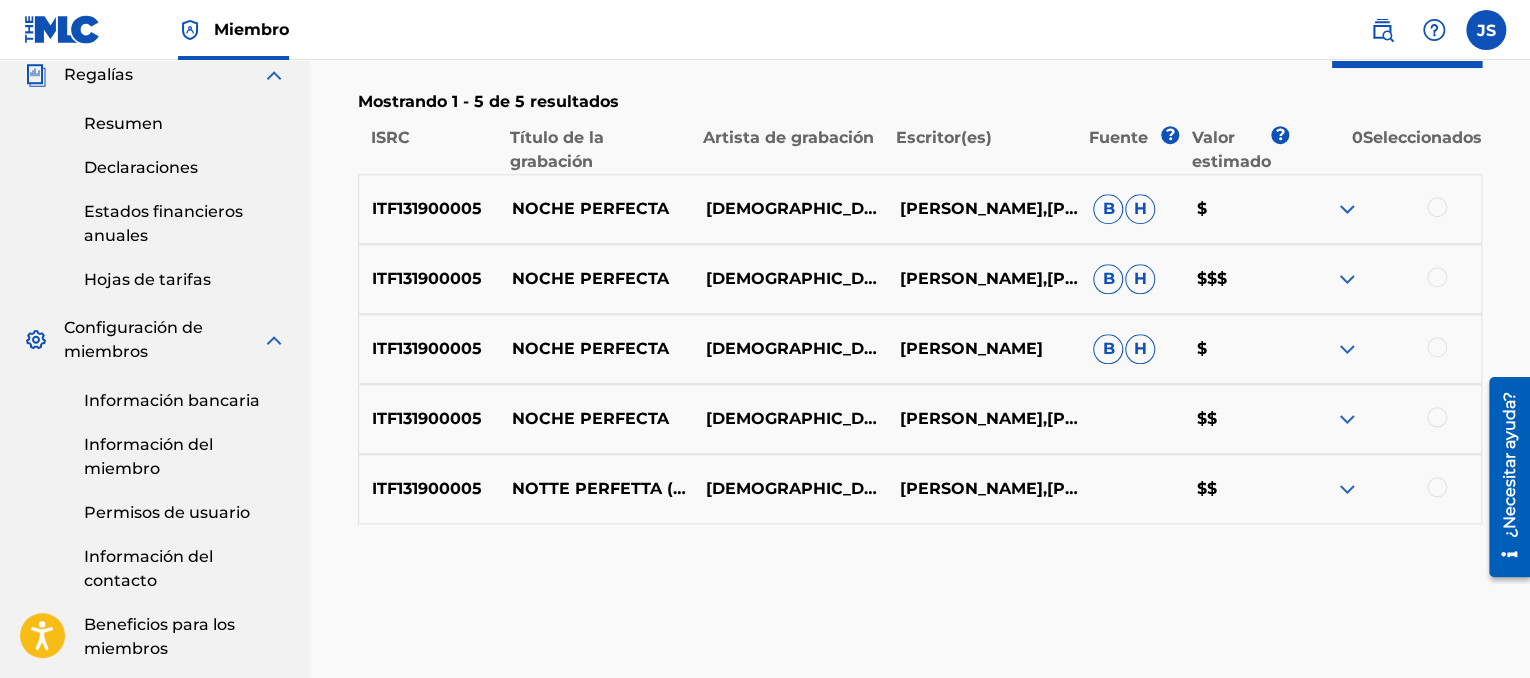 click at bounding box center (1347, 279) 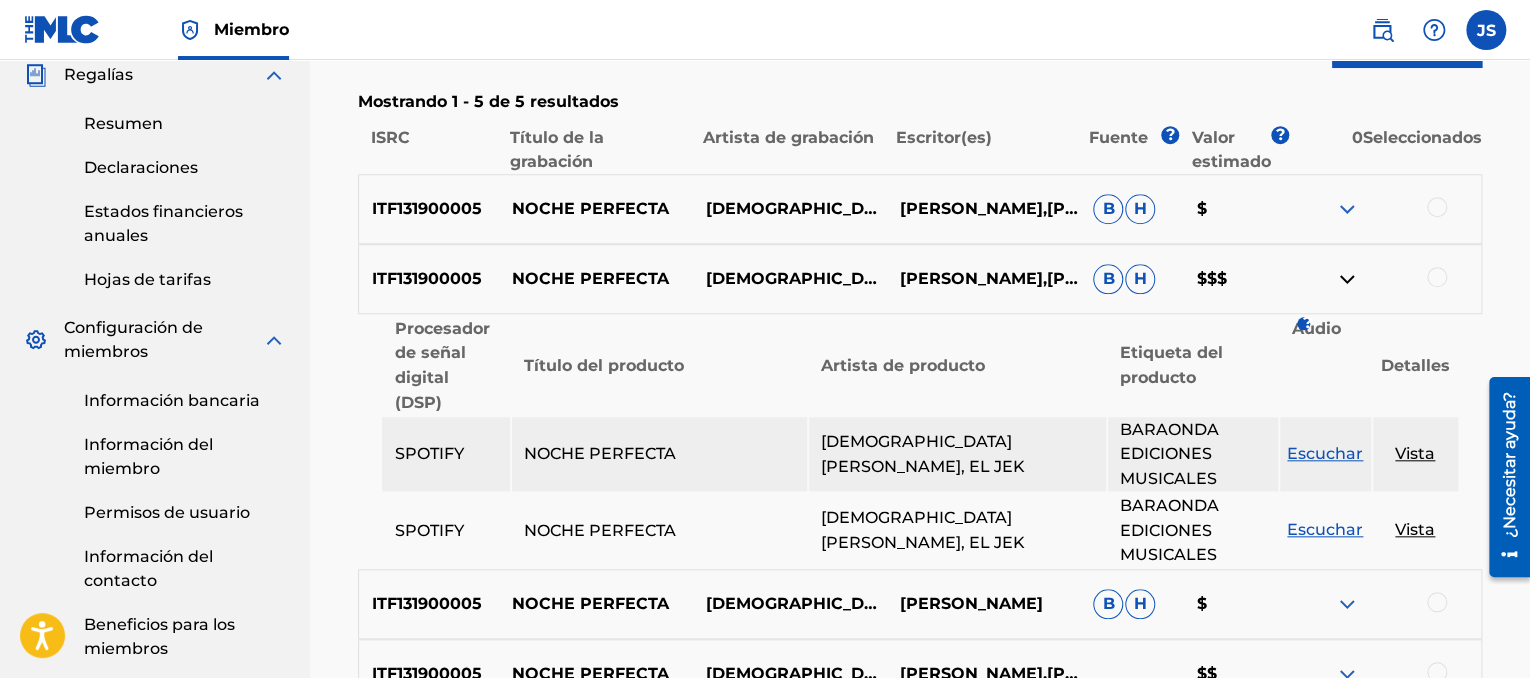 click at bounding box center [1347, 279] 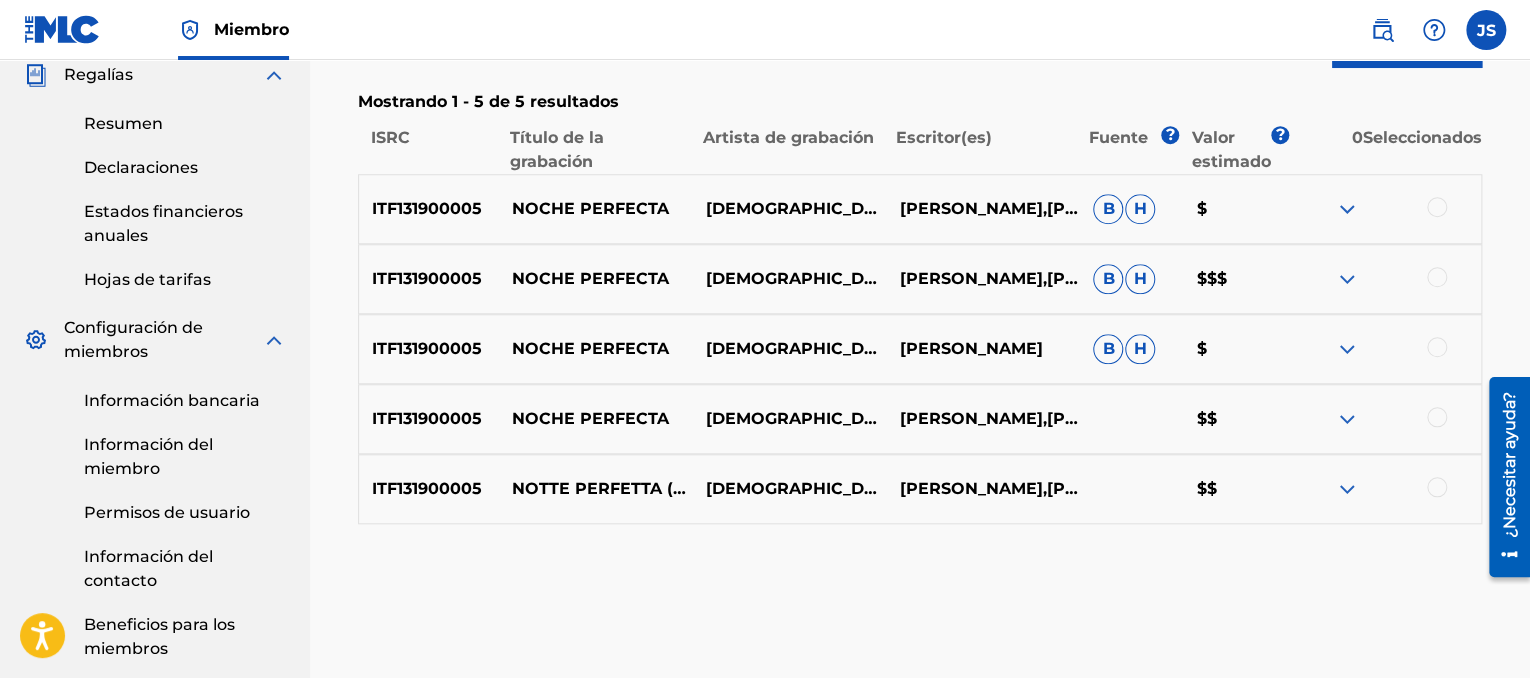 click at bounding box center [1347, 279] 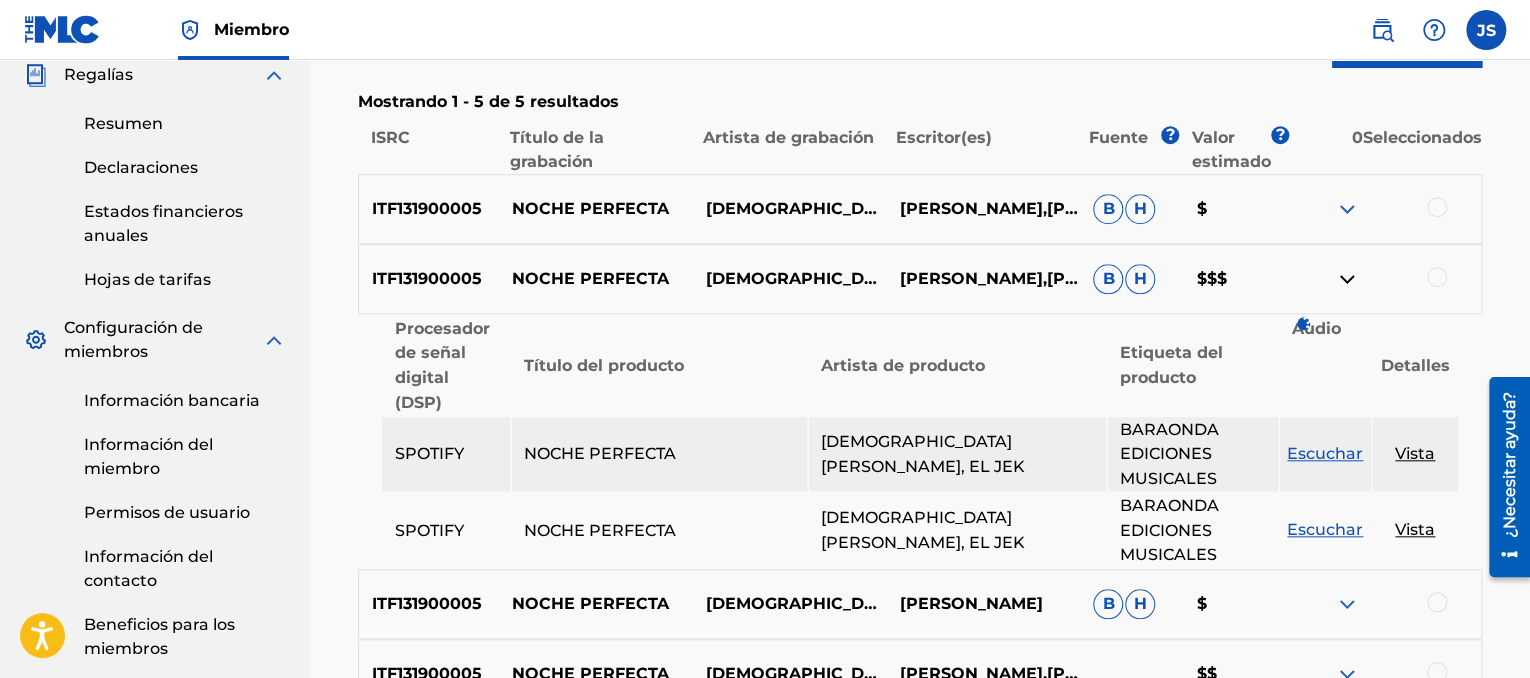 click on "Procesador de señal digital (DSP)" at bounding box center (446, 365) 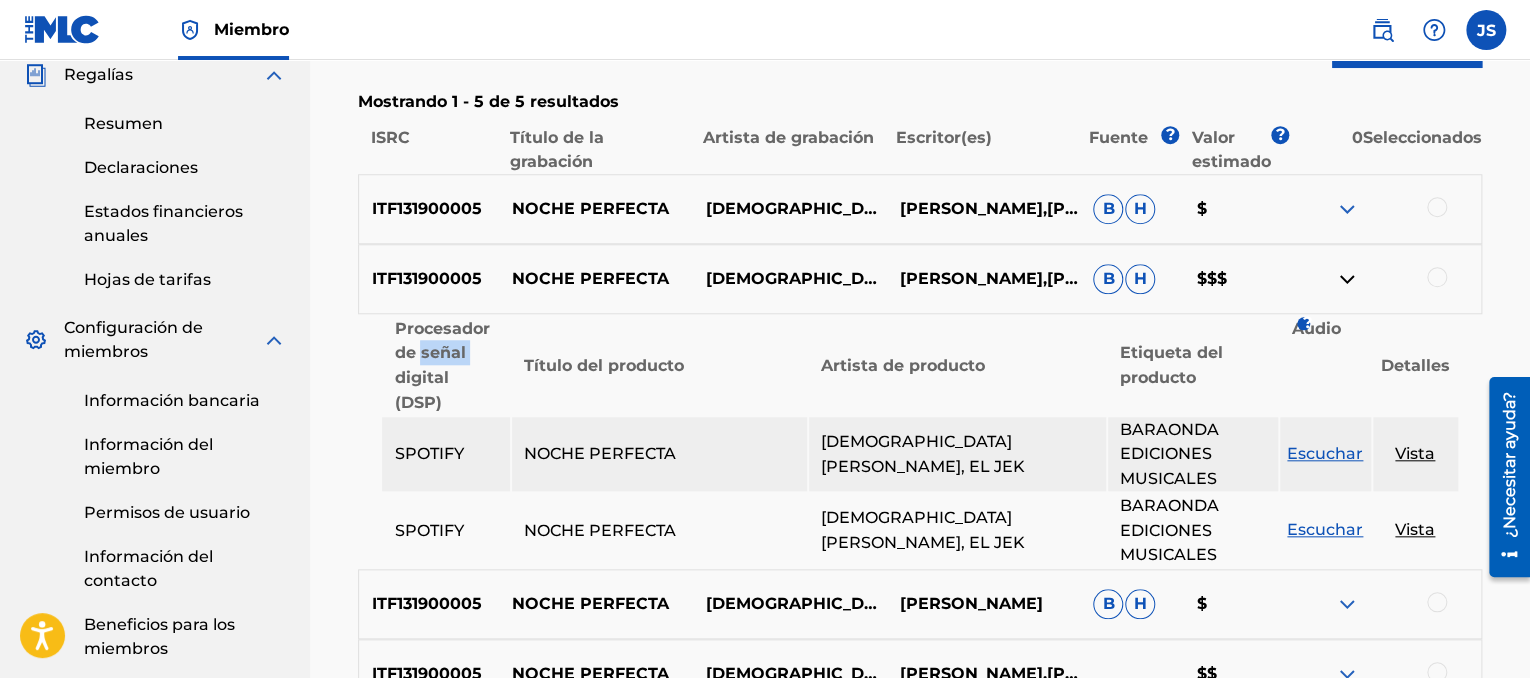 click on "Procesador de señal digital (DSP)" at bounding box center (446, 365) 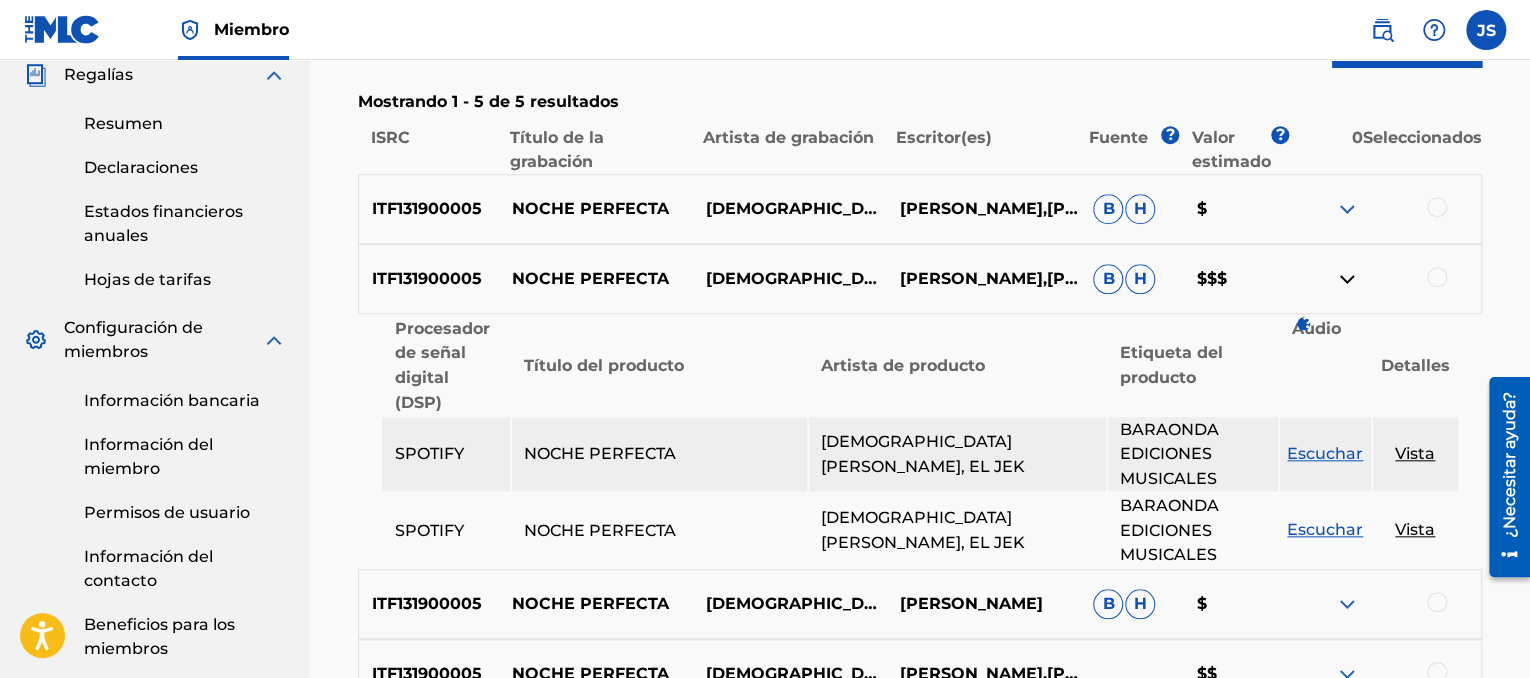 click on "Título del producto" at bounding box center (659, 365) 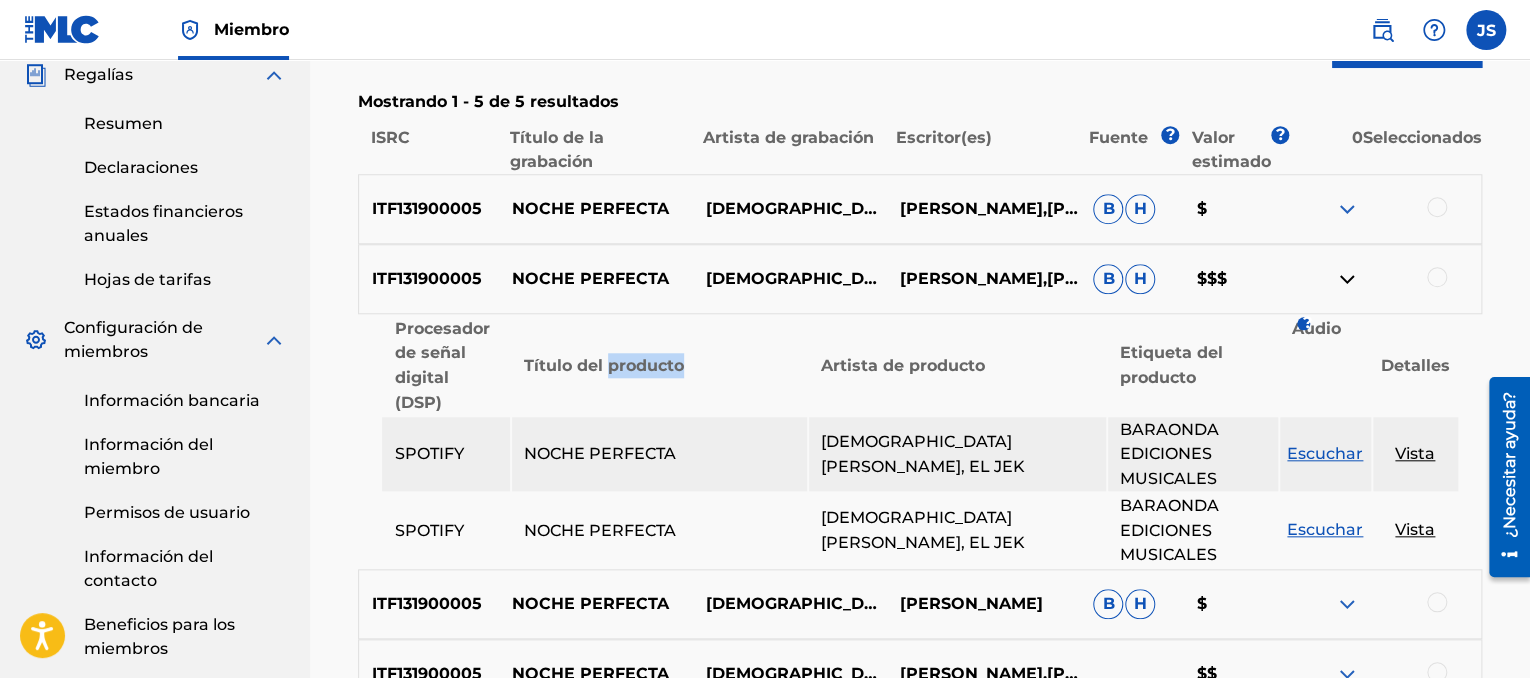 click on "Título del producto" at bounding box center (659, 365) 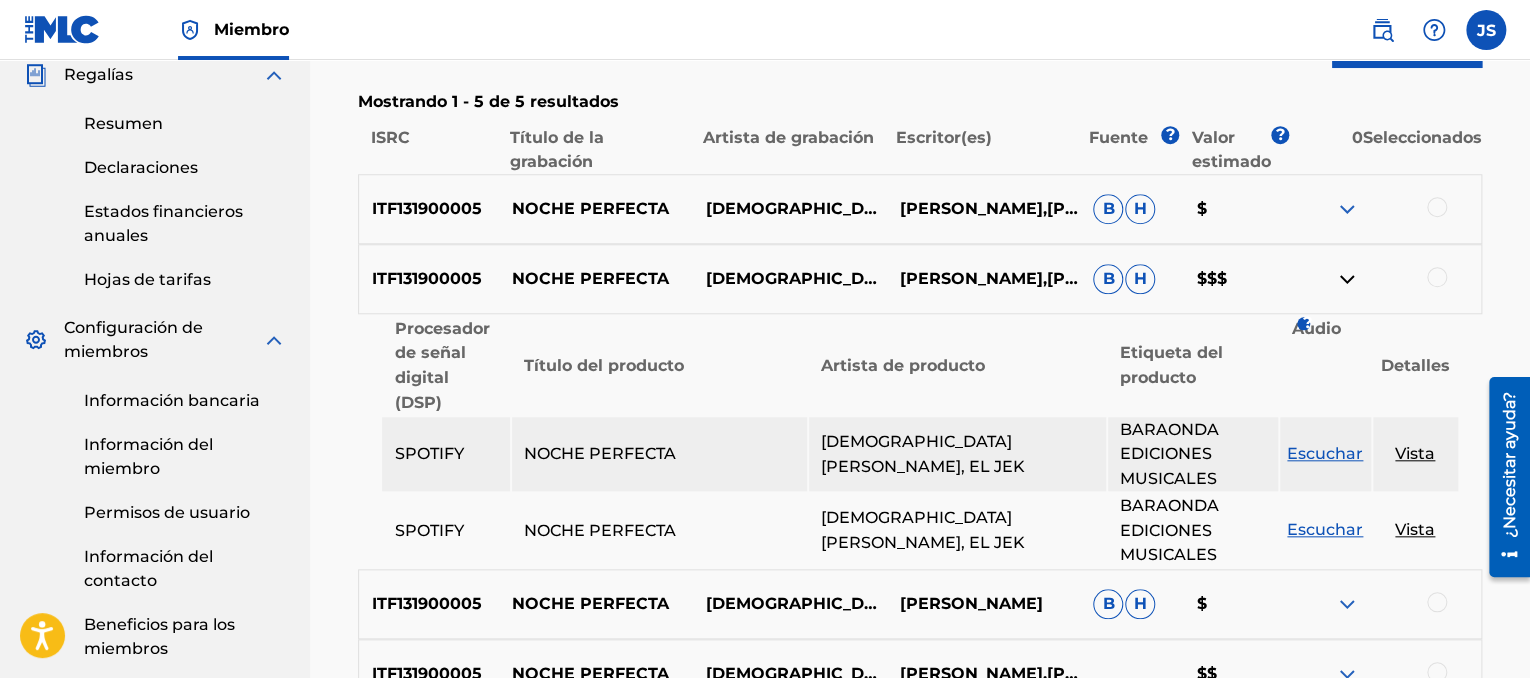 click at bounding box center [1437, 277] 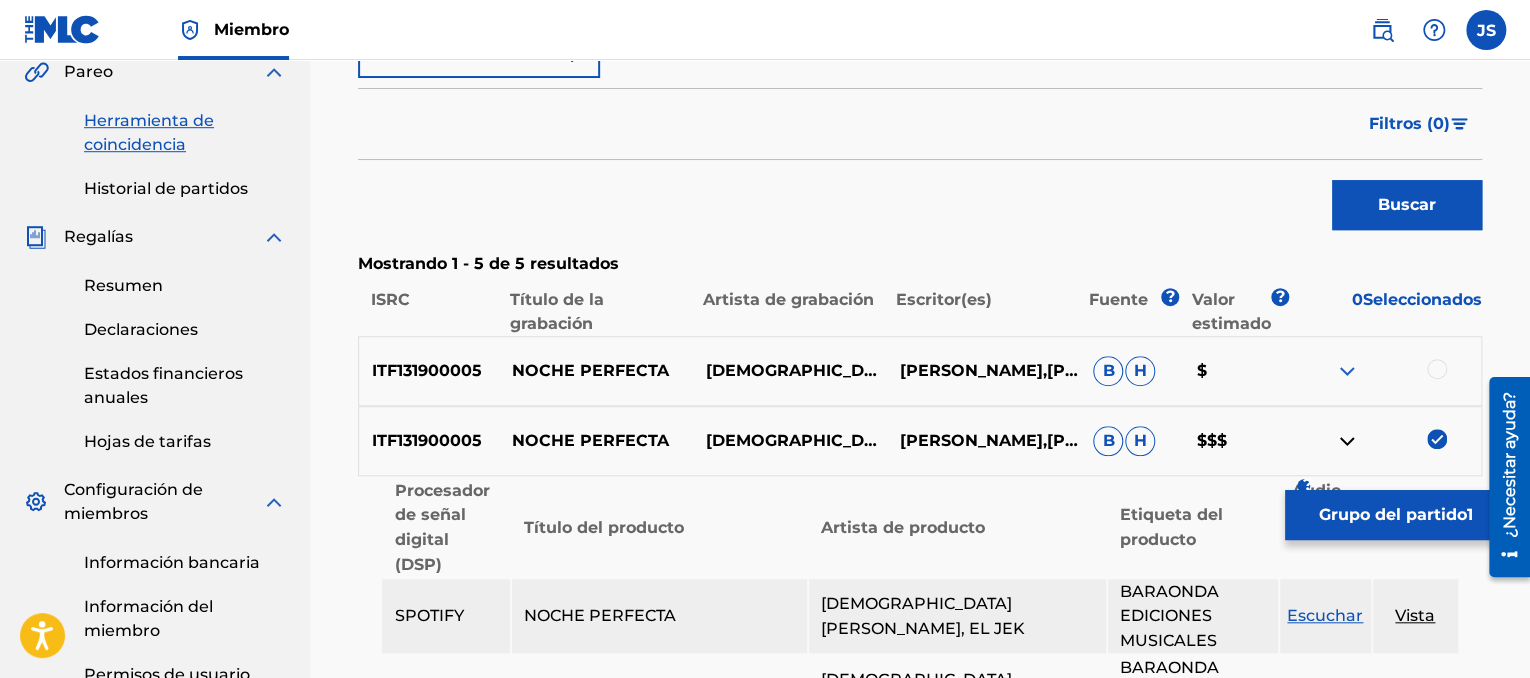 scroll, scrollTop: 574, scrollLeft: 0, axis: vertical 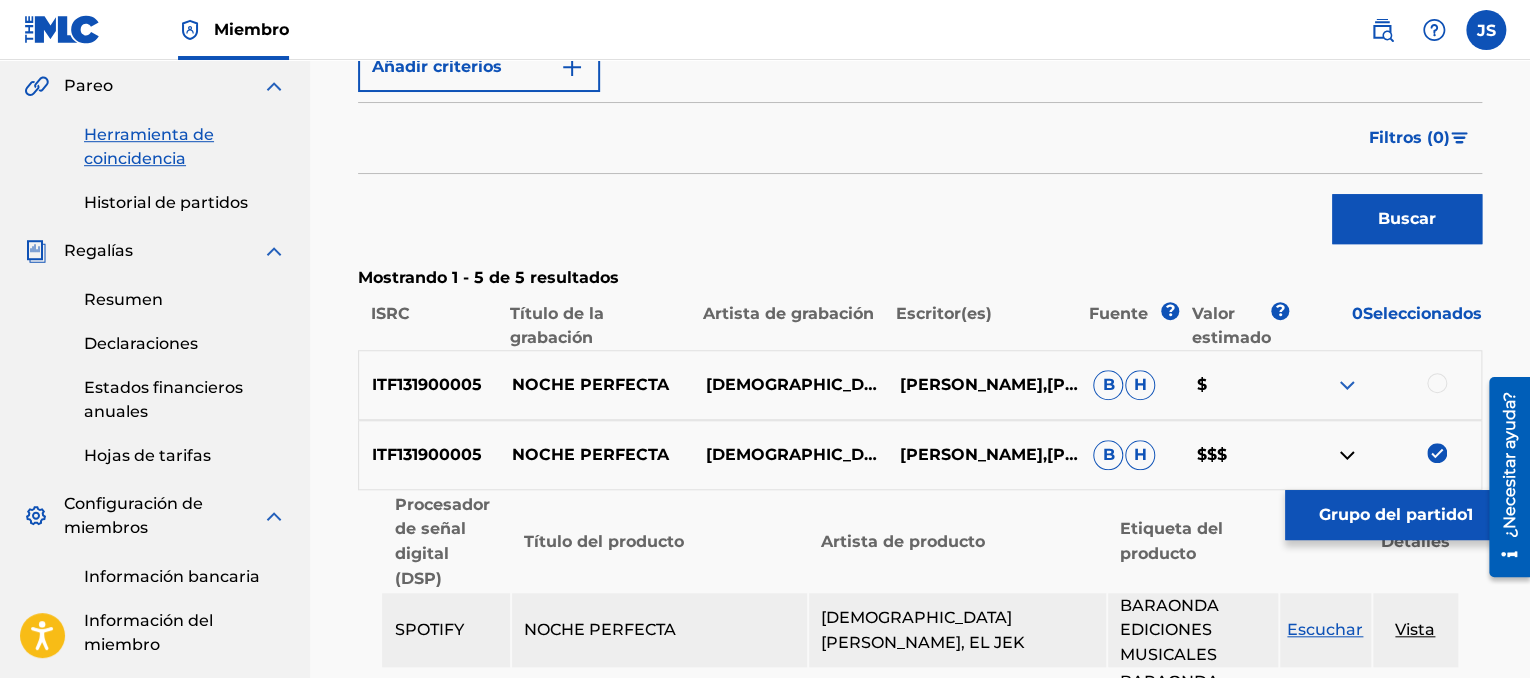 click on "Grupo del partido" at bounding box center [1393, 514] 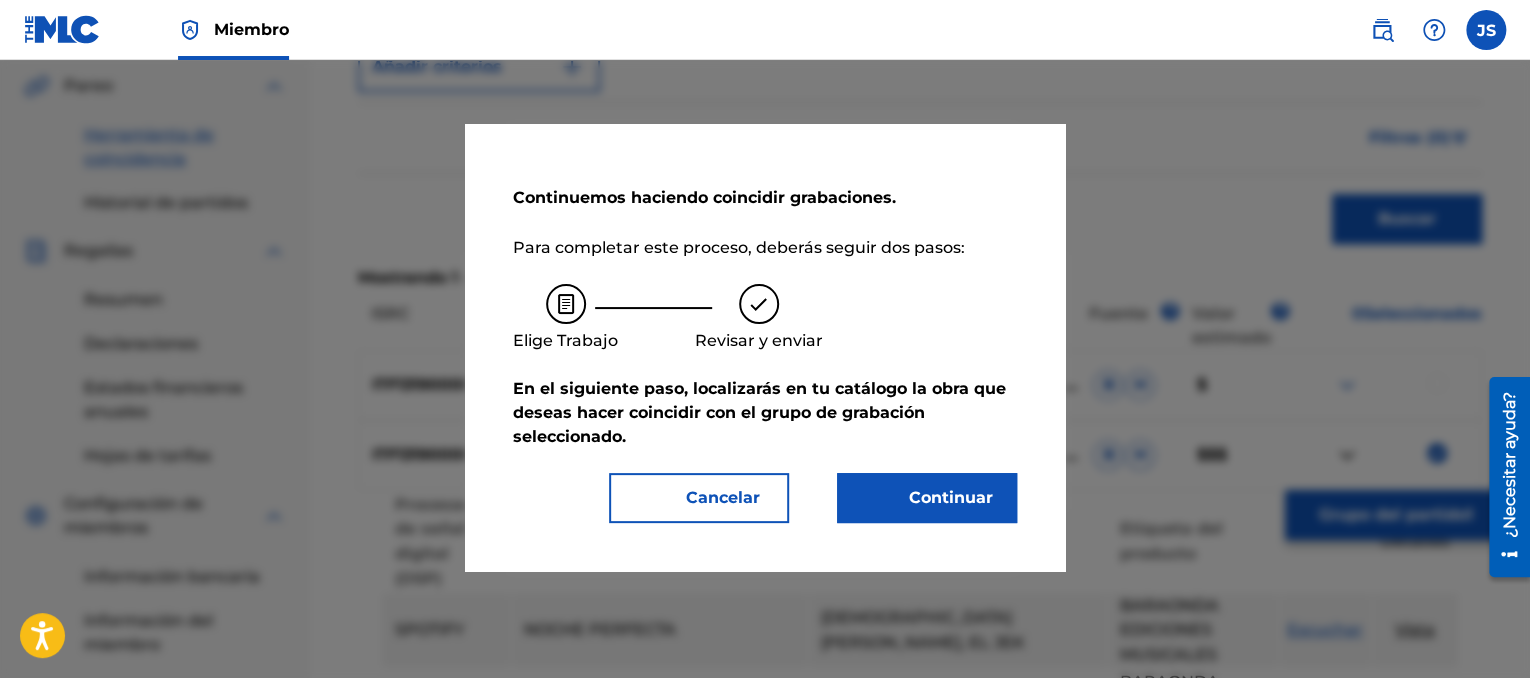 click on "Continuar" at bounding box center [951, 497] 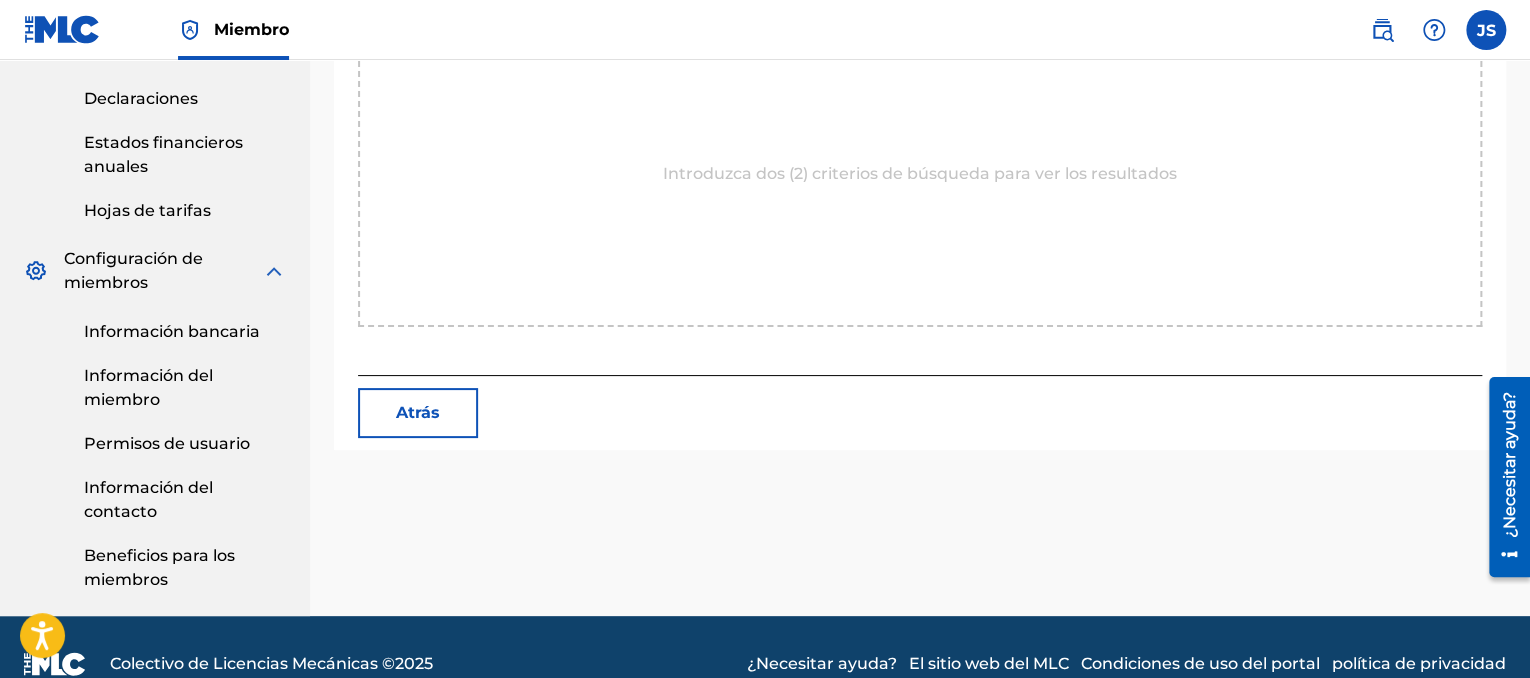 scroll, scrollTop: 853, scrollLeft: 0, axis: vertical 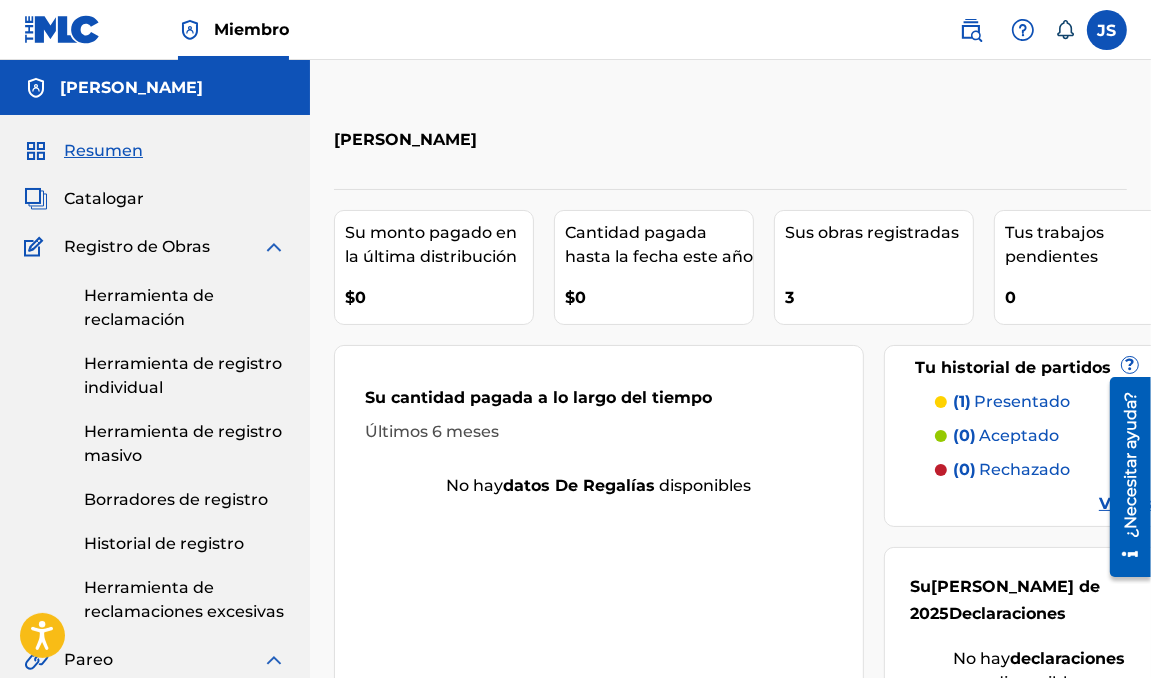 click on "Catalogar" at bounding box center [104, 198] 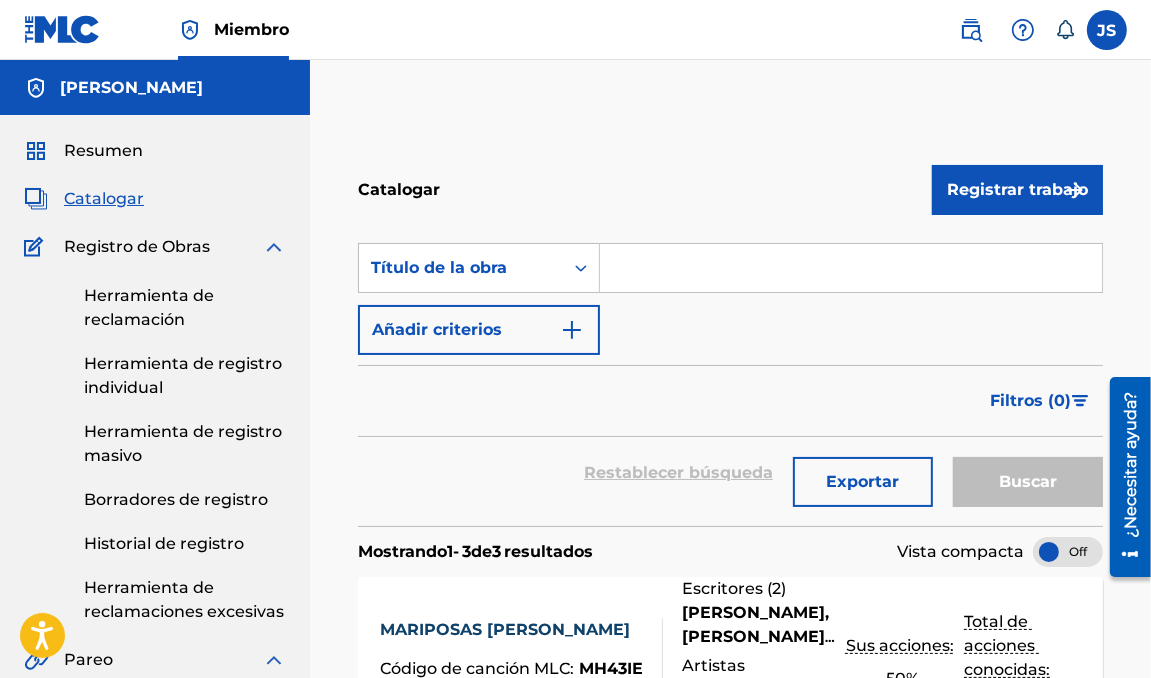 click at bounding box center (851, 268) 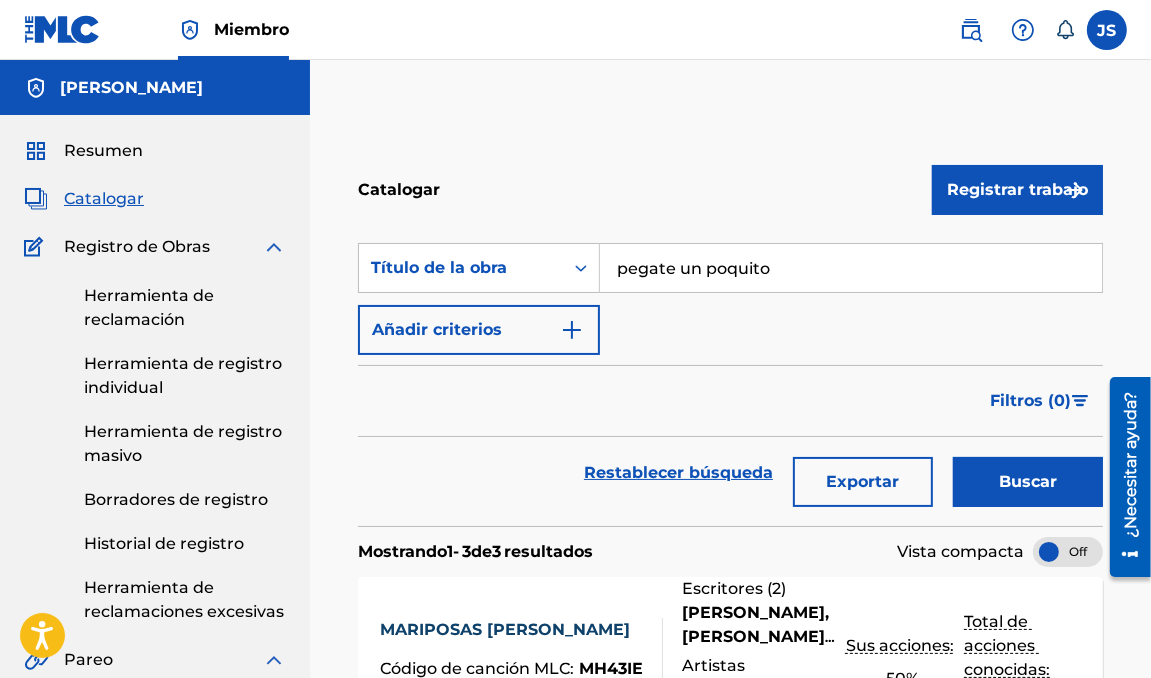 type on "pegate un poquito" 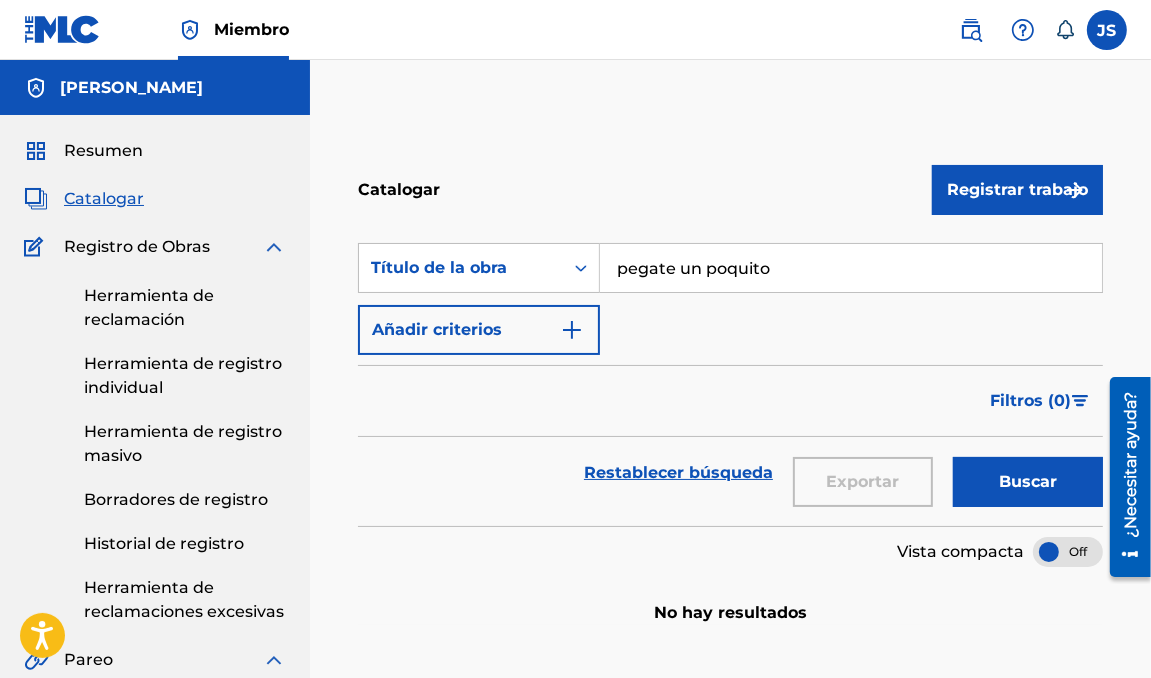 click on "Herramienta de reclamación" at bounding box center [149, 307] 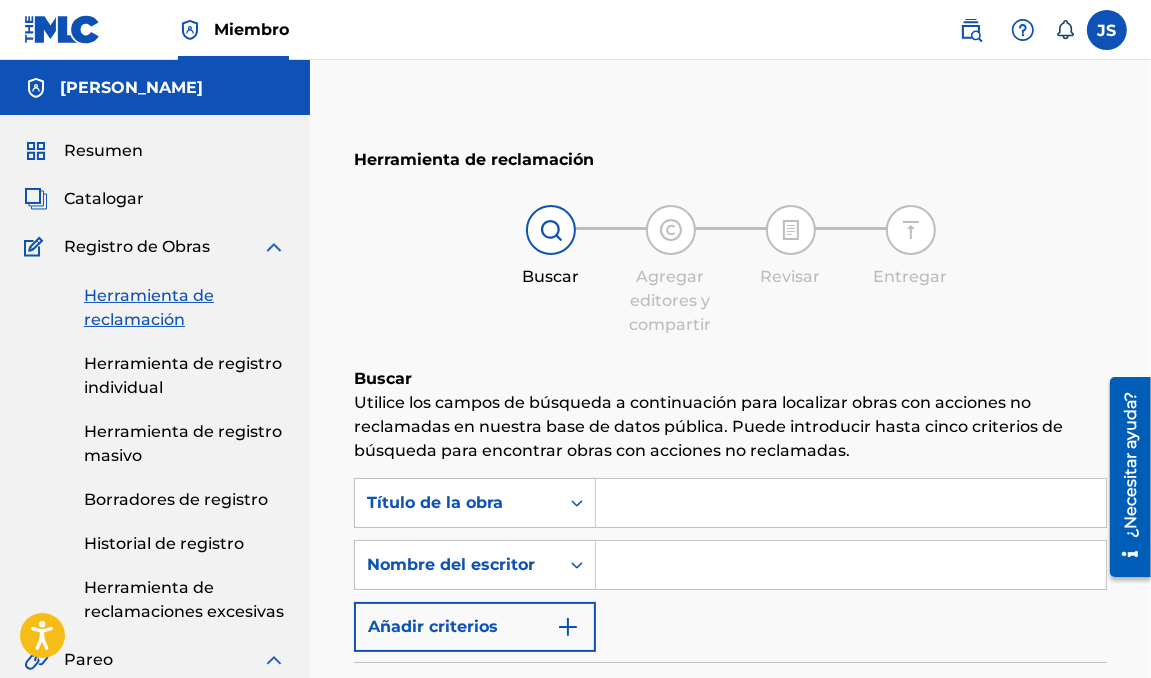 click at bounding box center (851, 503) 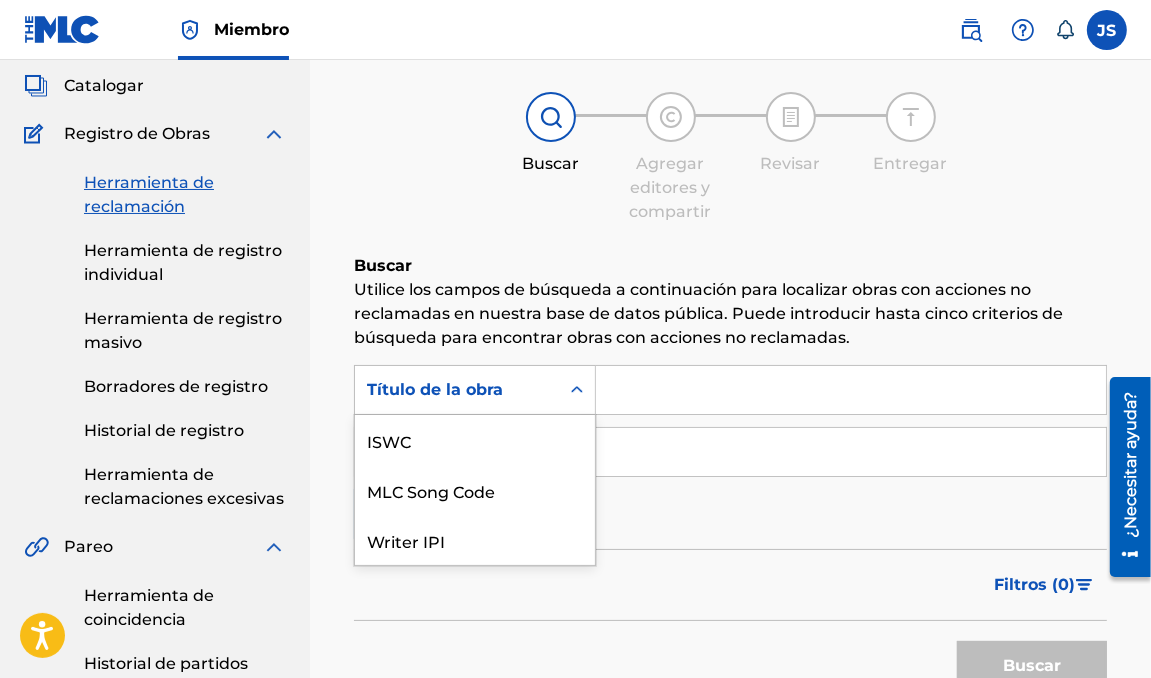 scroll, scrollTop: 148, scrollLeft: 0, axis: vertical 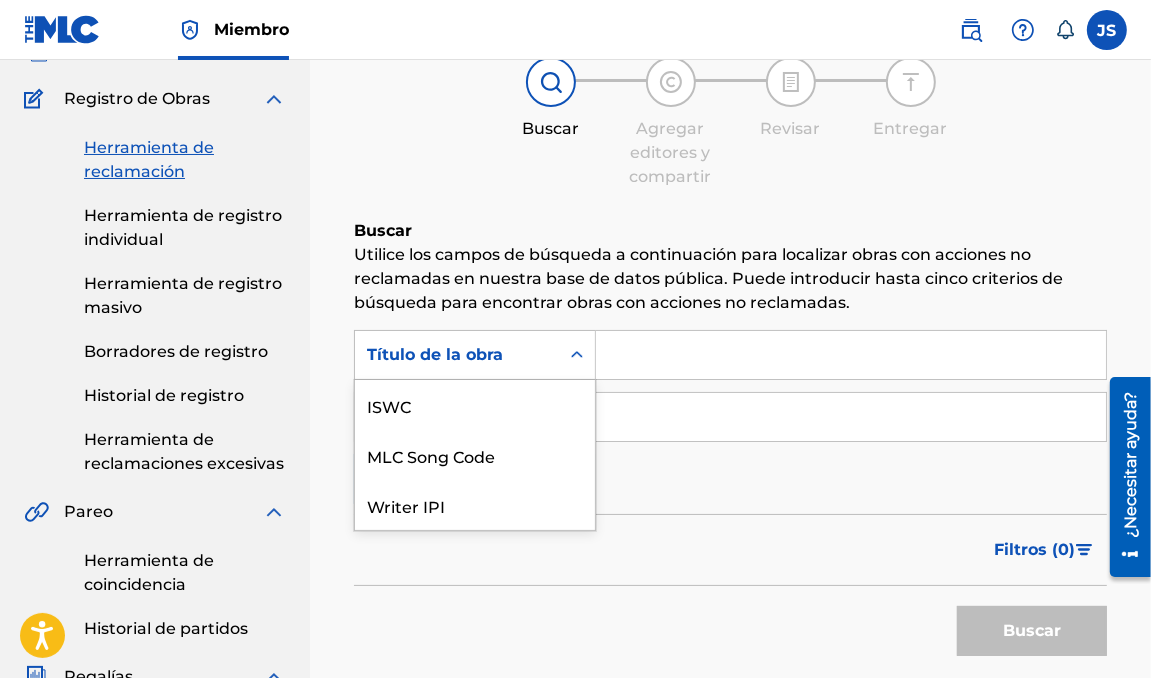 click on "7 results available. Use Up and Down to choose options, press Enter to select the currently focused option, press Escape to exit the menu, press Tab to select the option and exit the menu. Título de la obra ISWC MLC Song Code Writer IPI Publisher Name Publisher IPI MLC Publisher Number Work Title" at bounding box center (475, 355) 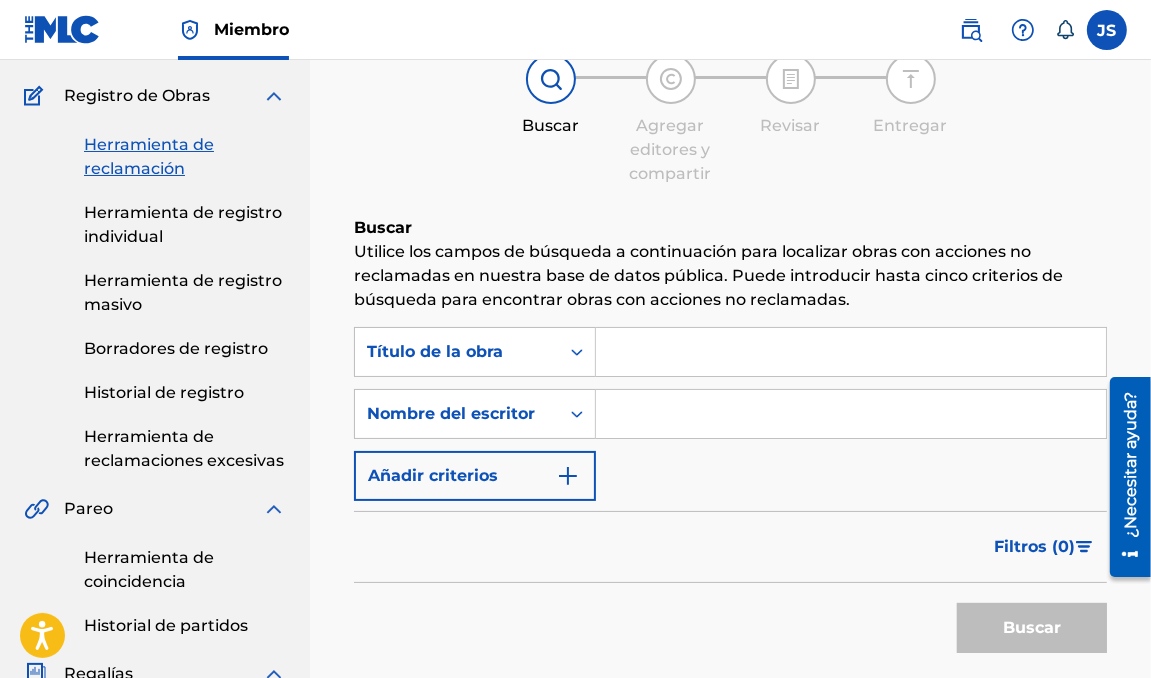 click at bounding box center (851, 352) 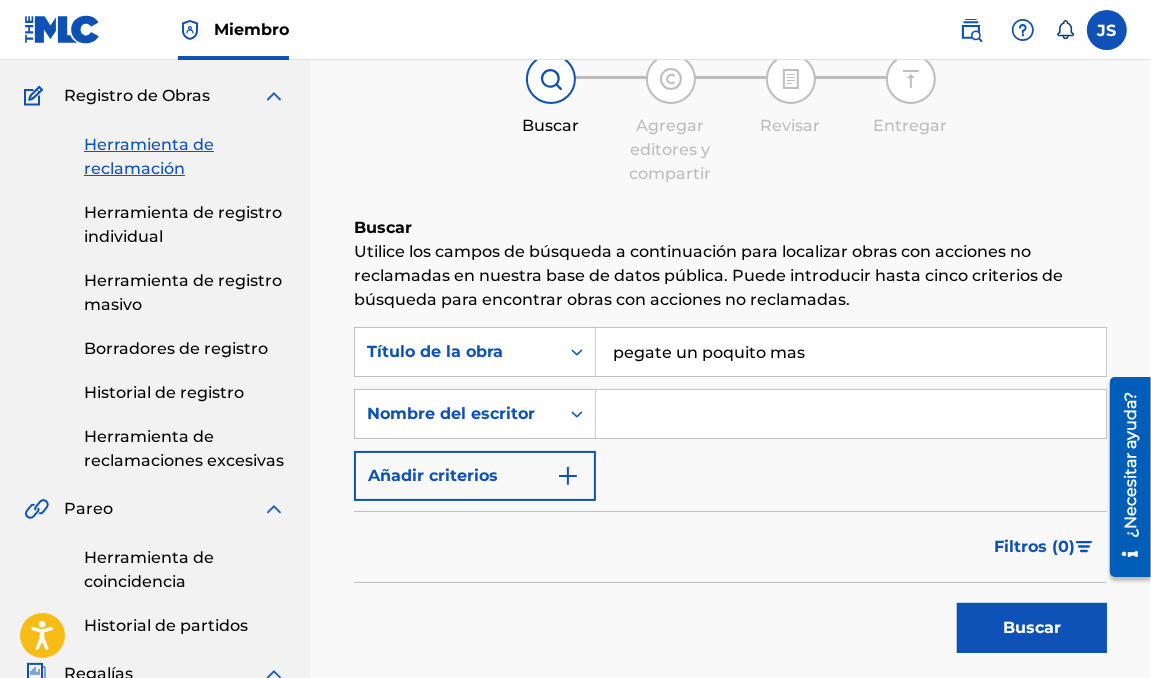 type on "pegate un poquito mas" 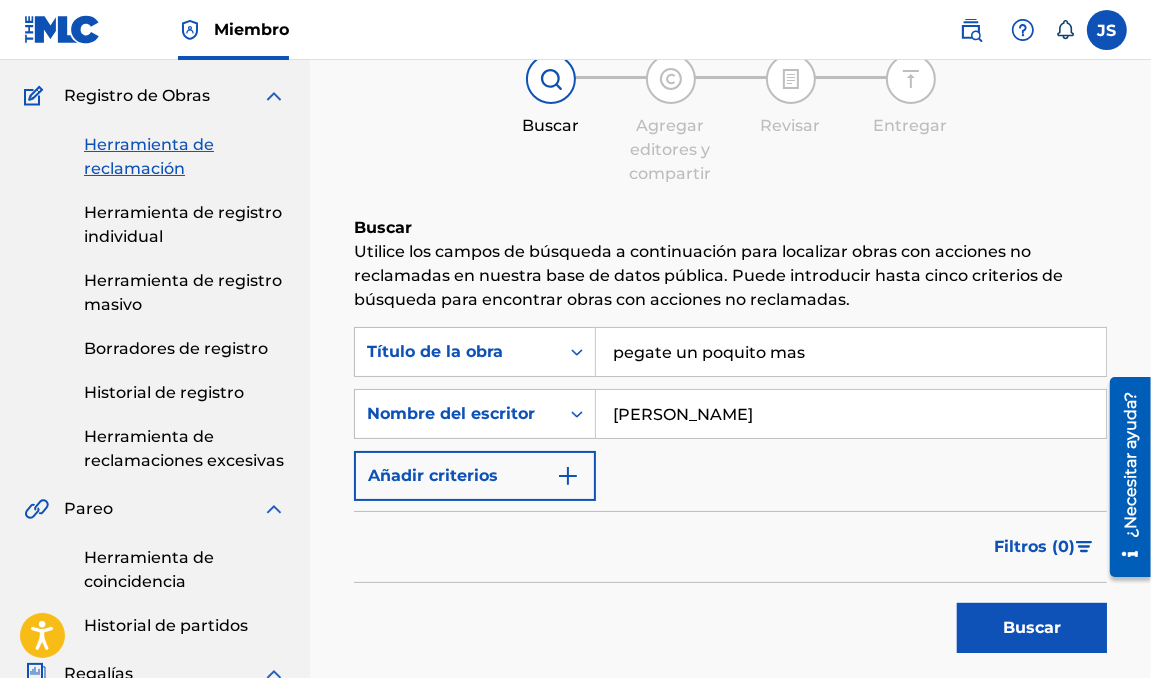 click on "Buscar" at bounding box center [1032, 628] 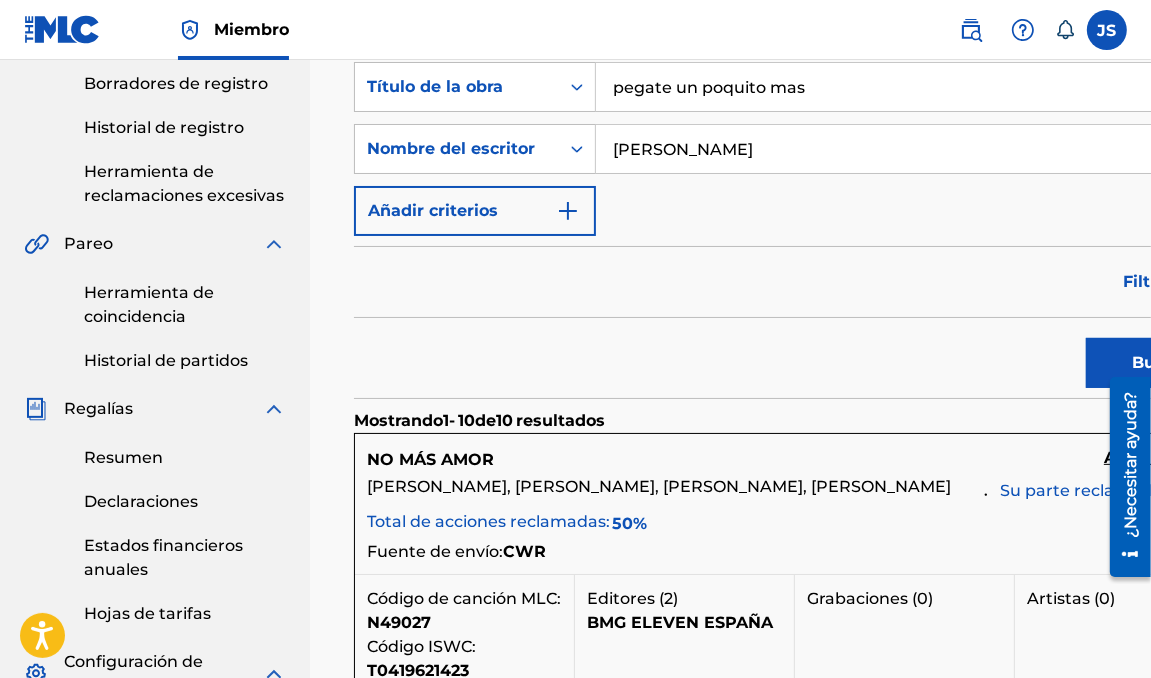scroll, scrollTop: 372, scrollLeft: 0, axis: vertical 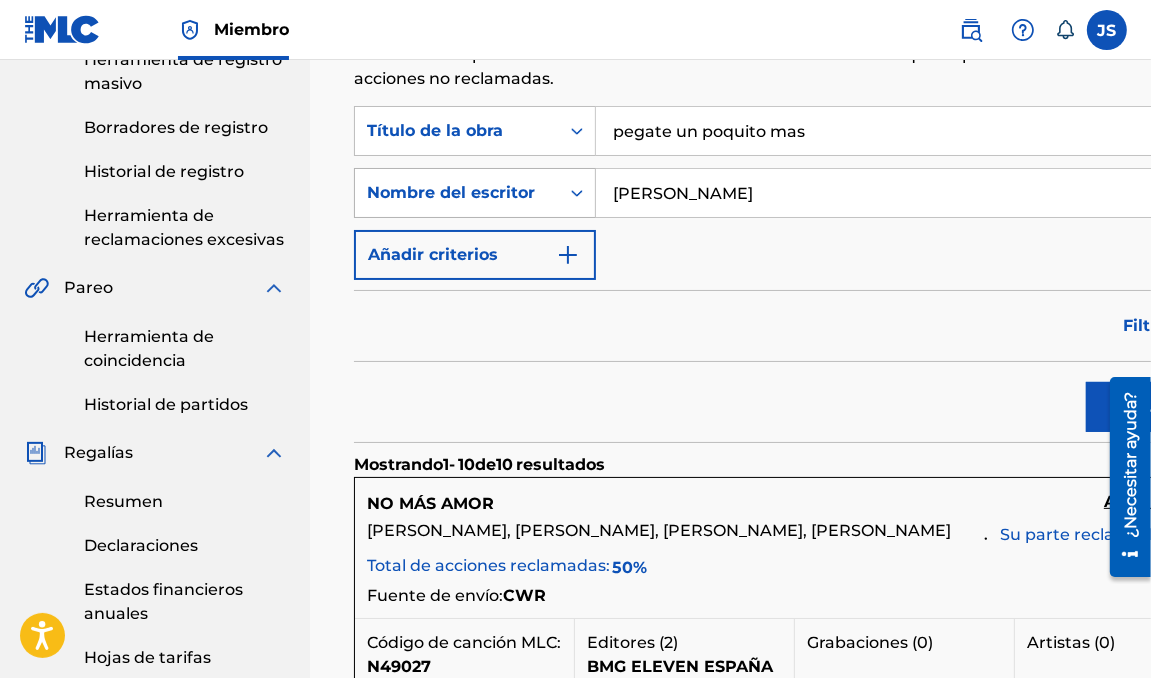 drag, startPoint x: 737, startPoint y: 192, endPoint x: 380, endPoint y: 180, distance: 357.20163 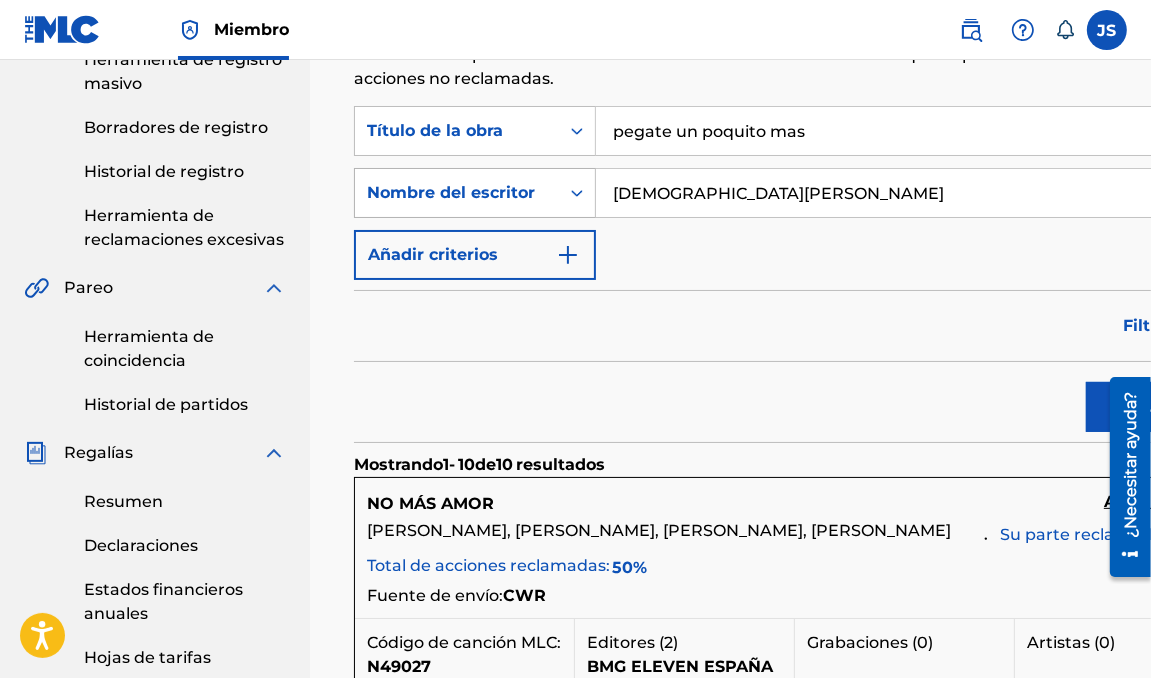 type on "[DEMOGRAPHIC_DATA][PERSON_NAME]" 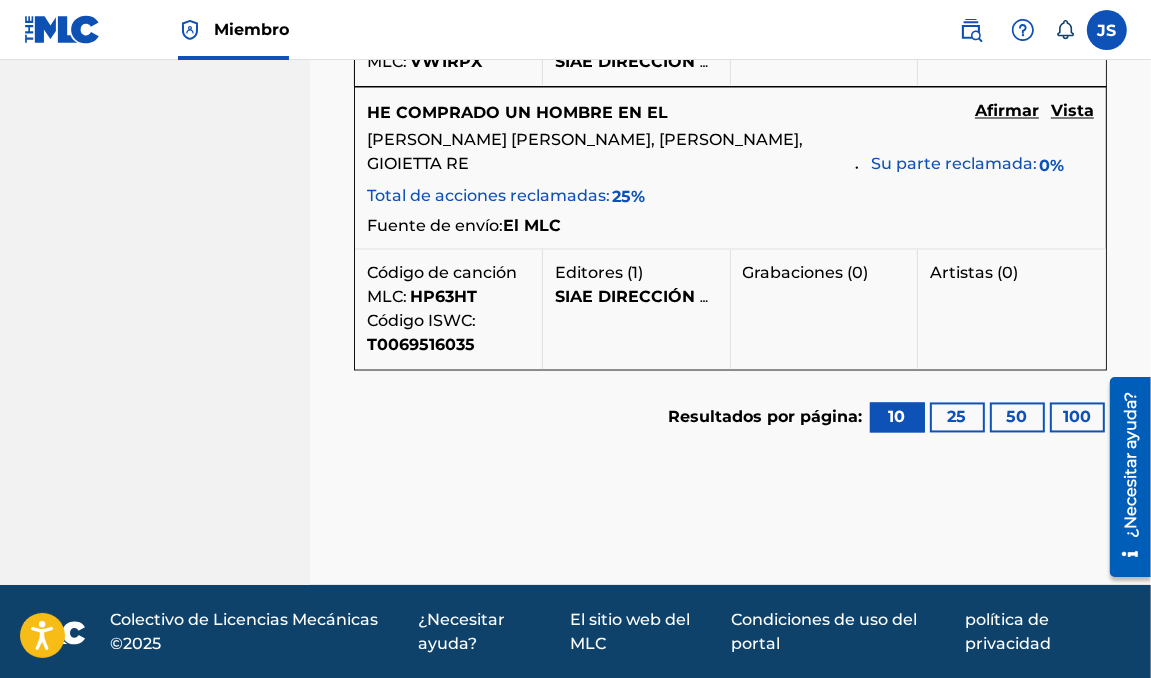 scroll, scrollTop: 2817, scrollLeft: 0, axis: vertical 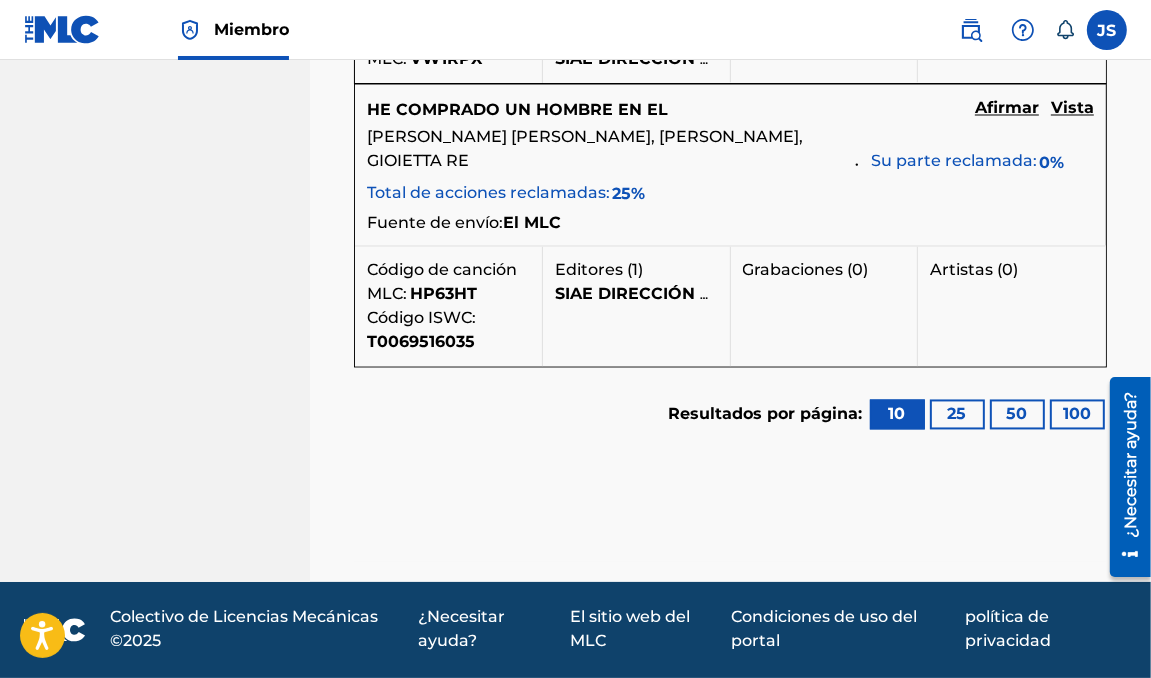 click on "100" at bounding box center [1077, 414] 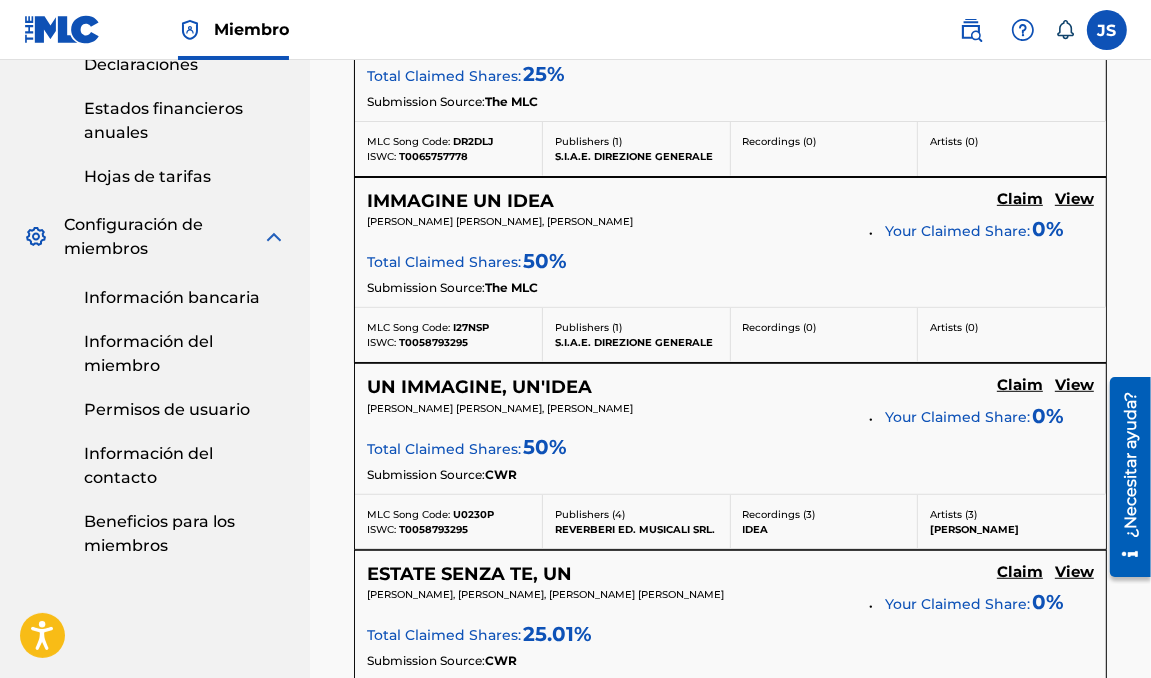 scroll, scrollTop: 2817, scrollLeft: 0, axis: vertical 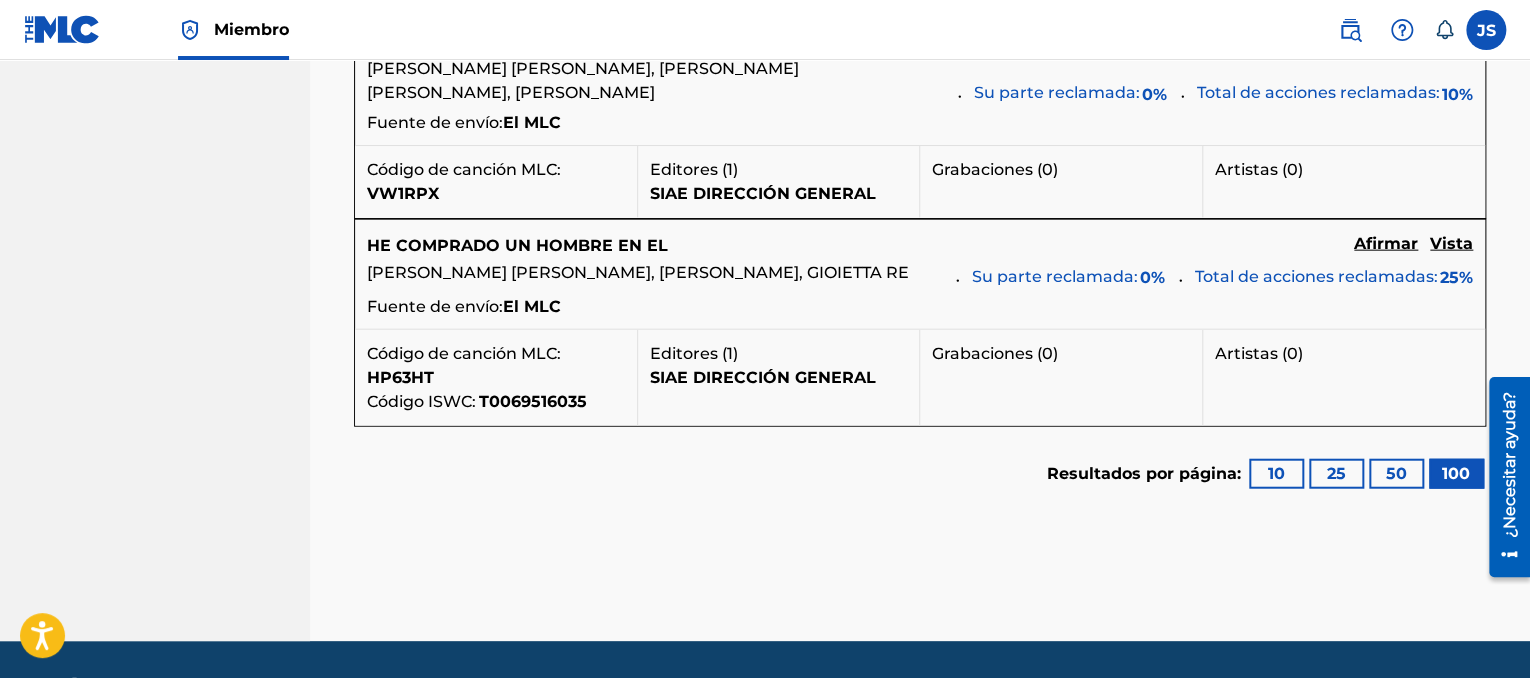 drag, startPoint x: 1534, startPoint y: 564, endPoint x: 28, endPoint y: 194, distance: 1550.7856 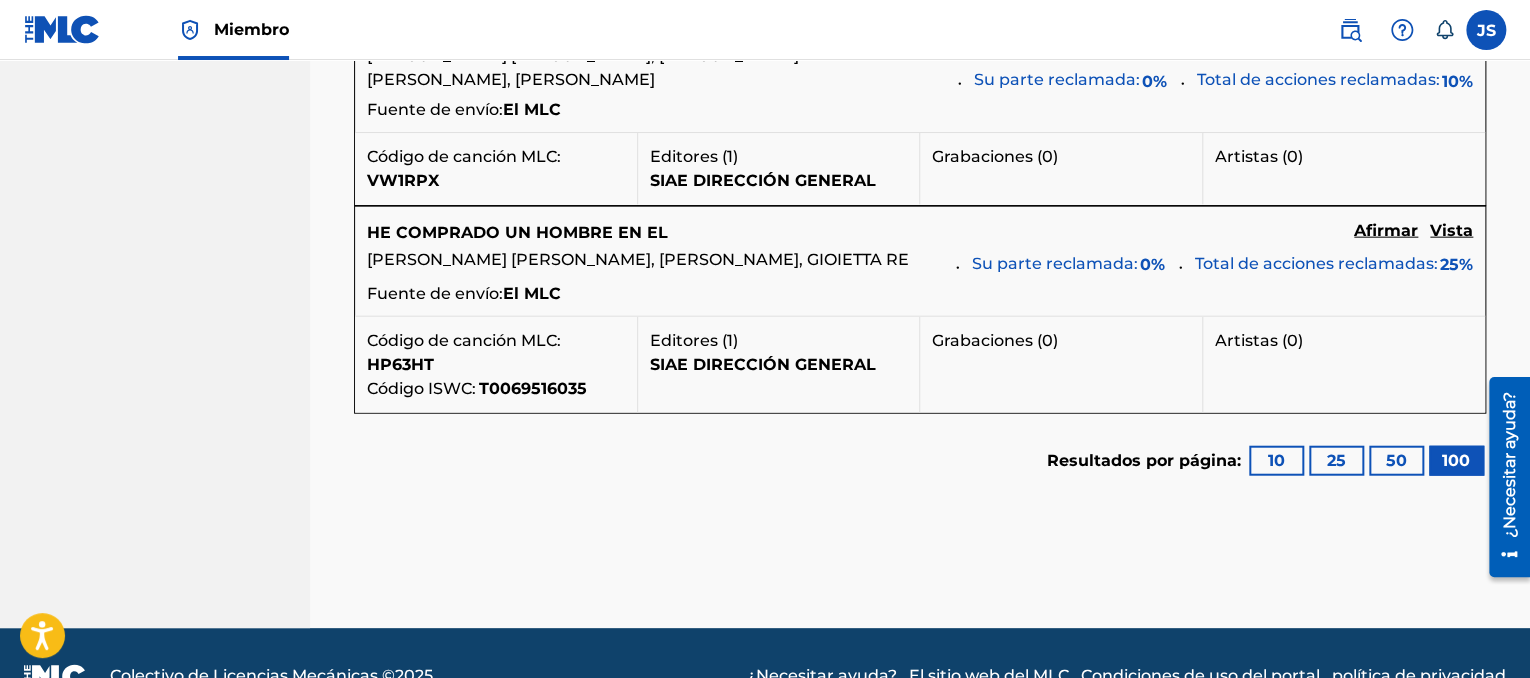 click on "100" at bounding box center [1456, 460] 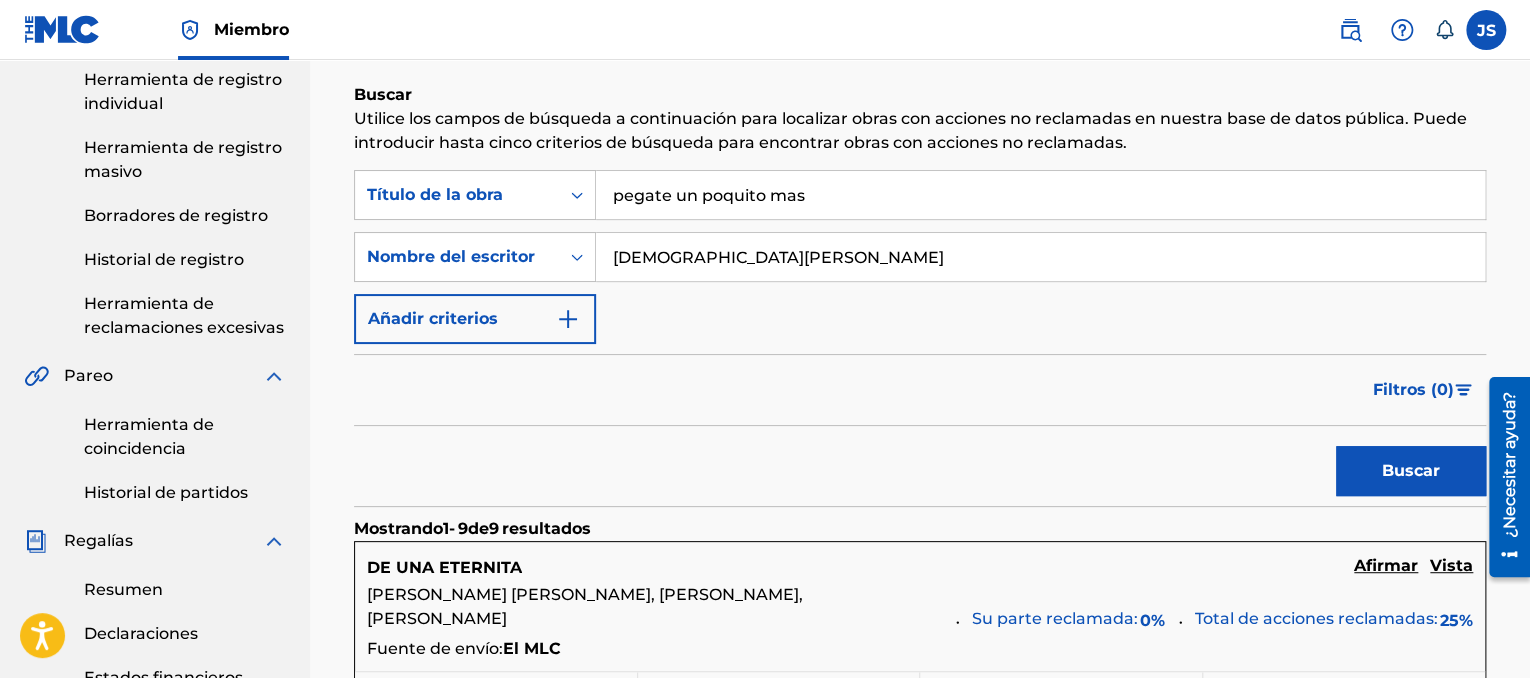 scroll, scrollTop: 267, scrollLeft: 0, axis: vertical 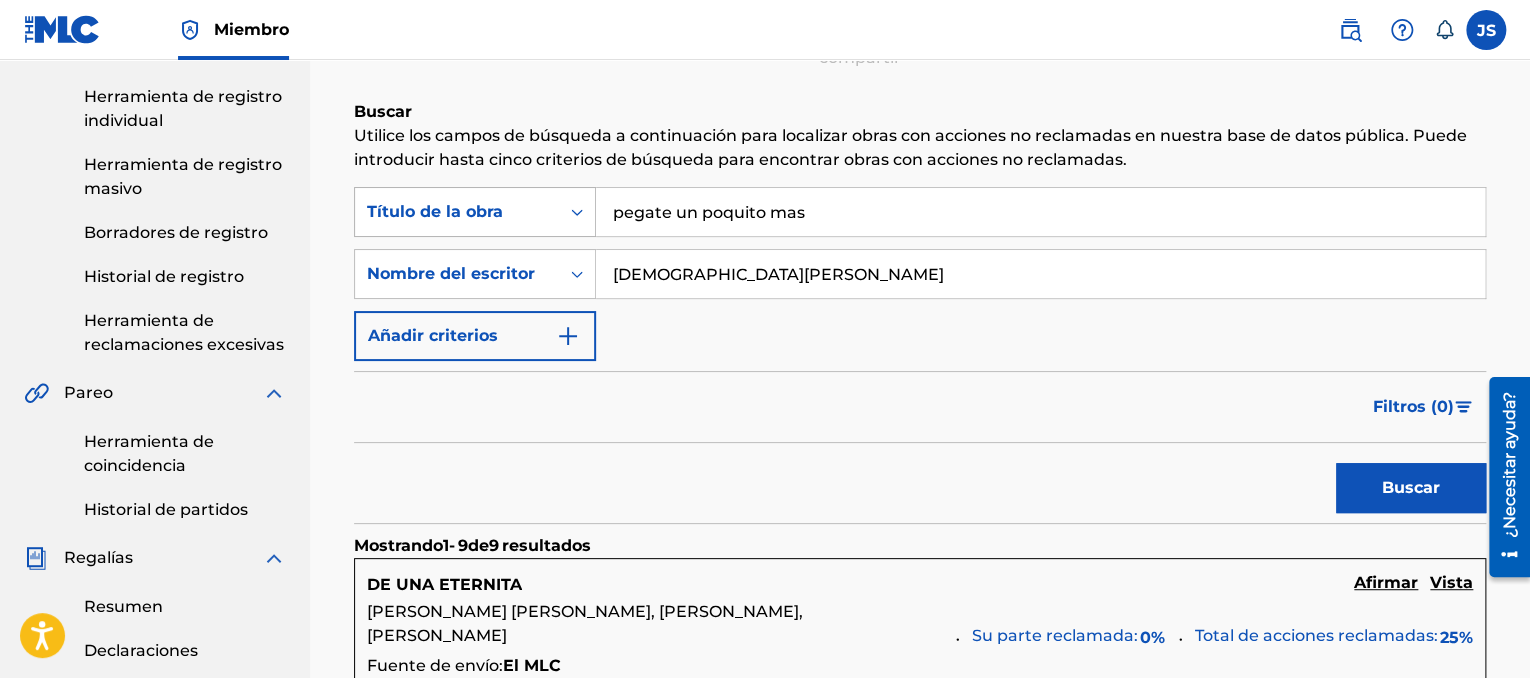drag, startPoint x: 815, startPoint y: 202, endPoint x: 552, endPoint y: 200, distance: 263.0076 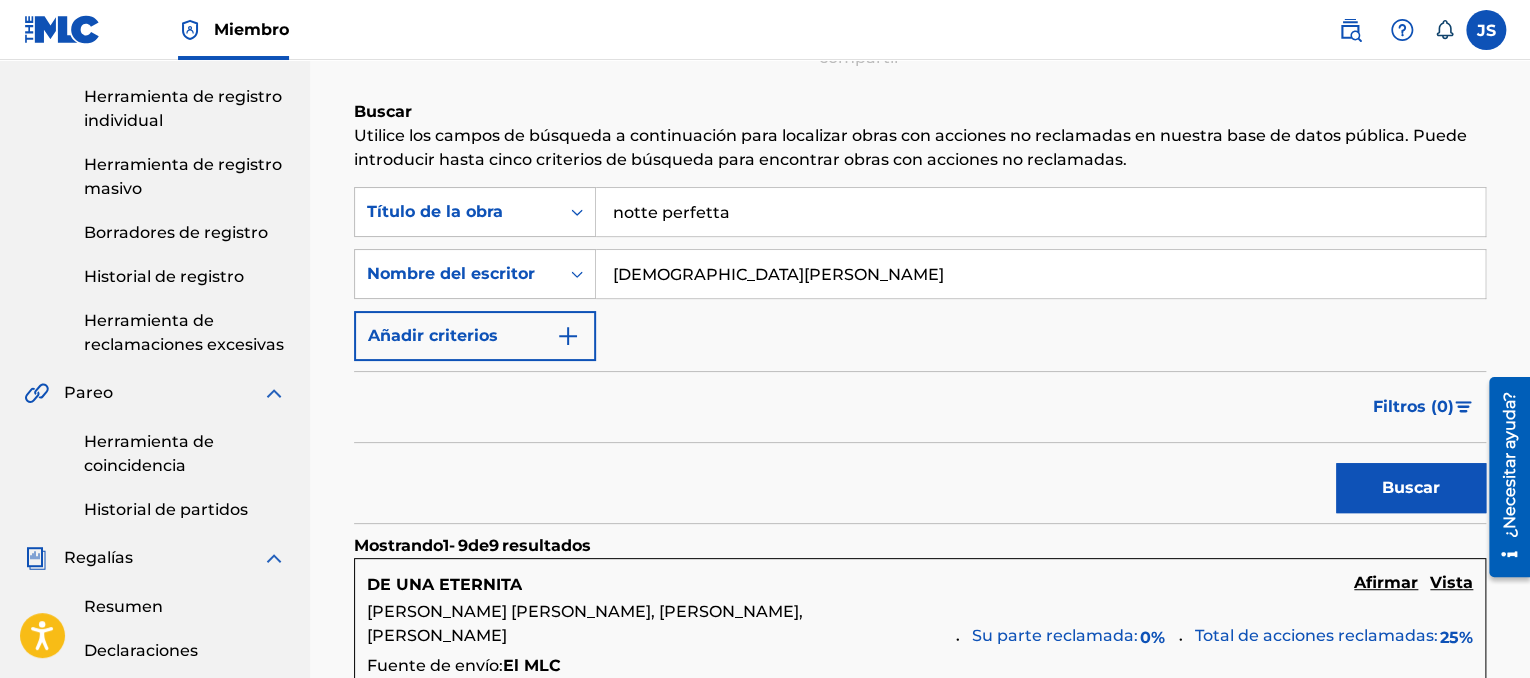 type on "notte perfetta" 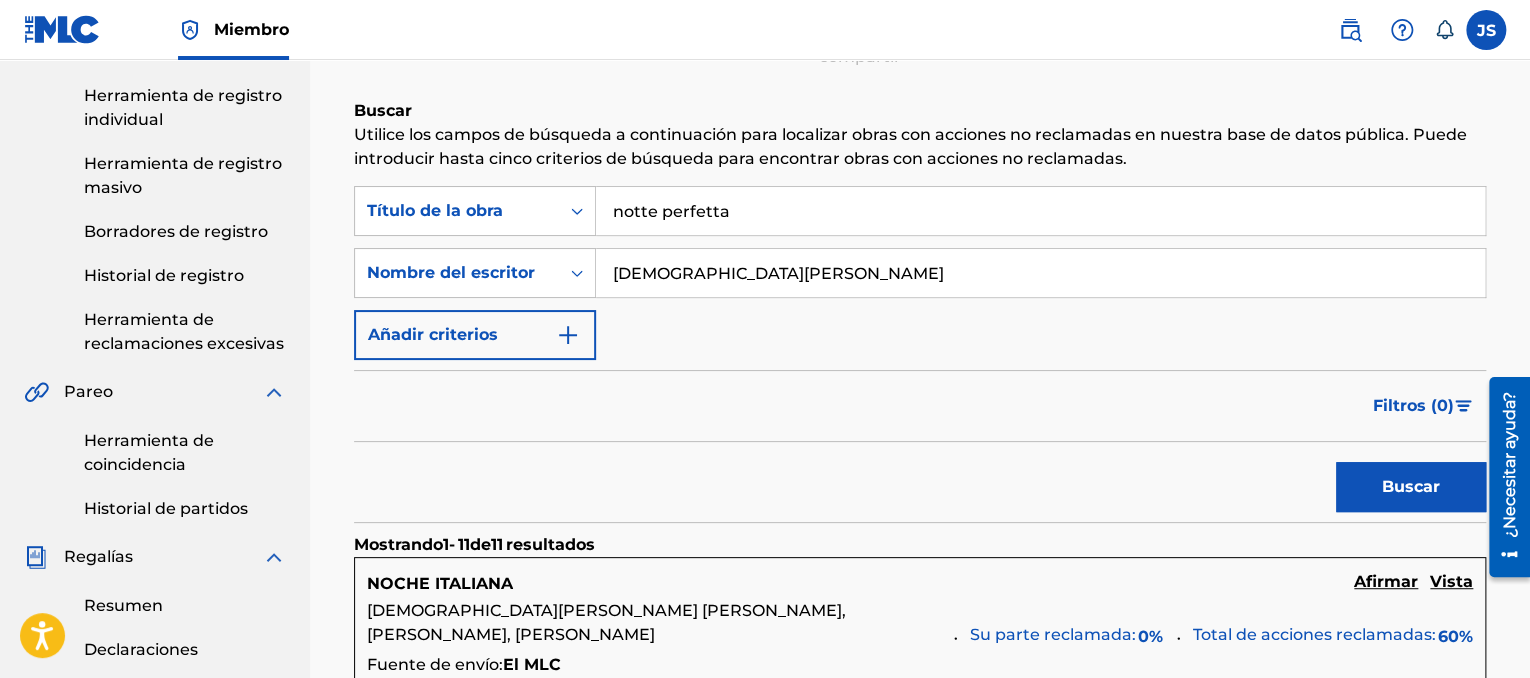 scroll, scrollTop: 256, scrollLeft: 0, axis: vertical 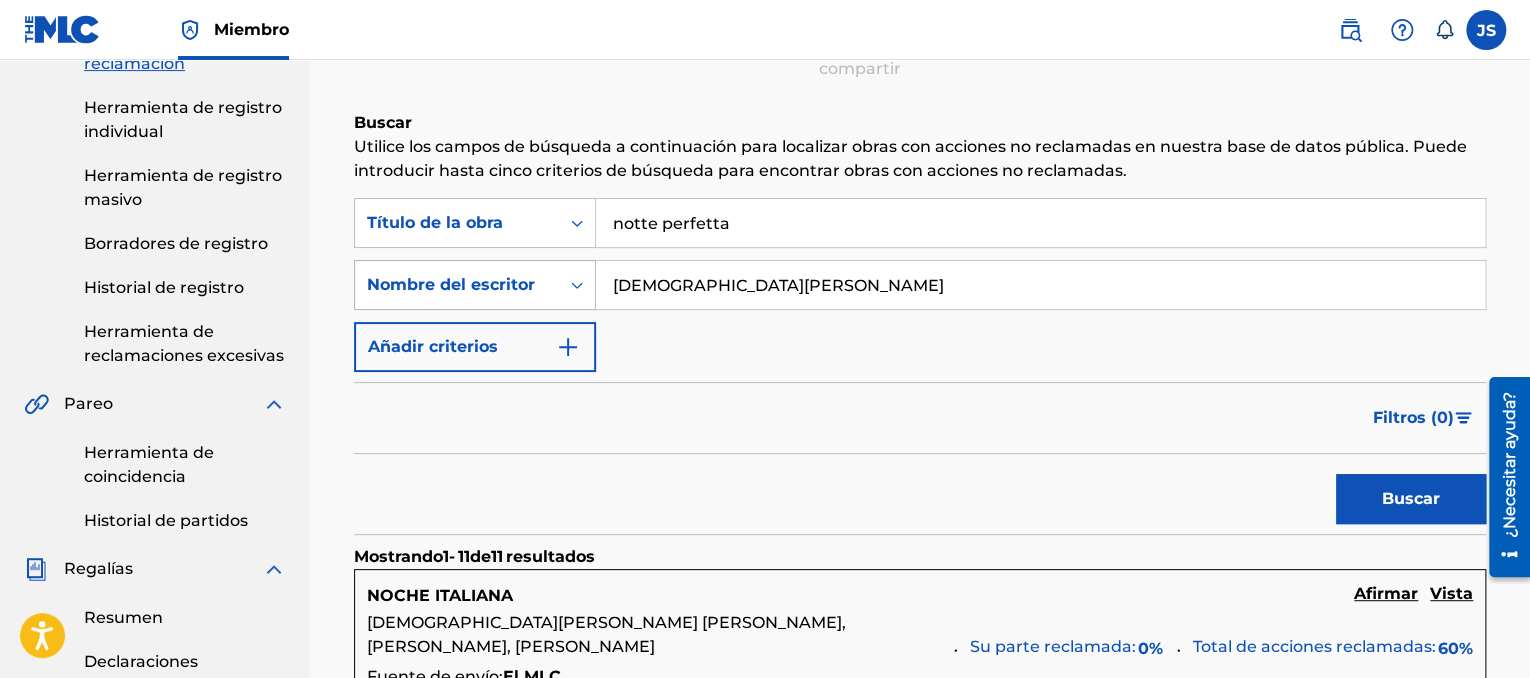 drag, startPoint x: 776, startPoint y: 271, endPoint x: 388, endPoint y: 268, distance: 388.0116 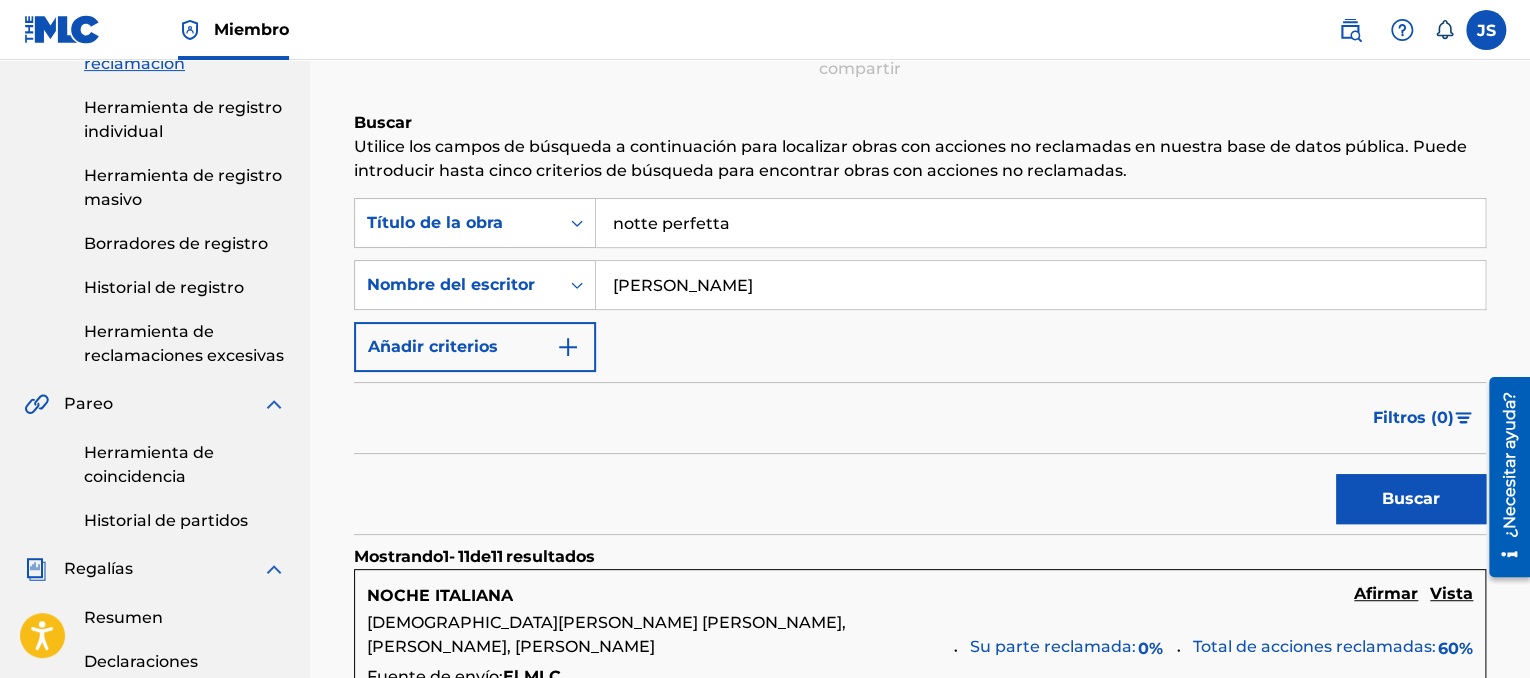 type on "[PERSON_NAME]" 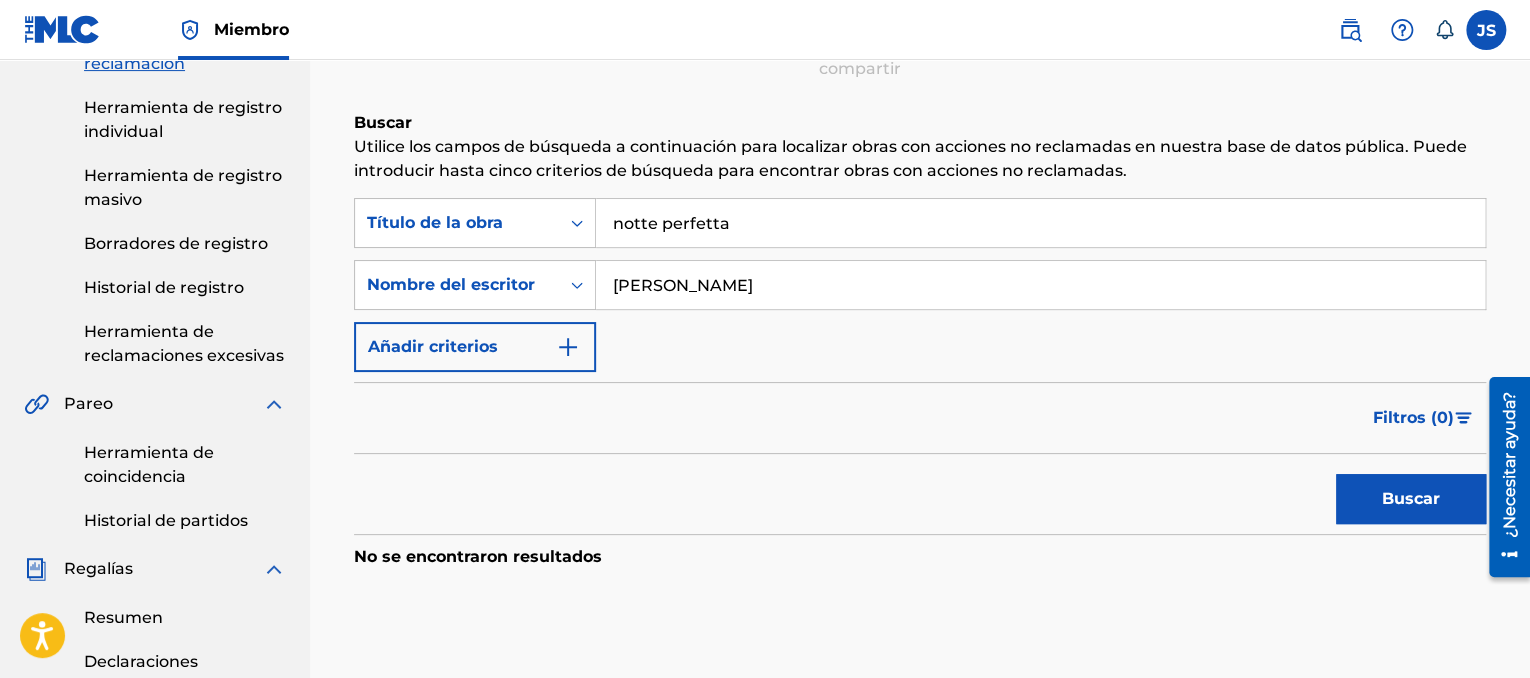 click on "Herramienta de registro individual" at bounding box center [183, 119] 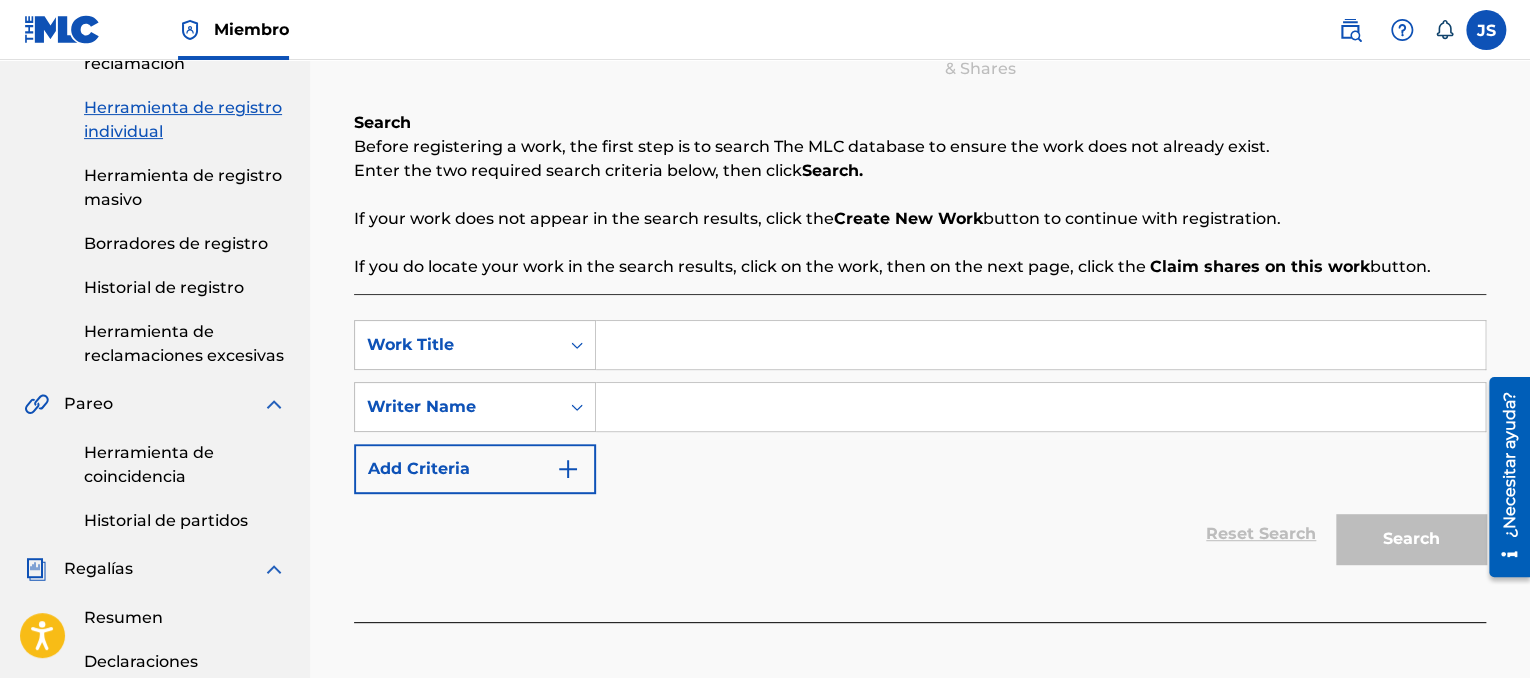 scroll, scrollTop: 0, scrollLeft: 0, axis: both 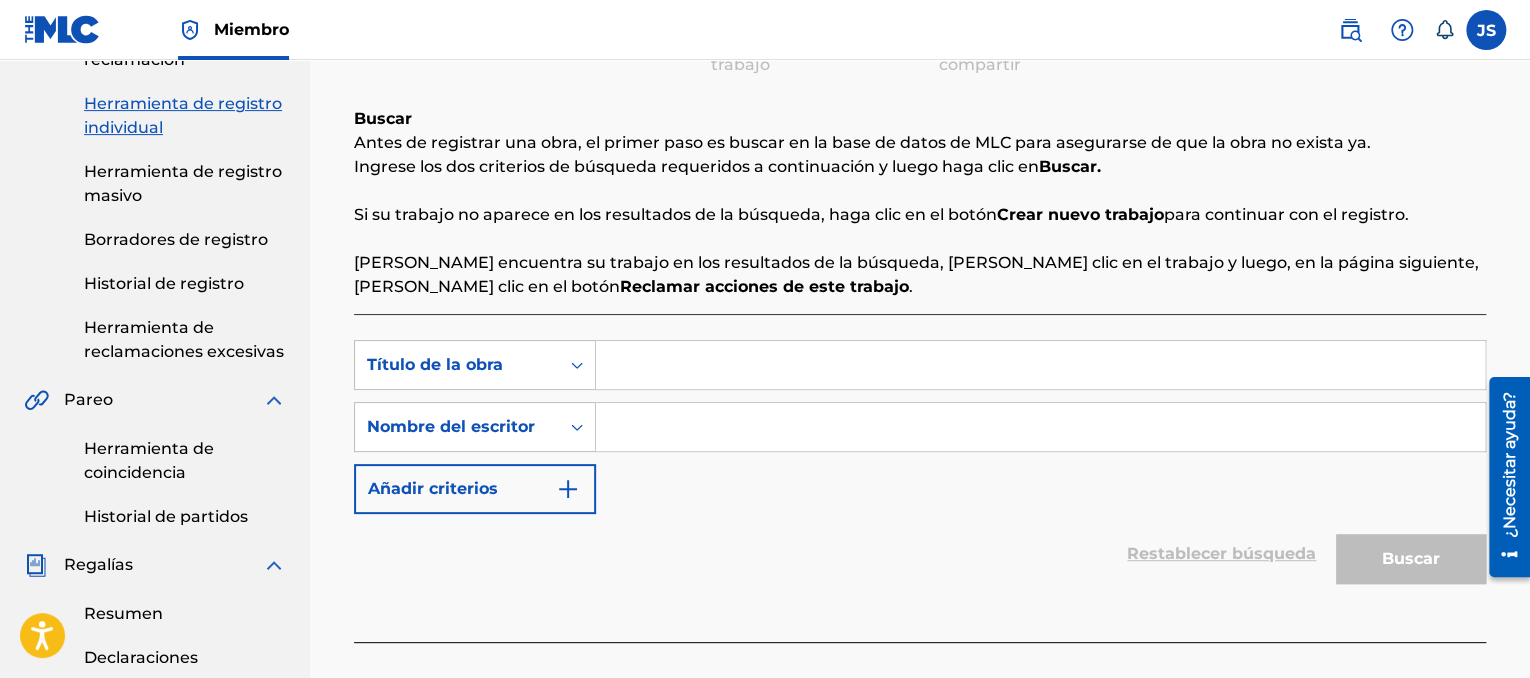 click at bounding box center (1040, 365) 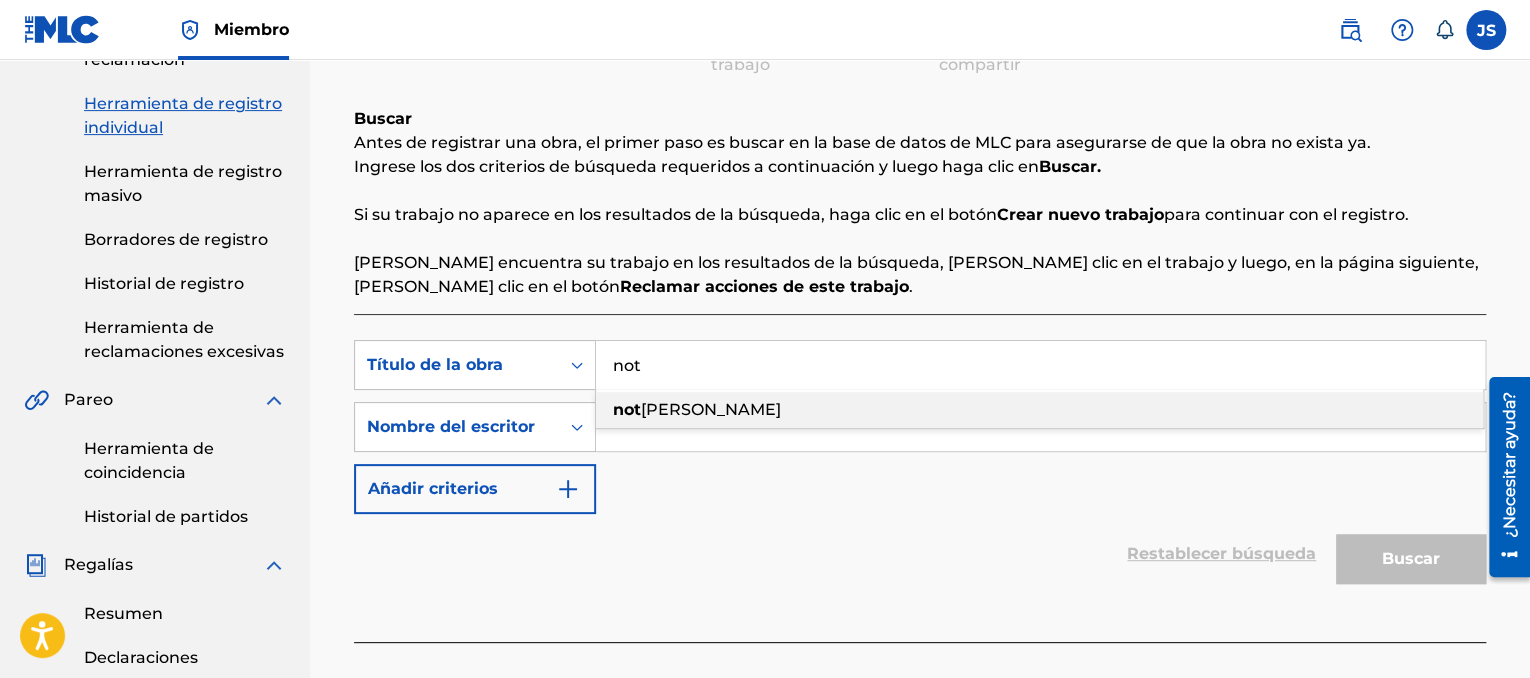 click on "not [PERSON_NAME]" at bounding box center (1039, 410) 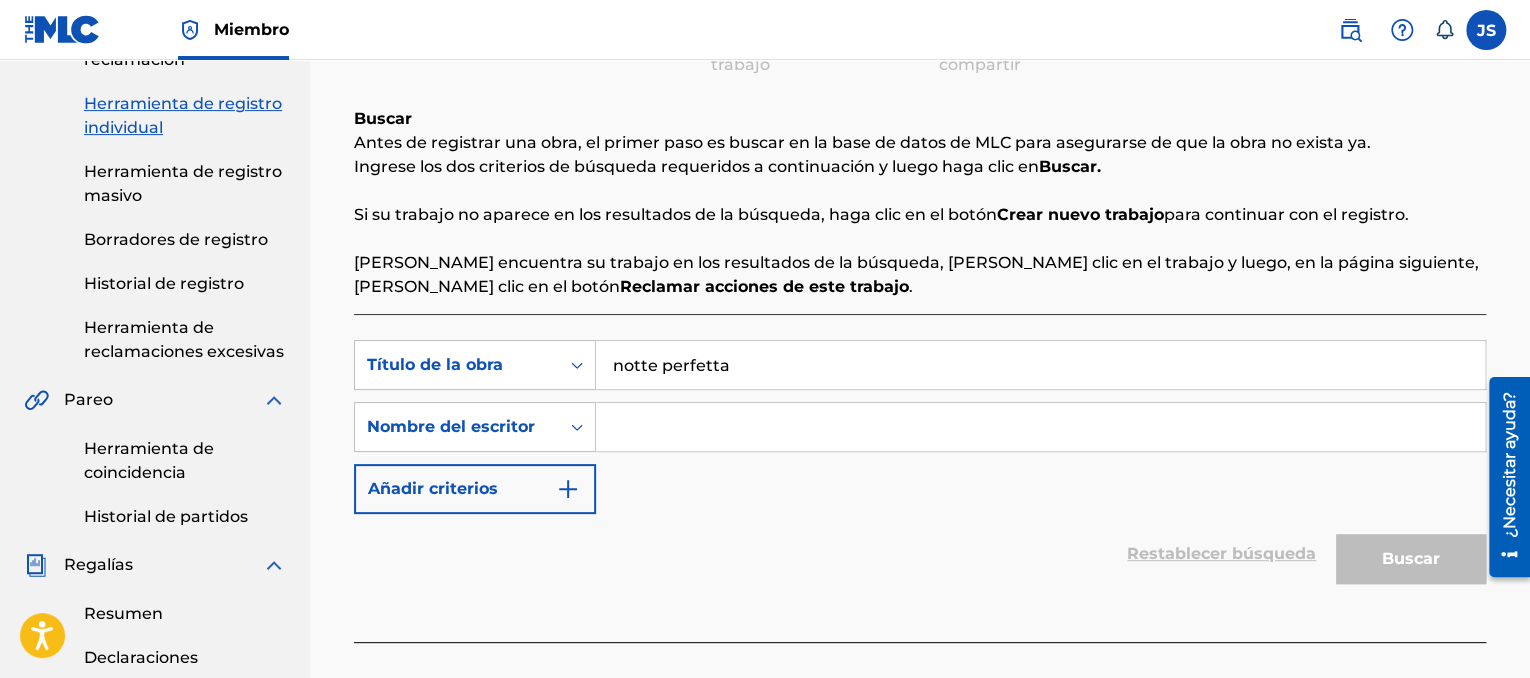 click at bounding box center (1040, 427) 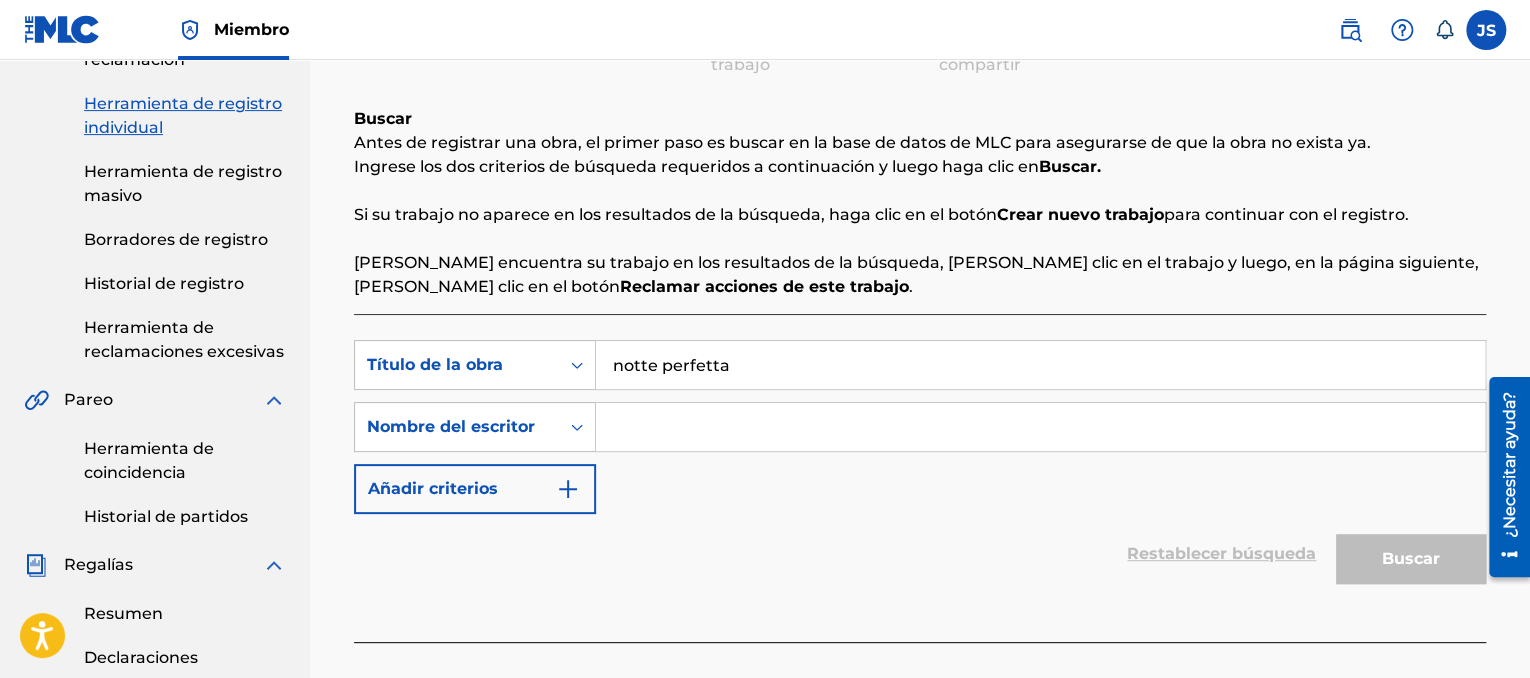 type on "[PERSON_NAME]" 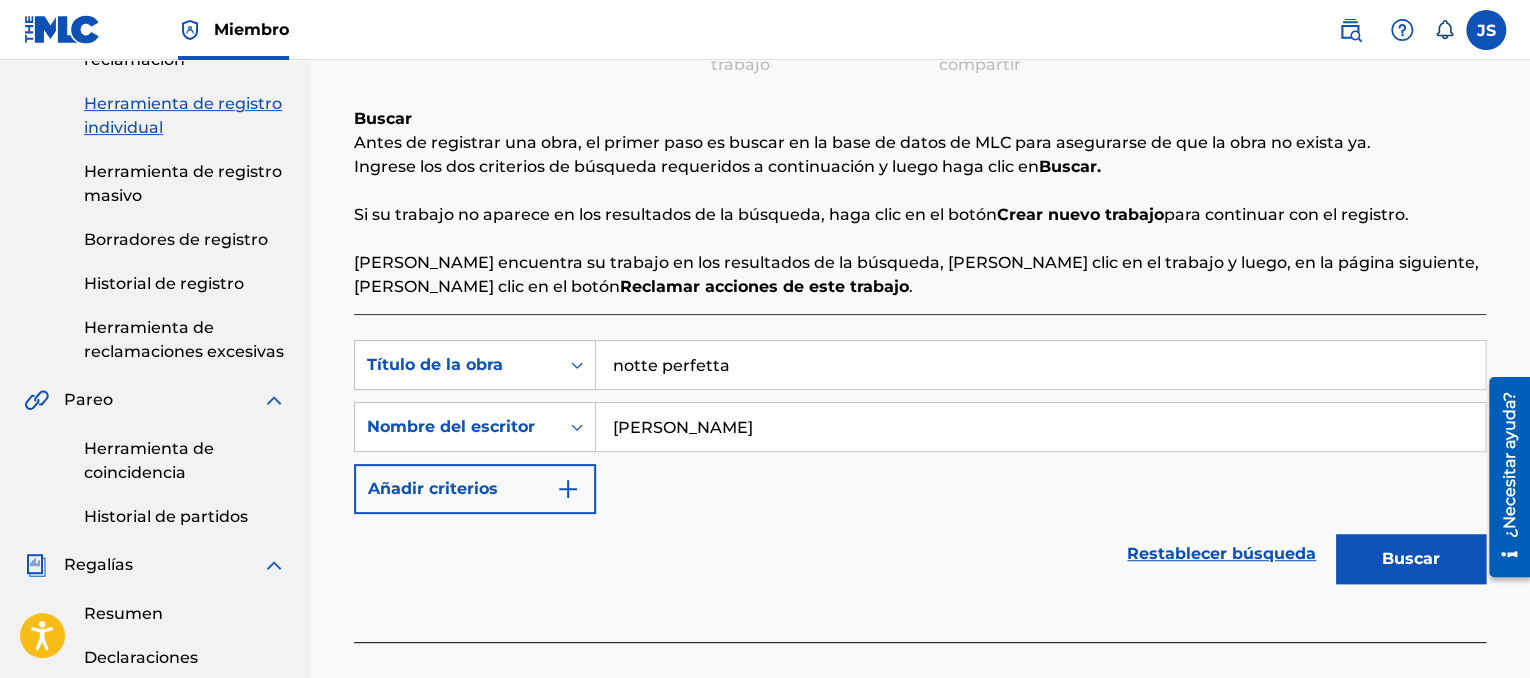 click on "Buscar" at bounding box center (1411, 559) 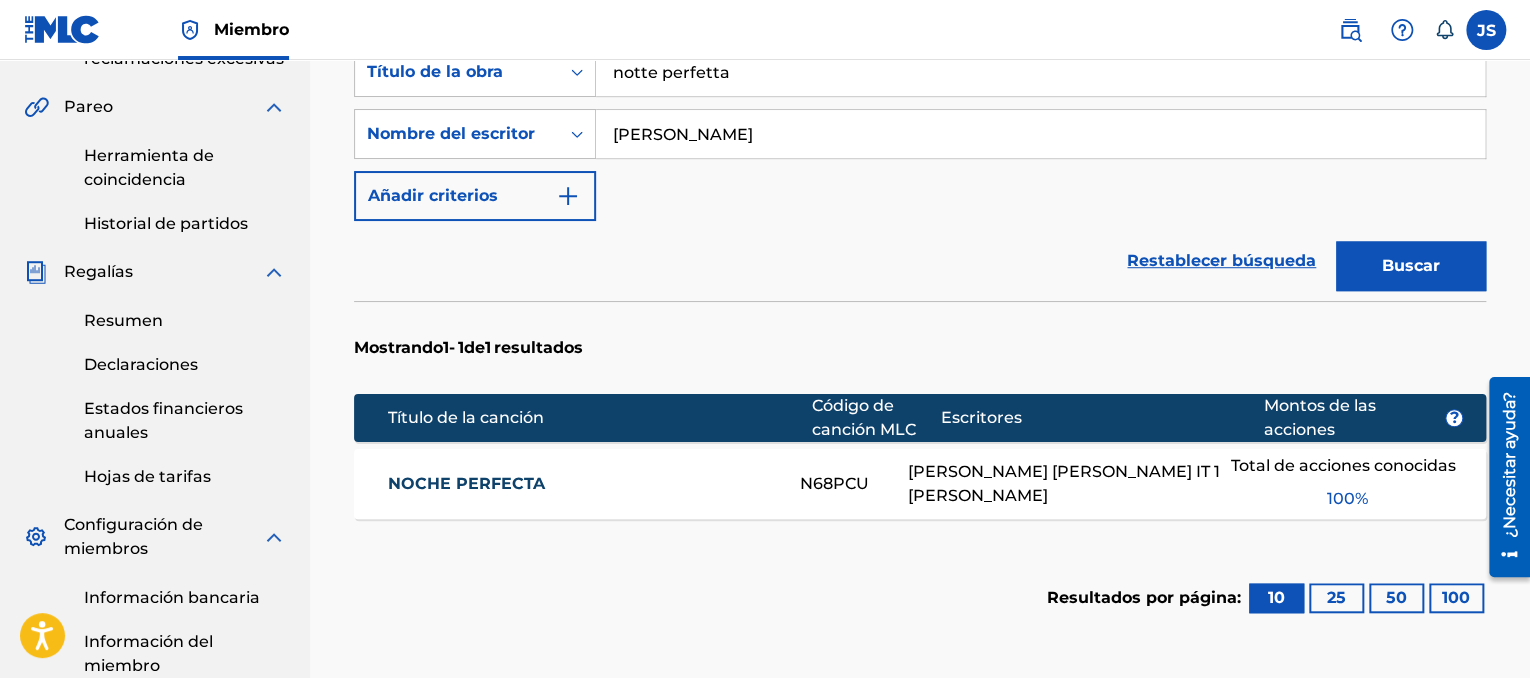 scroll, scrollTop: 564, scrollLeft: 0, axis: vertical 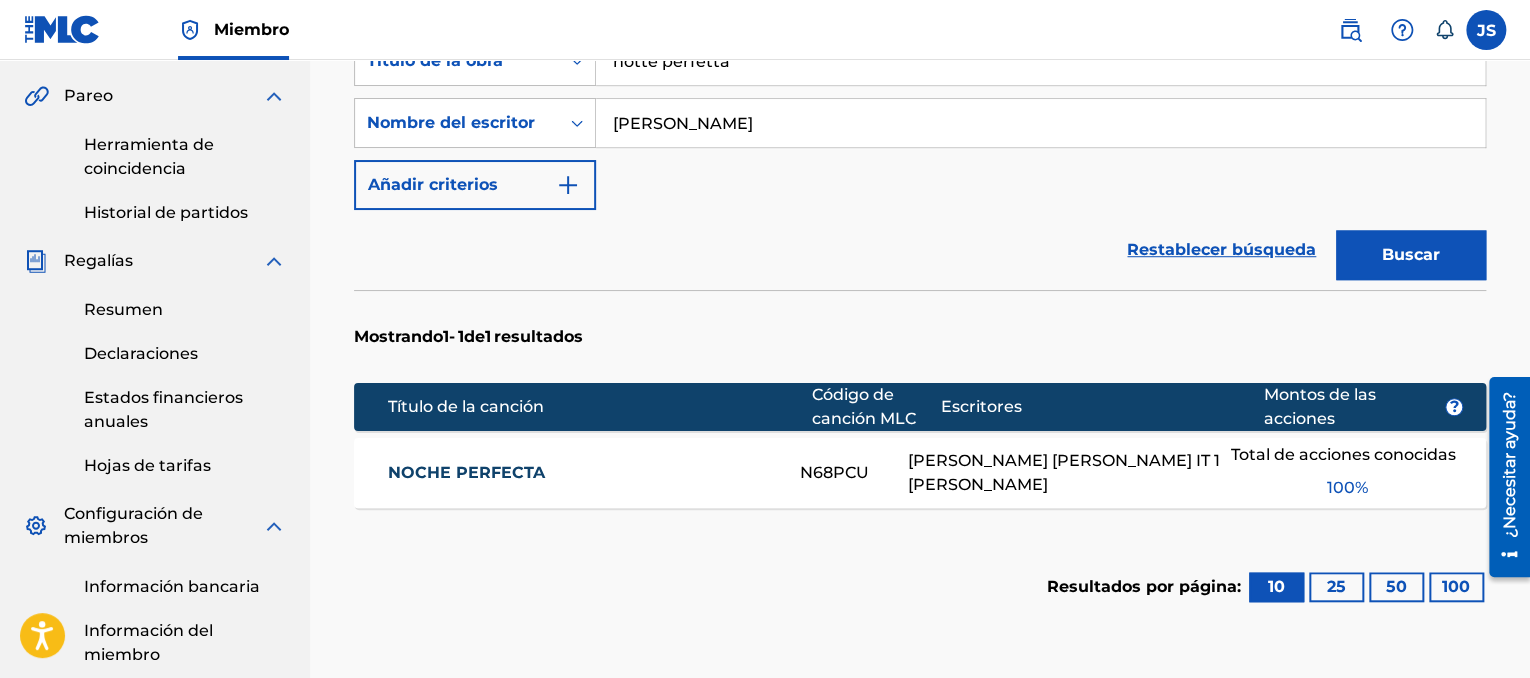 click on "NOCHE PERFECTA" at bounding box center (466, 472) 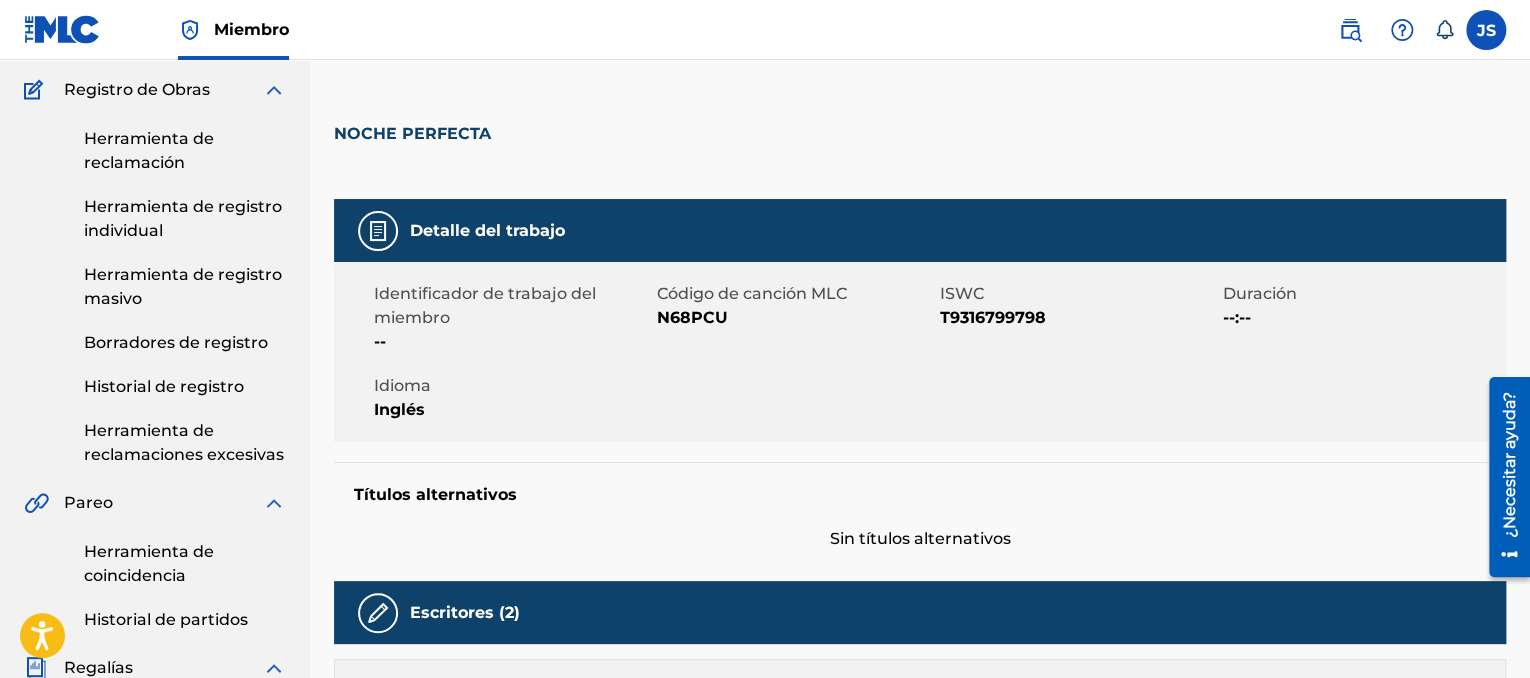 scroll, scrollTop: 162, scrollLeft: 0, axis: vertical 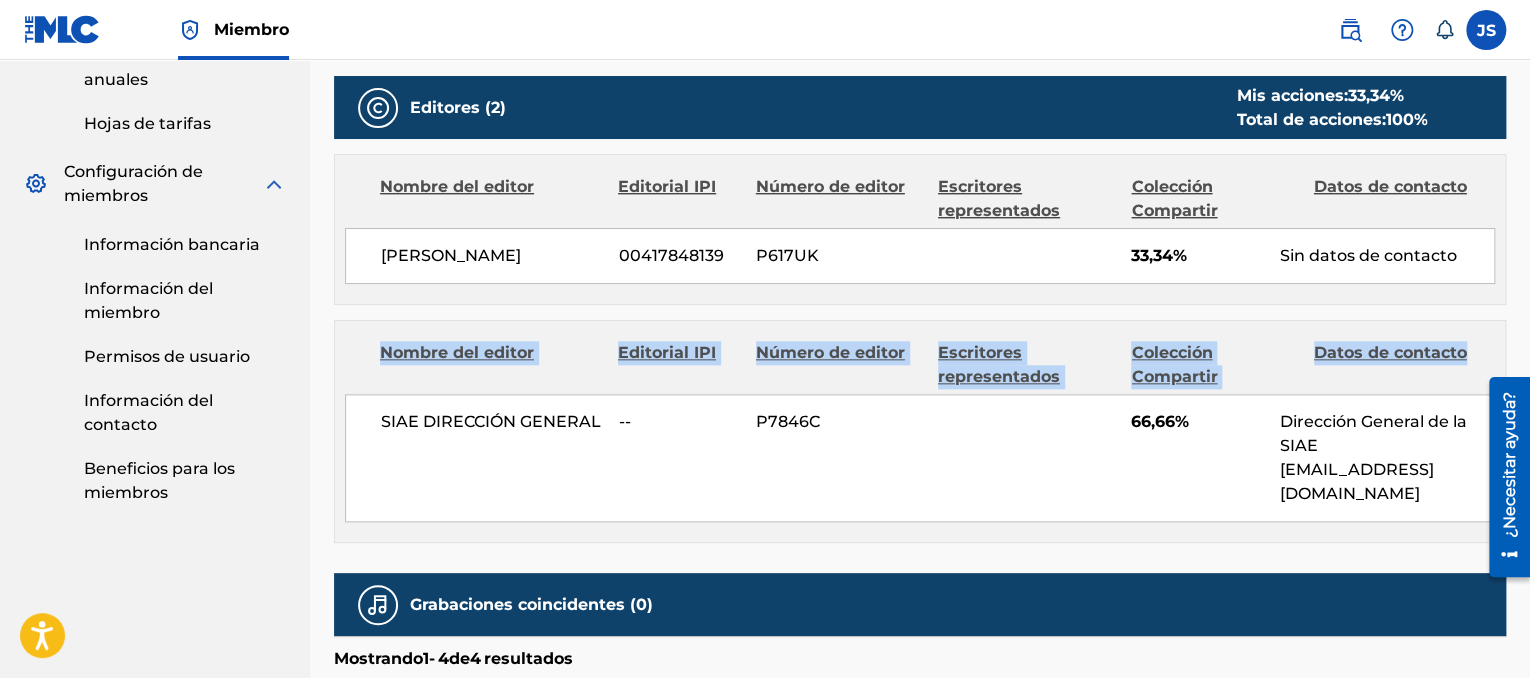 drag, startPoint x: 1528, startPoint y: 289, endPoint x: 1535, endPoint y: 388, distance: 99.24717 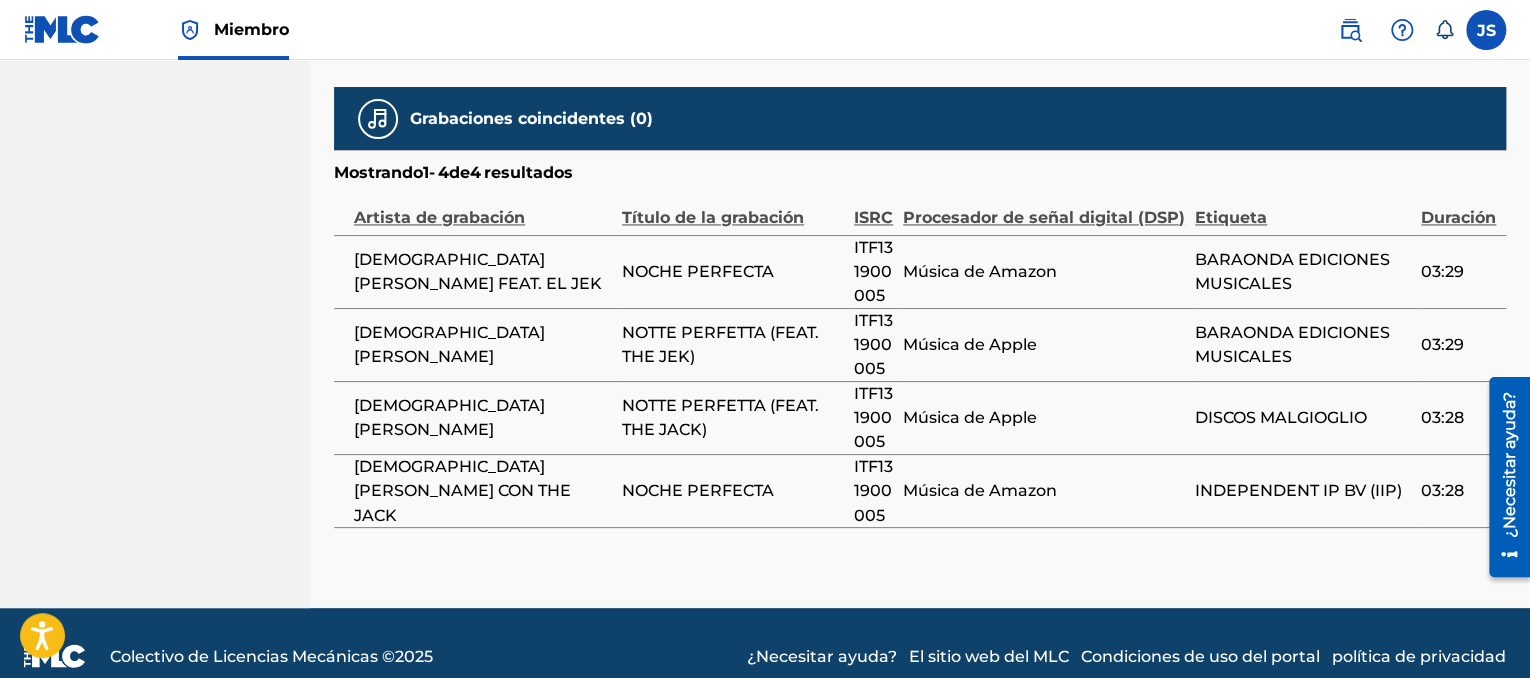 scroll, scrollTop: 1486, scrollLeft: 0, axis: vertical 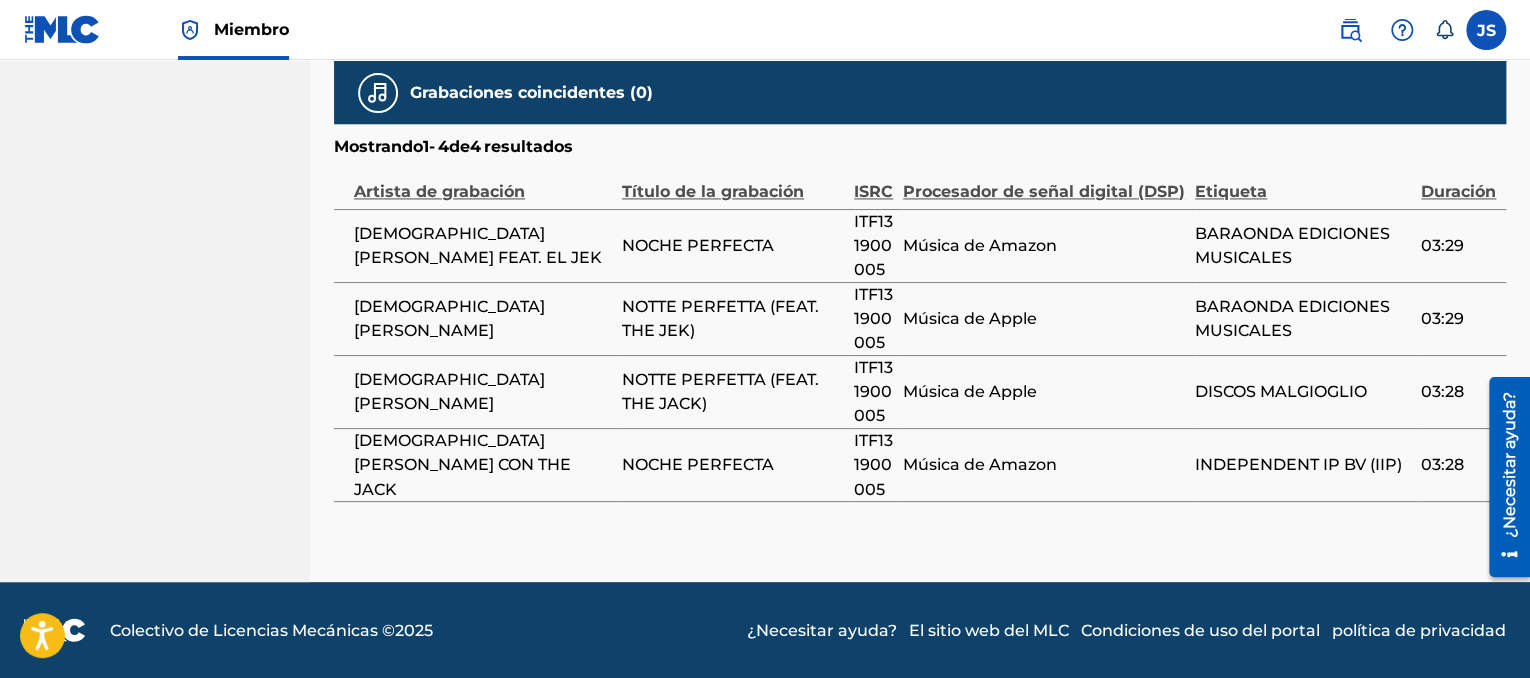 click on "DISCOS MALGIOGLIO" at bounding box center (1303, 392) 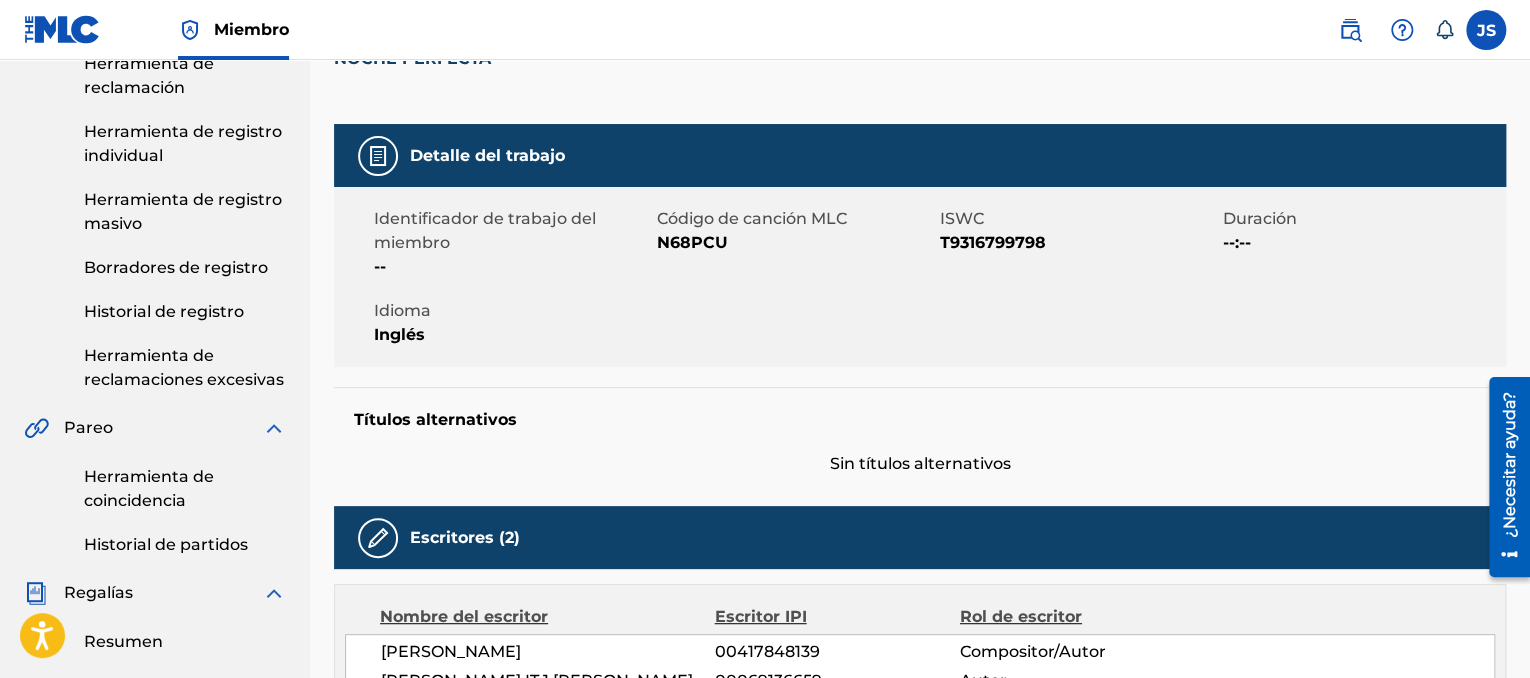 scroll, scrollTop: 227, scrollLeft: 0, axis: vertical 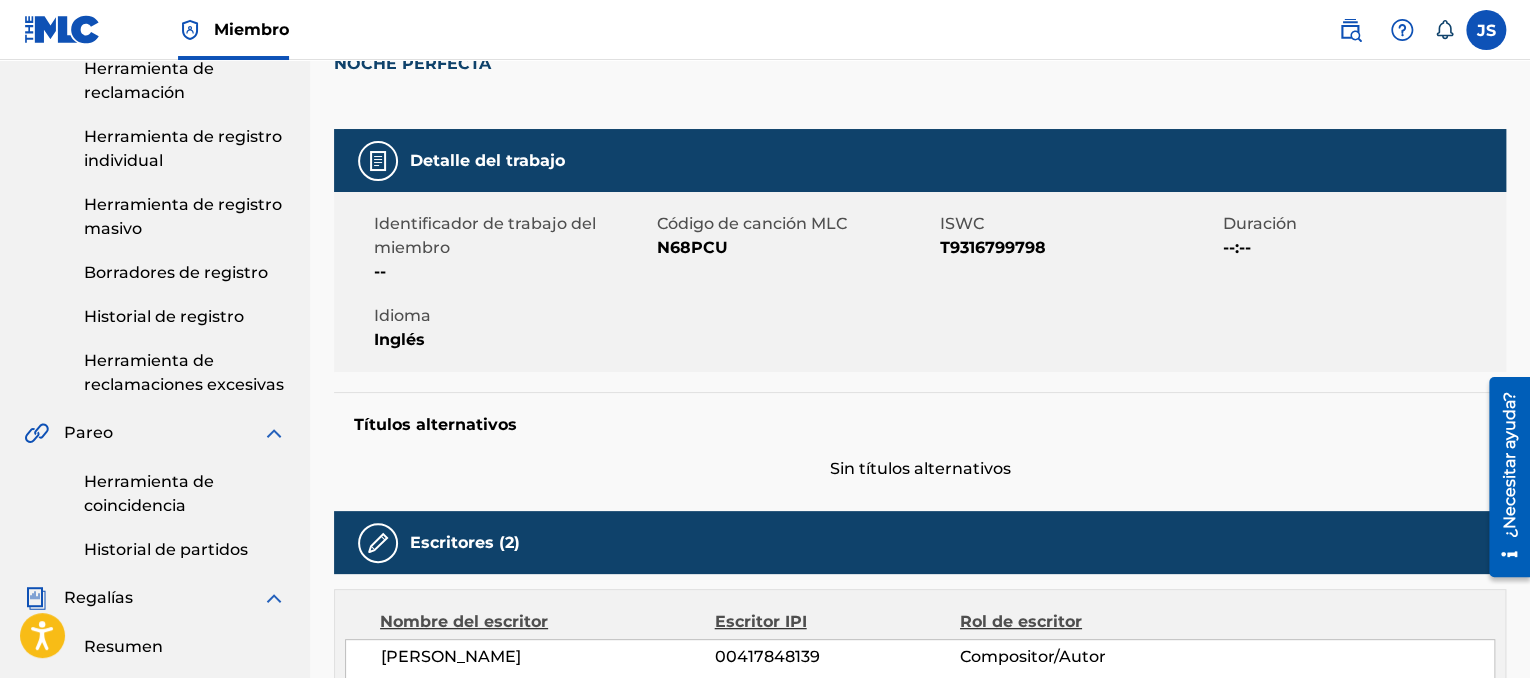 click on "Herramienta de coincidencia" at bounding box center [149, 493] 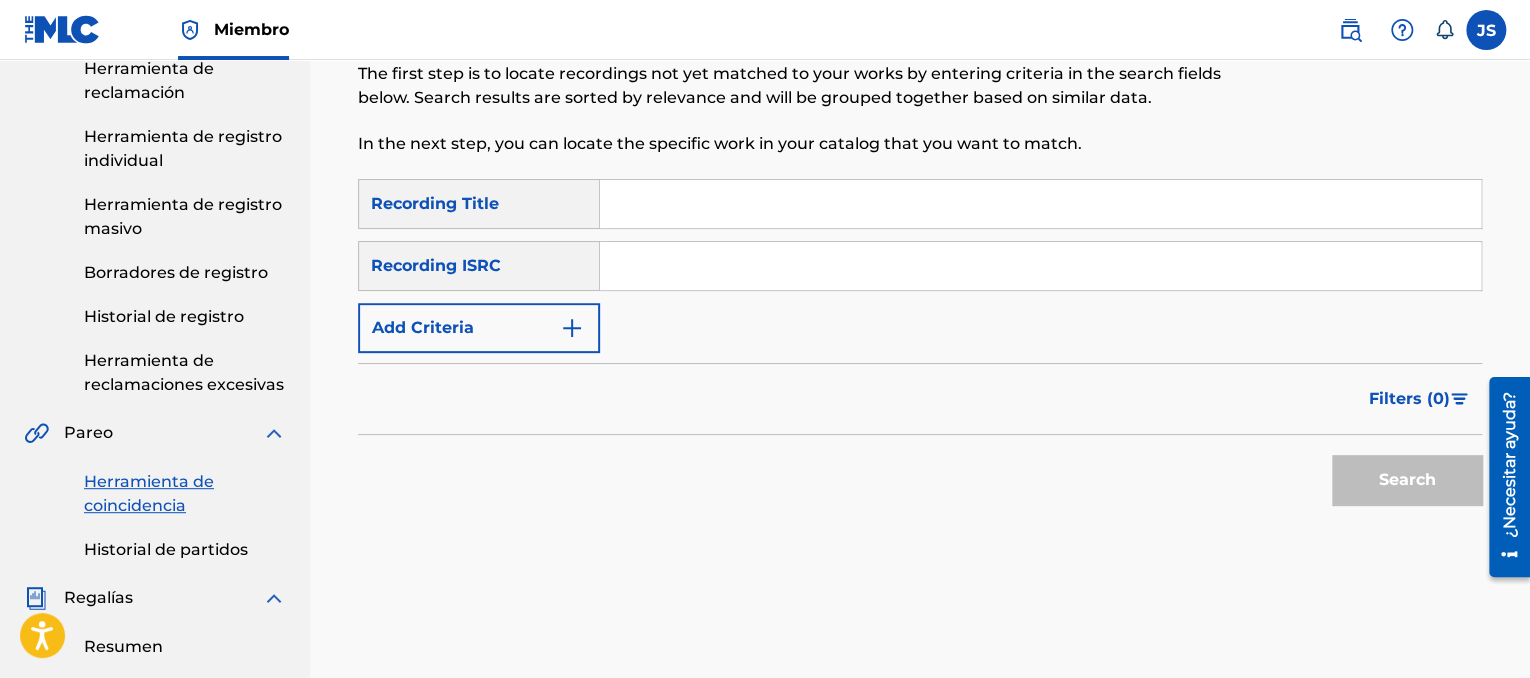 scroll, scrollTop: 0, scrollLeft: 0, axis: both 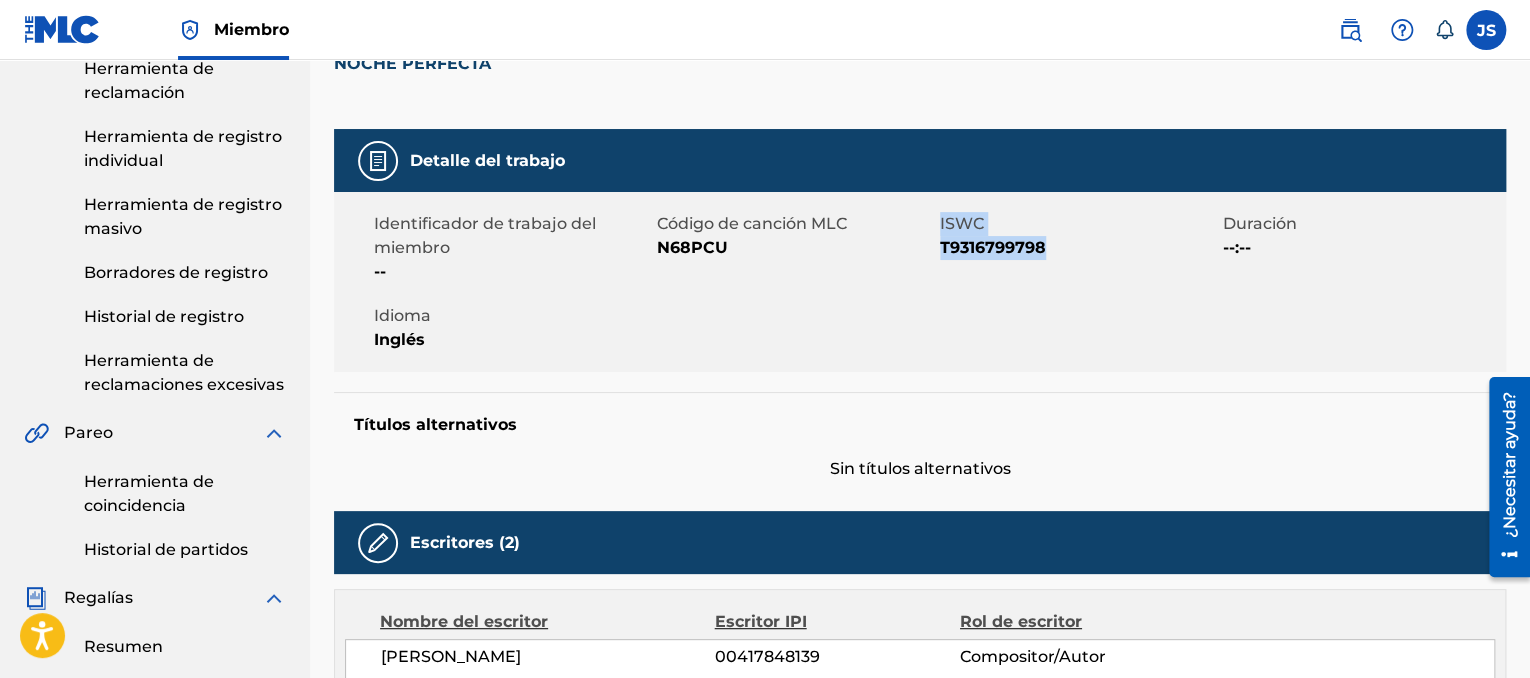 drag, startPoint x: 937, startPoint y: 241, endPoint x: 1072, endPoint y: 256, distance: 135.83078 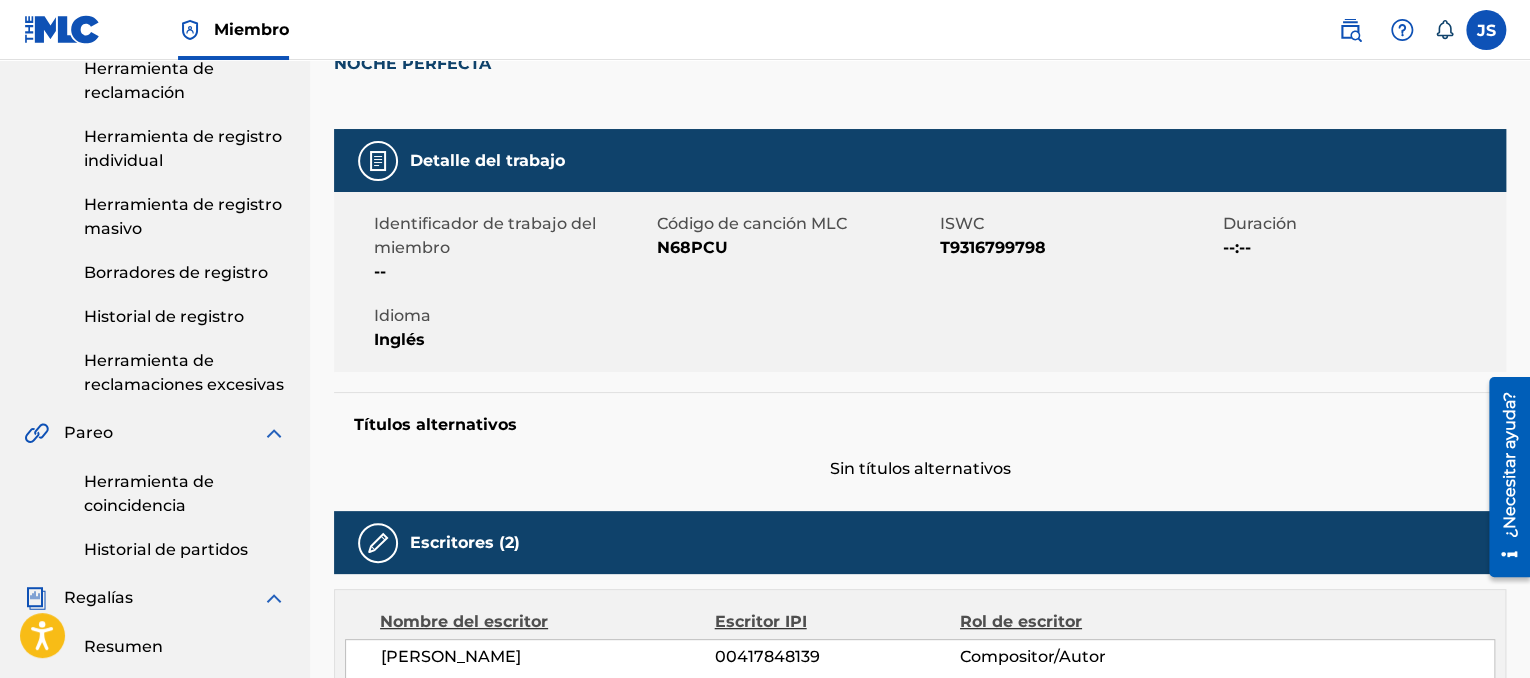 click on "T9316799798" at bounding box center [1079, 248] 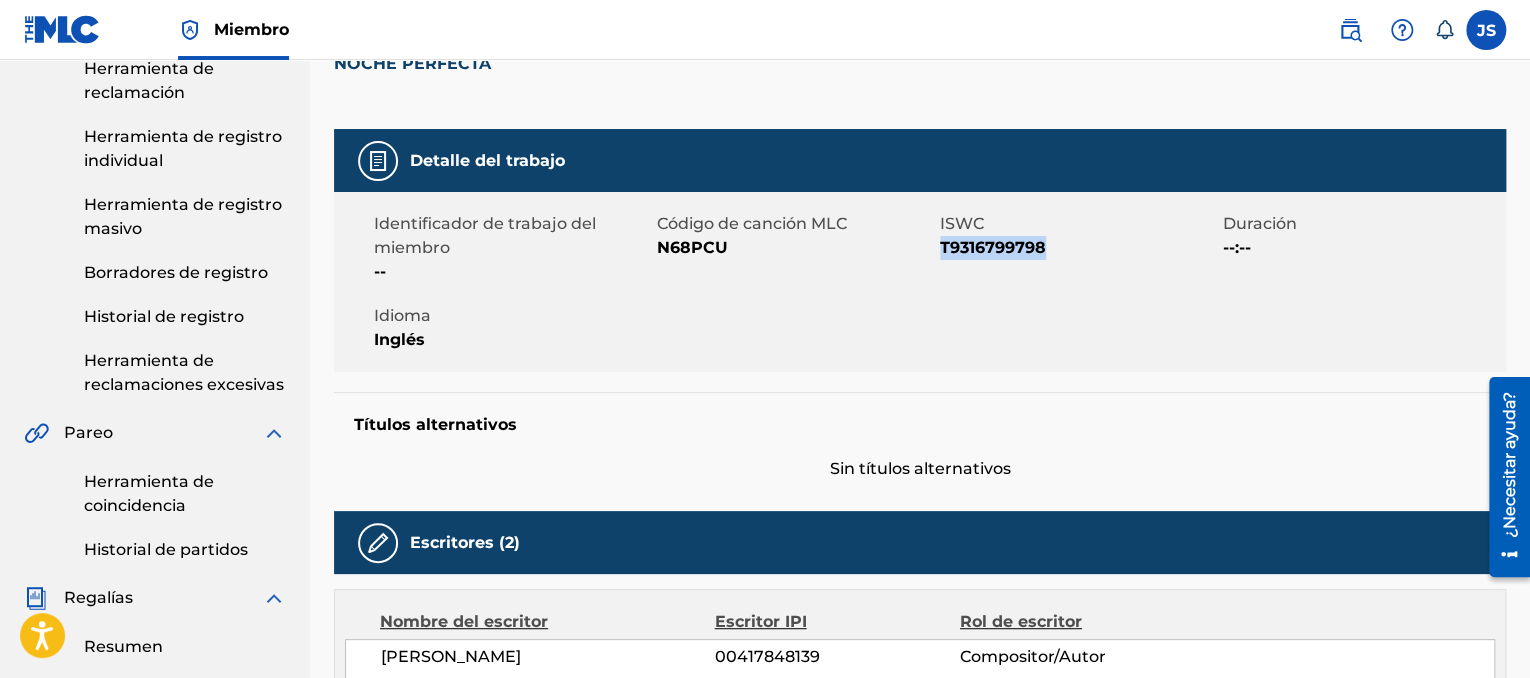 drag, startPoint x: 940, startPoint y: 248, endPoint x: 1051, endPoint y: 257, distance: 111.364265 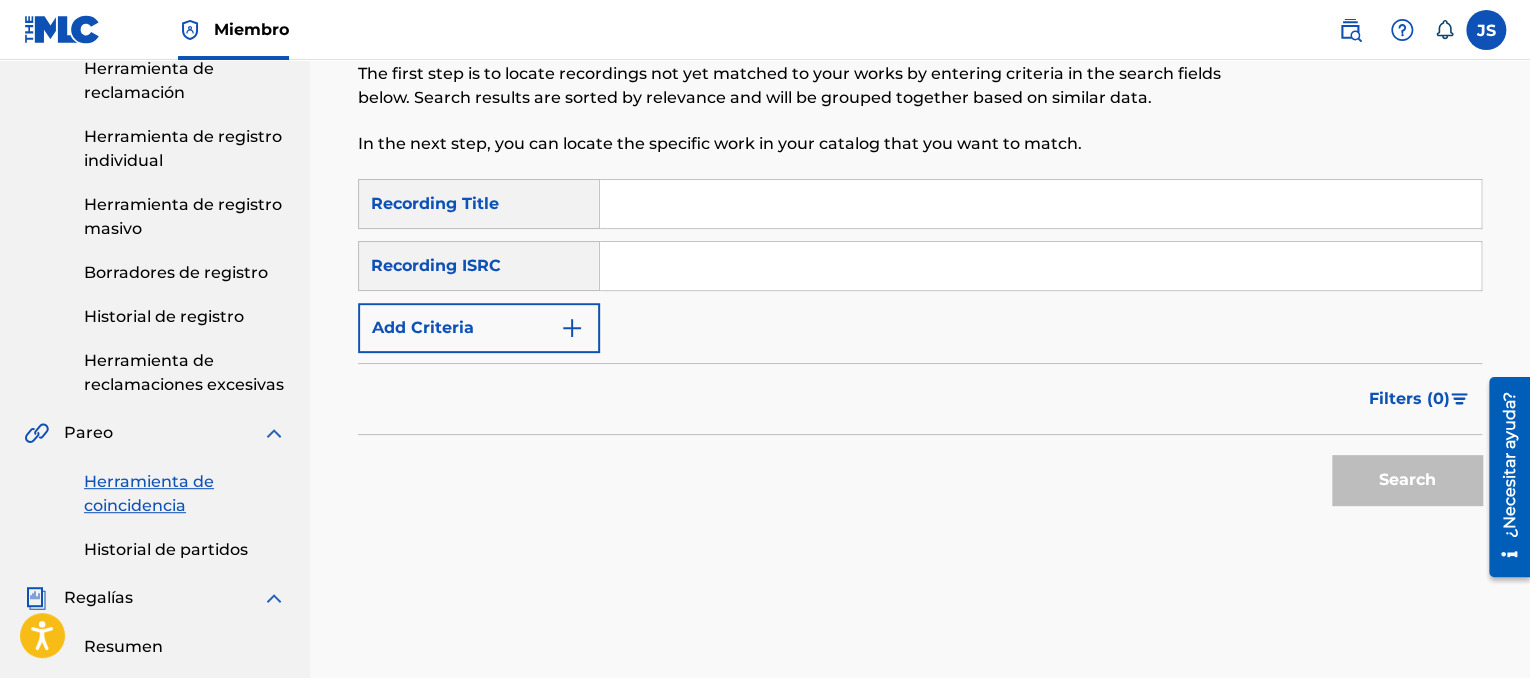 scroll, scrollTop: 0, scrollLeft: 0, axis: both 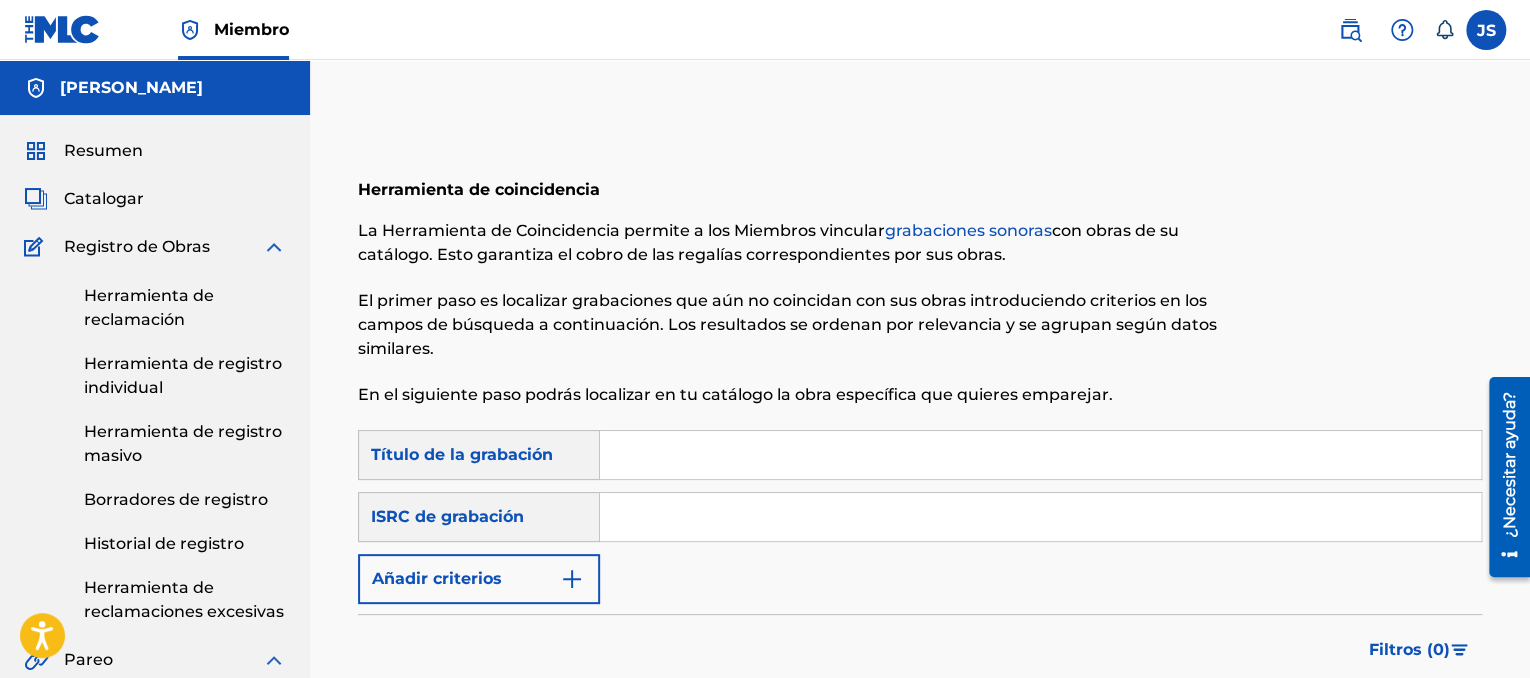 click at bounding box center [1040, 455] 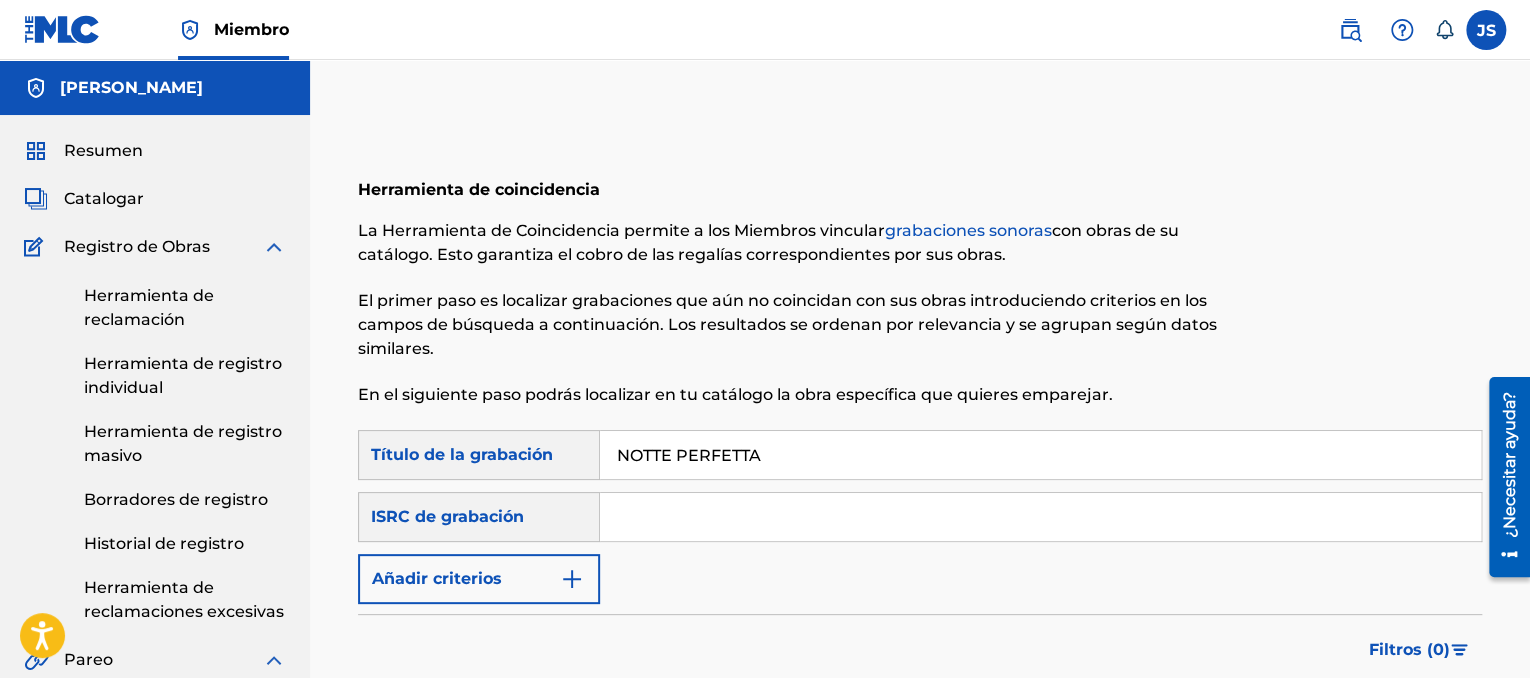 click at bounding box center (1040, 517) 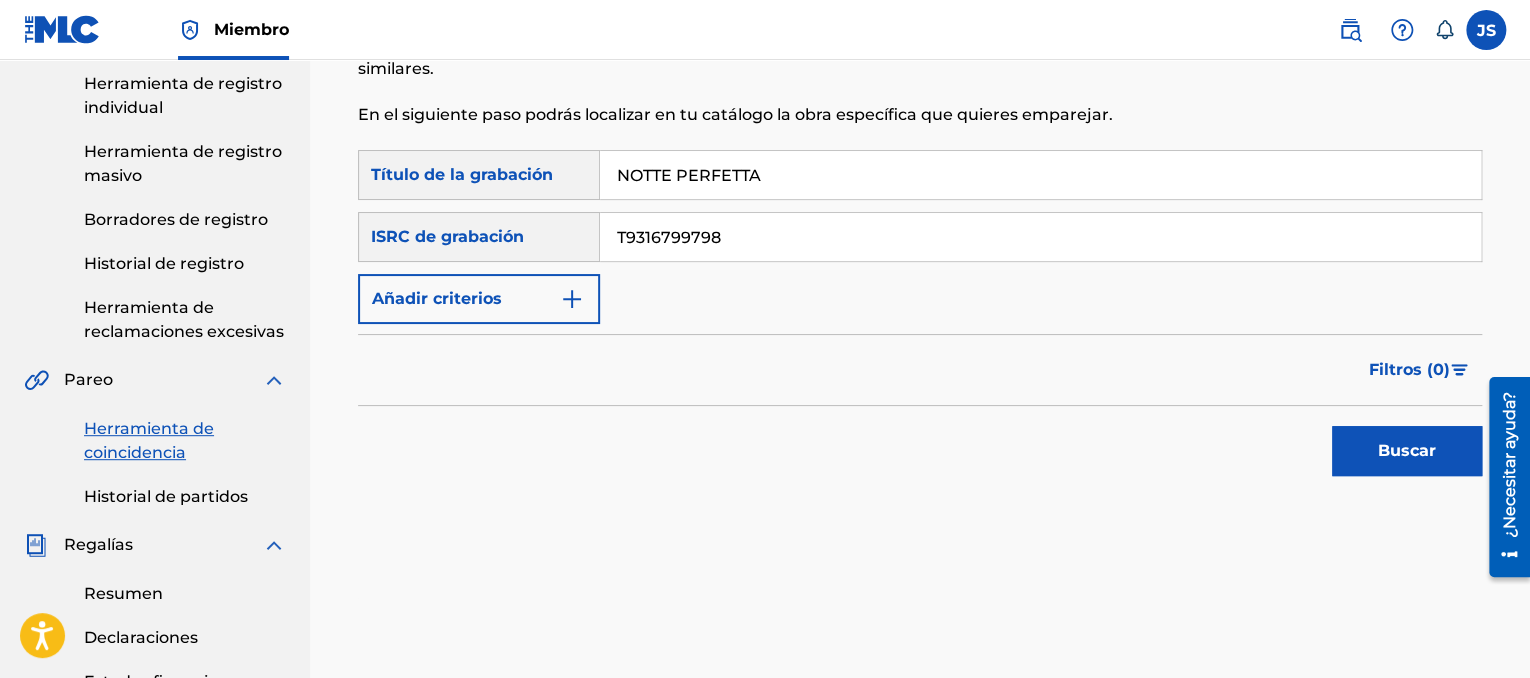 scroll, scrollTop: 300, scrollLeft: 0, axis: vertical 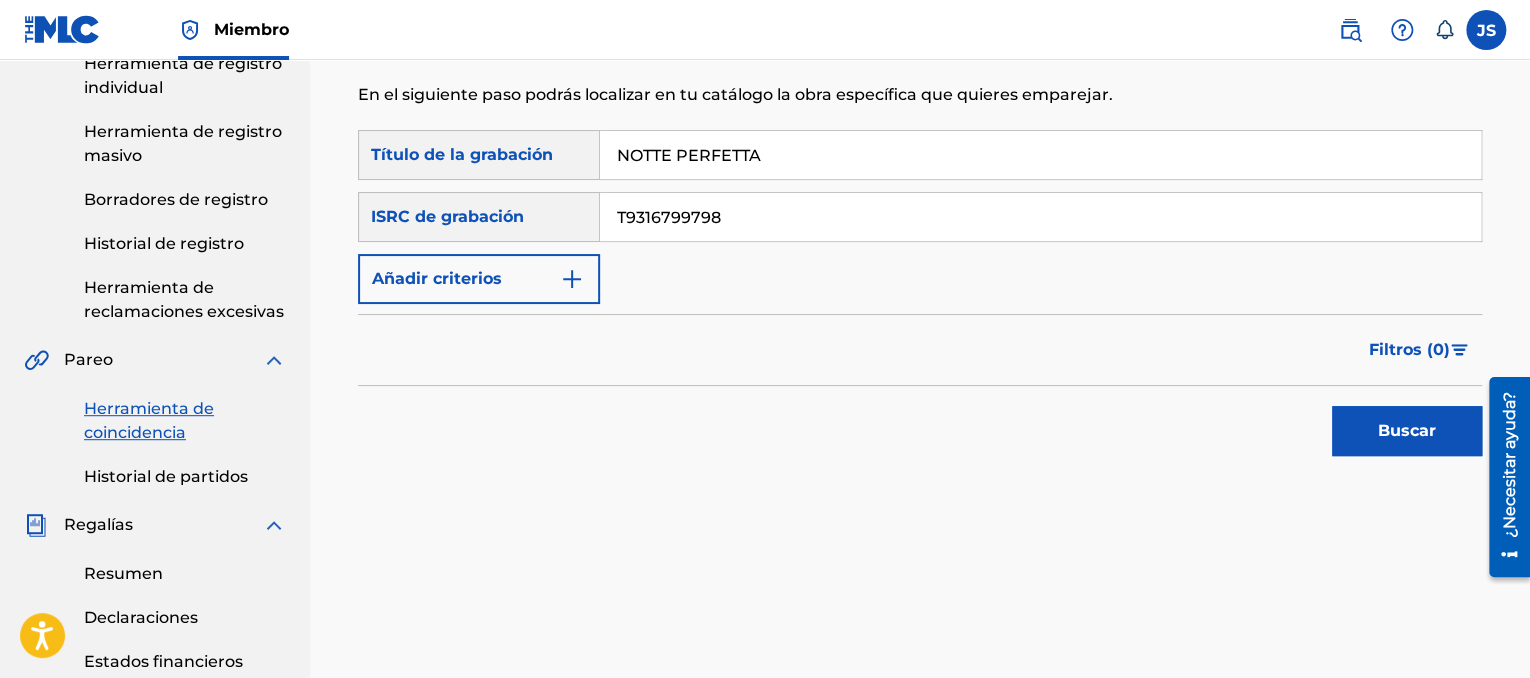 drag, startPoint x: 1531, startPoint y: 237, endPoint x: 35, endPoint y: 1, distance: 1514.5006 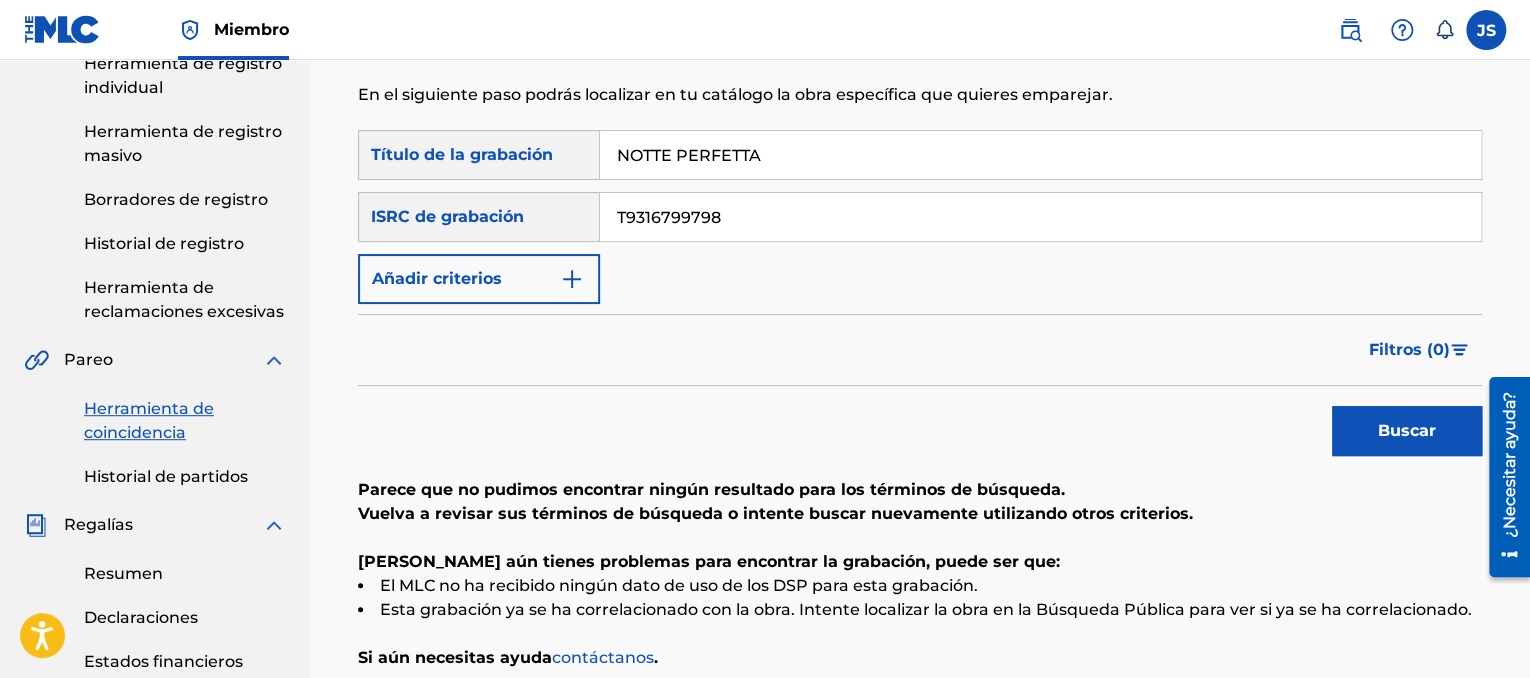 click on "ISRC de grabación" at bounding box center [479, 217] 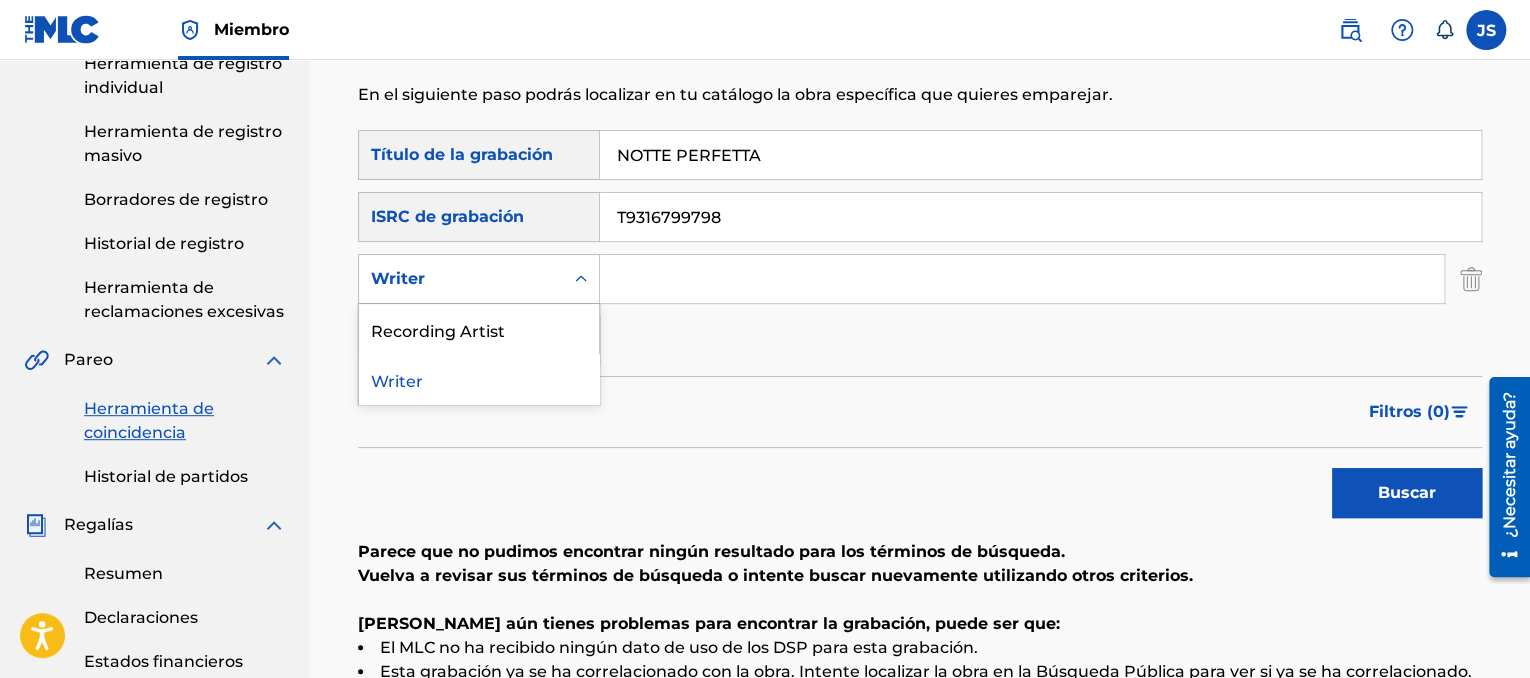 click on "Writer" at bounding box center [461, 279] 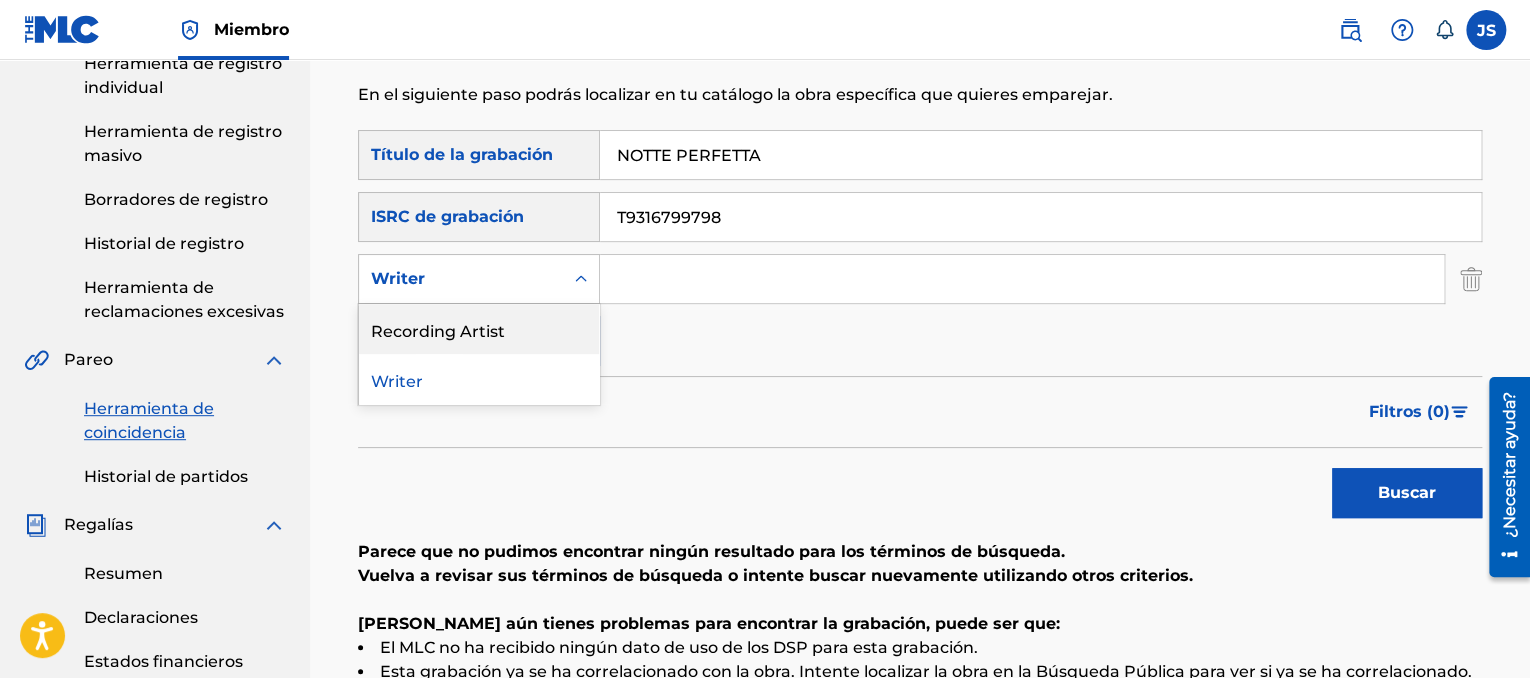 click on "Recording Artist" at bounding box center (479, 329) 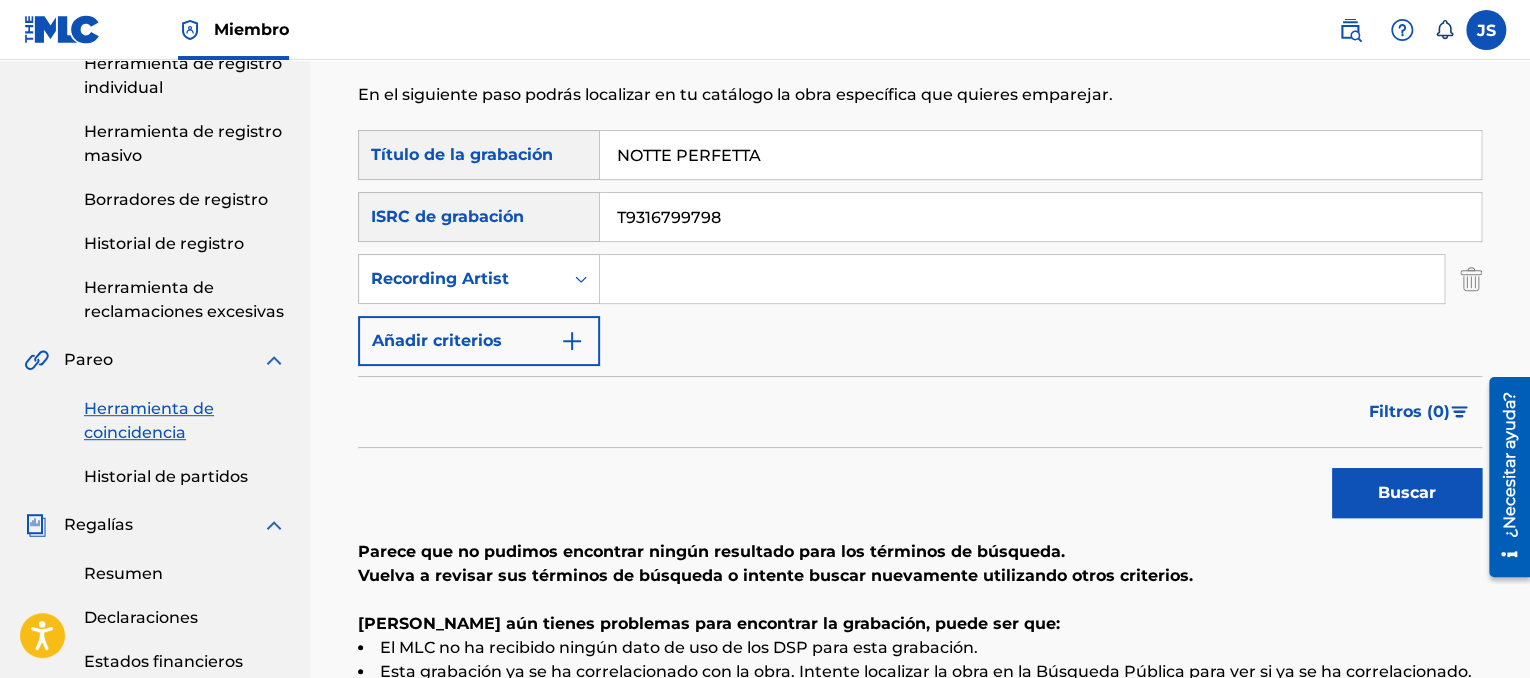 click at bounding box center (1022, 279) 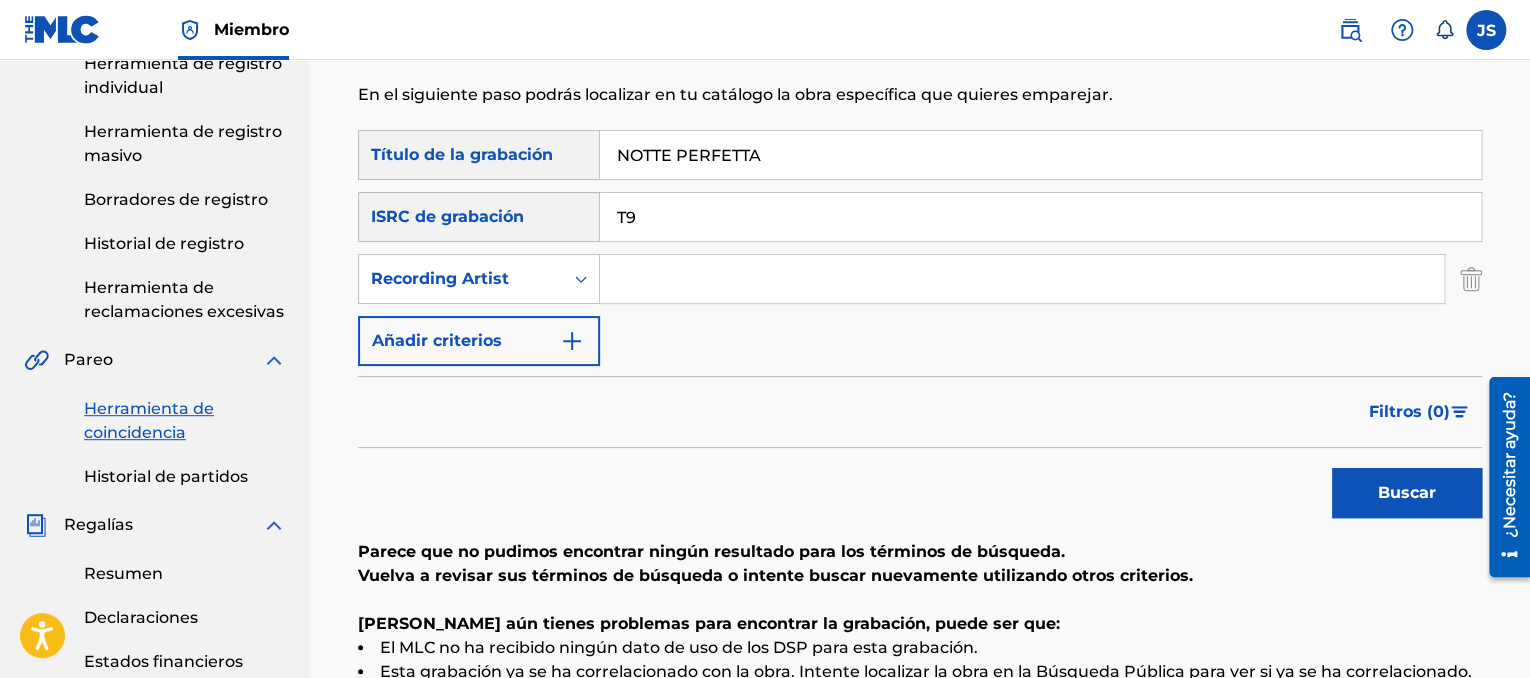type on "T" 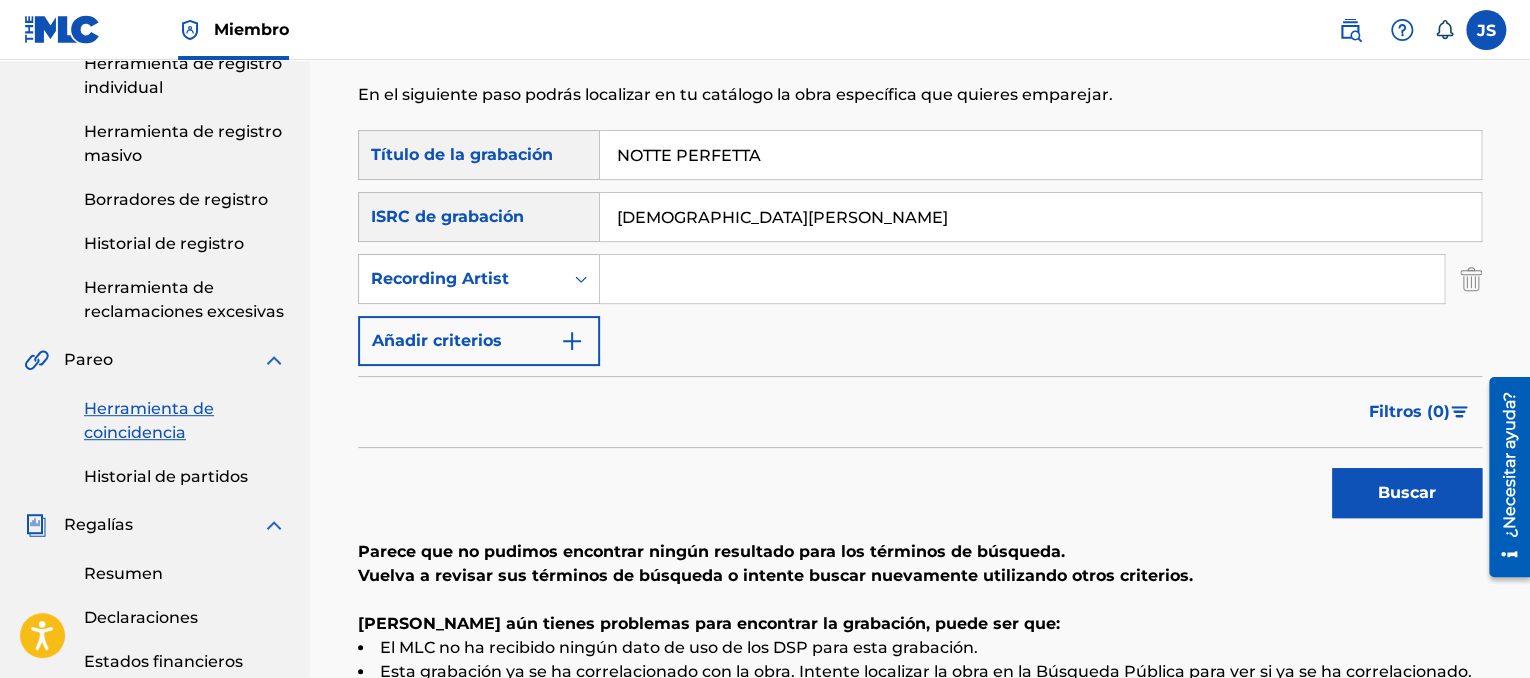 type on "[DEMOGRAPHIC_DATA][PERSON_NAME]" 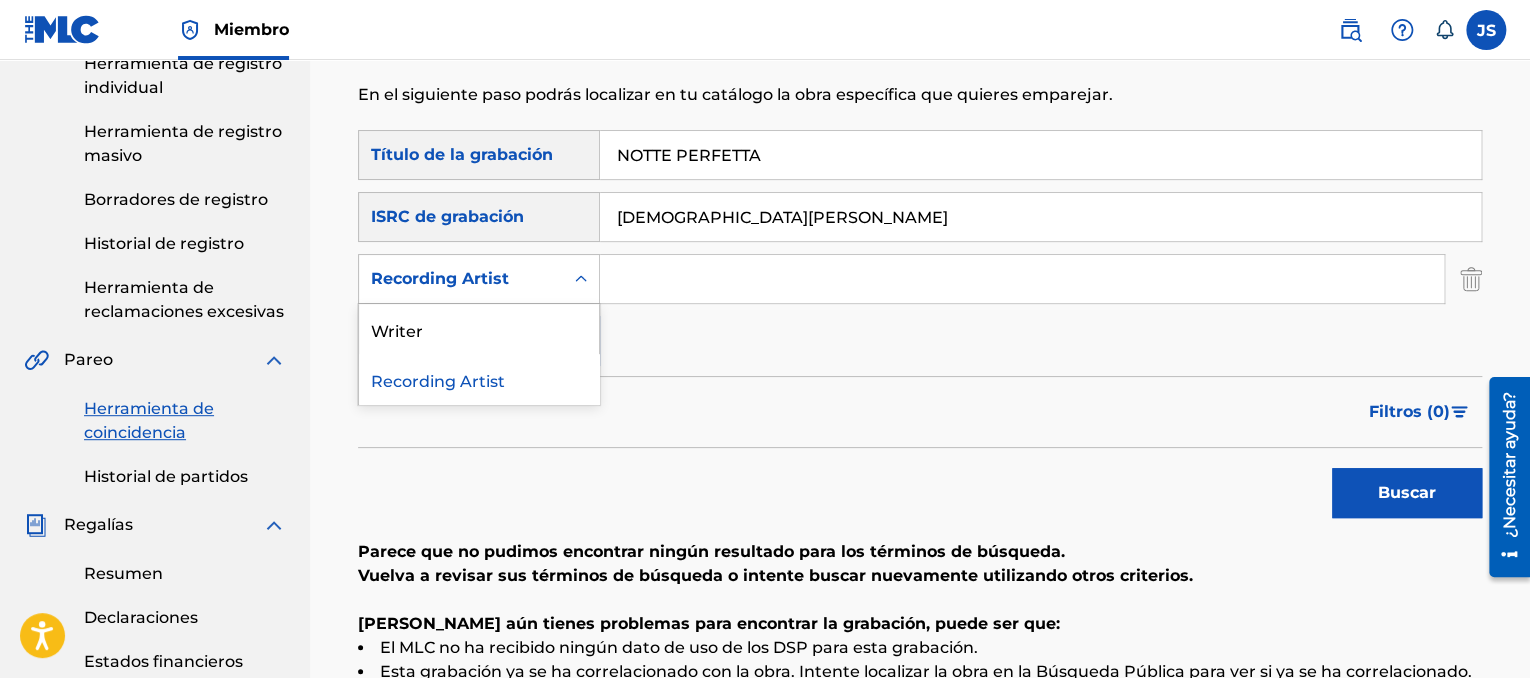 click 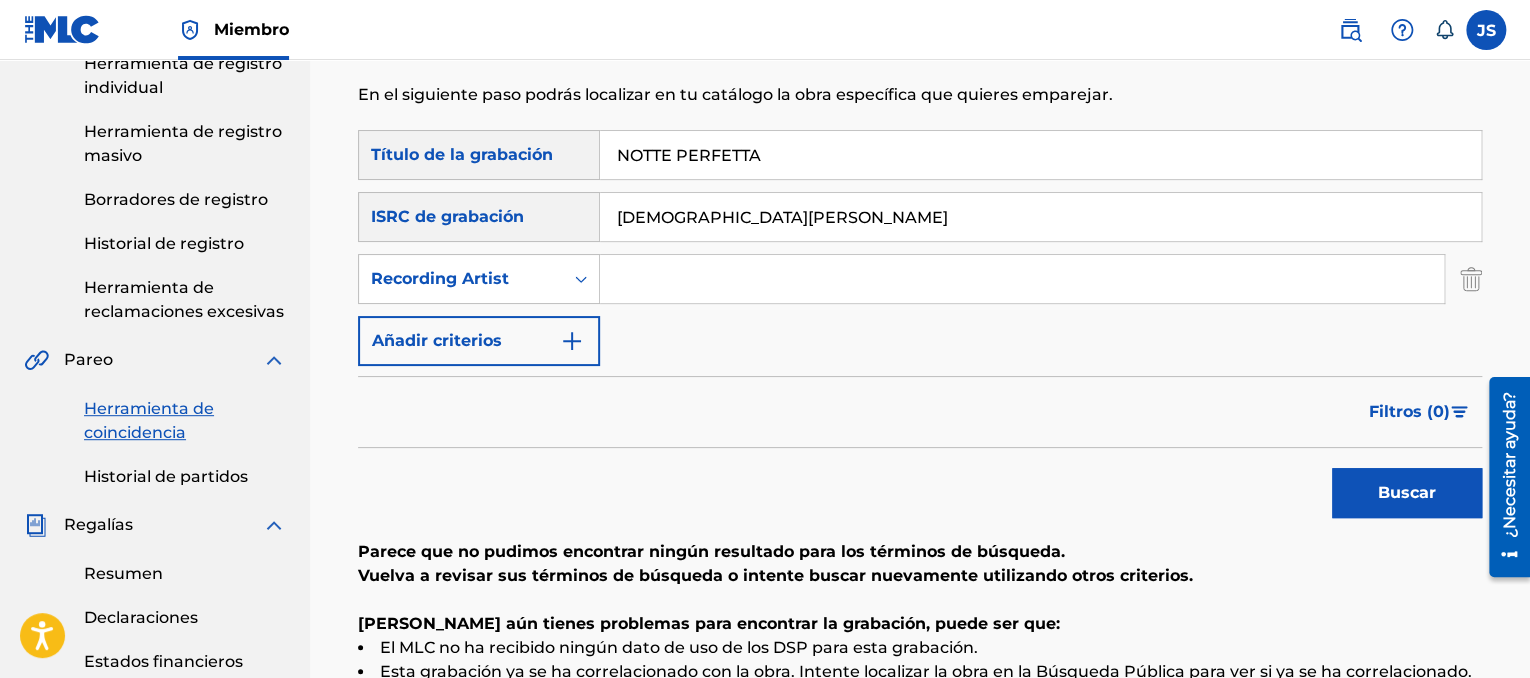 click on "ISRC de grabación" at bounding box center [479, 217] 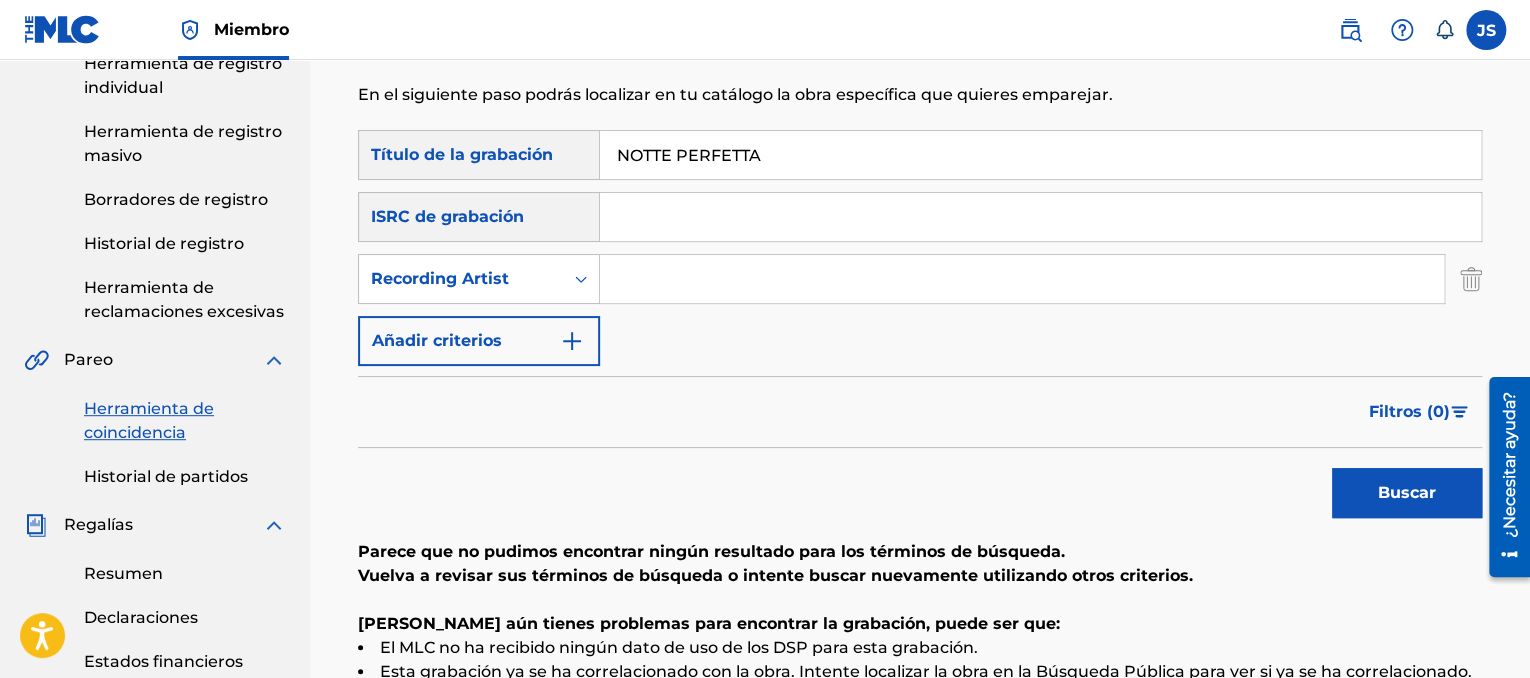 type 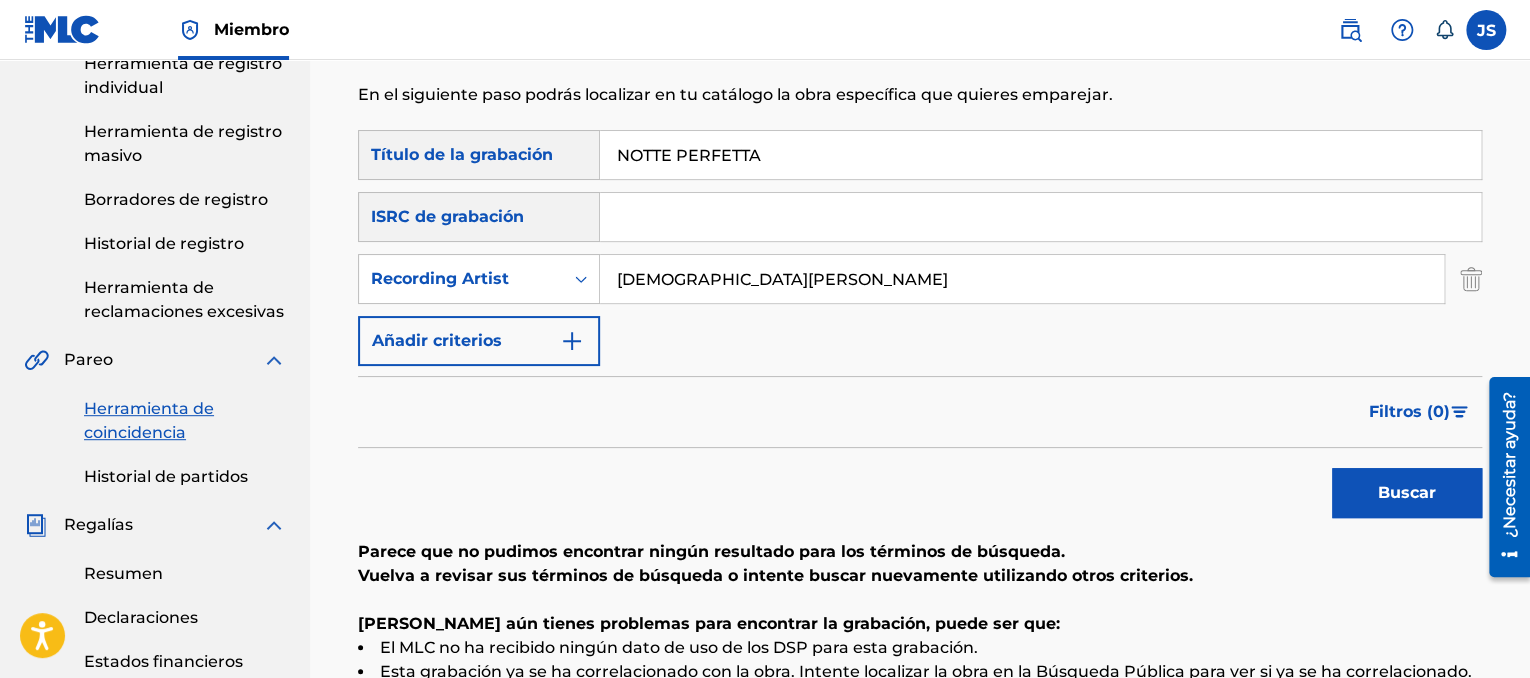type on "[DEMOGRAPHIC_DATA][PERSON_NAME]" 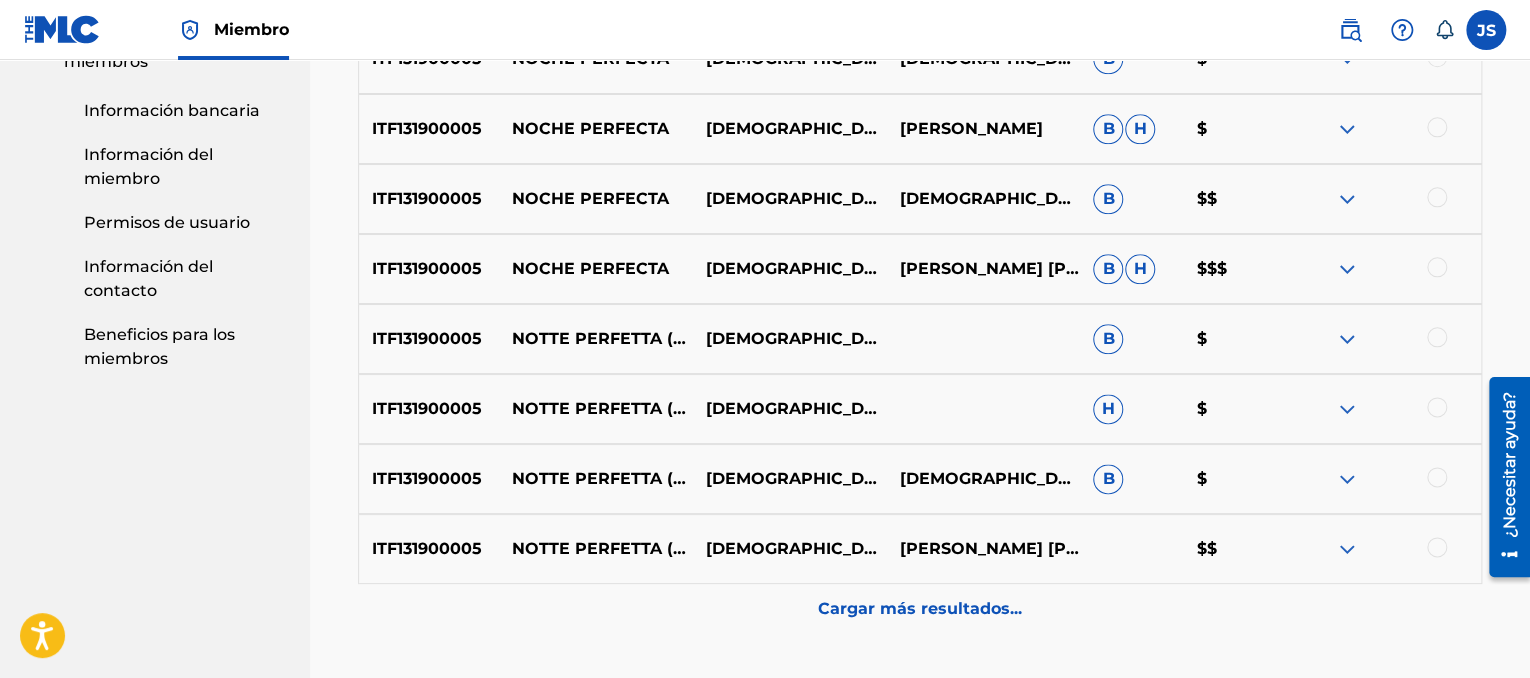 scroll, scrollTop: 1055, scrollLeft: 0, axis: vertical 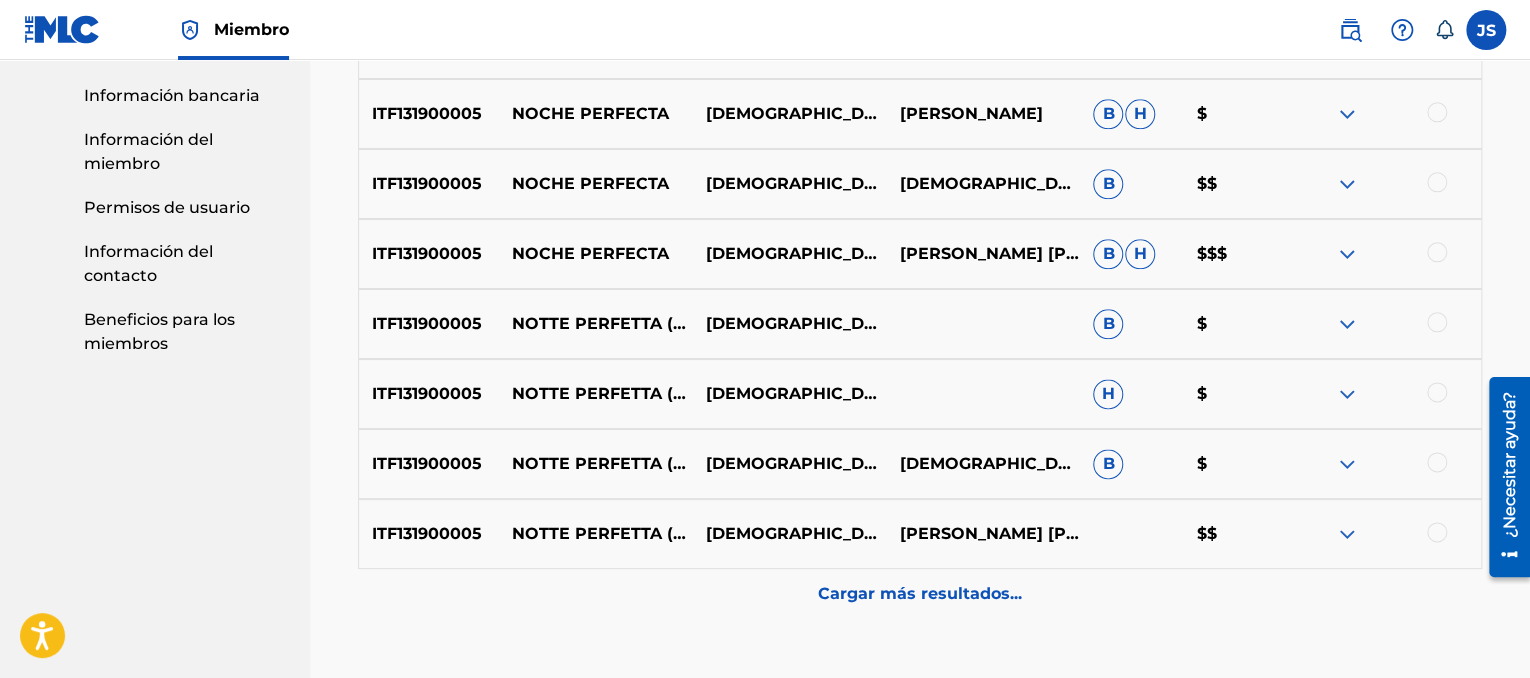 click at bounding box center (1347, 254) 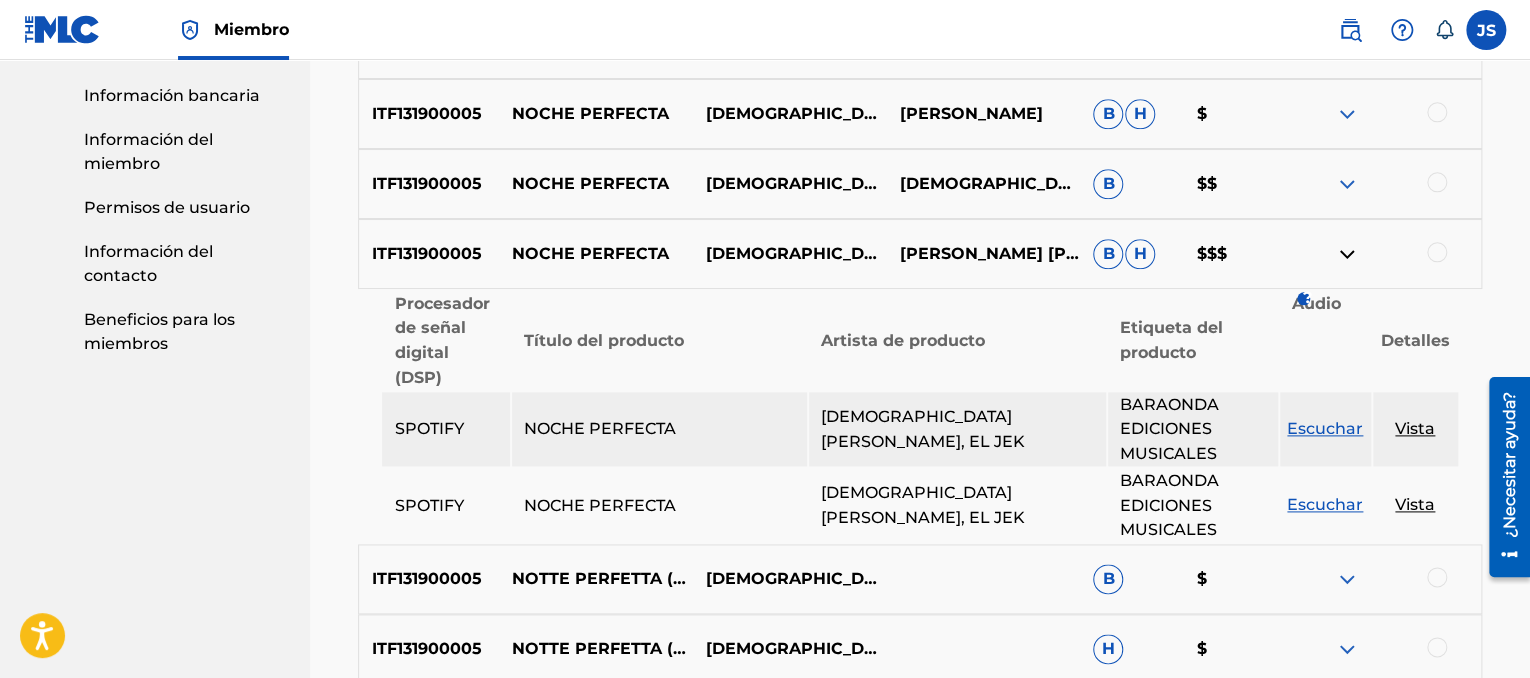 click on "Vista" at bounding box center [1415, 428] 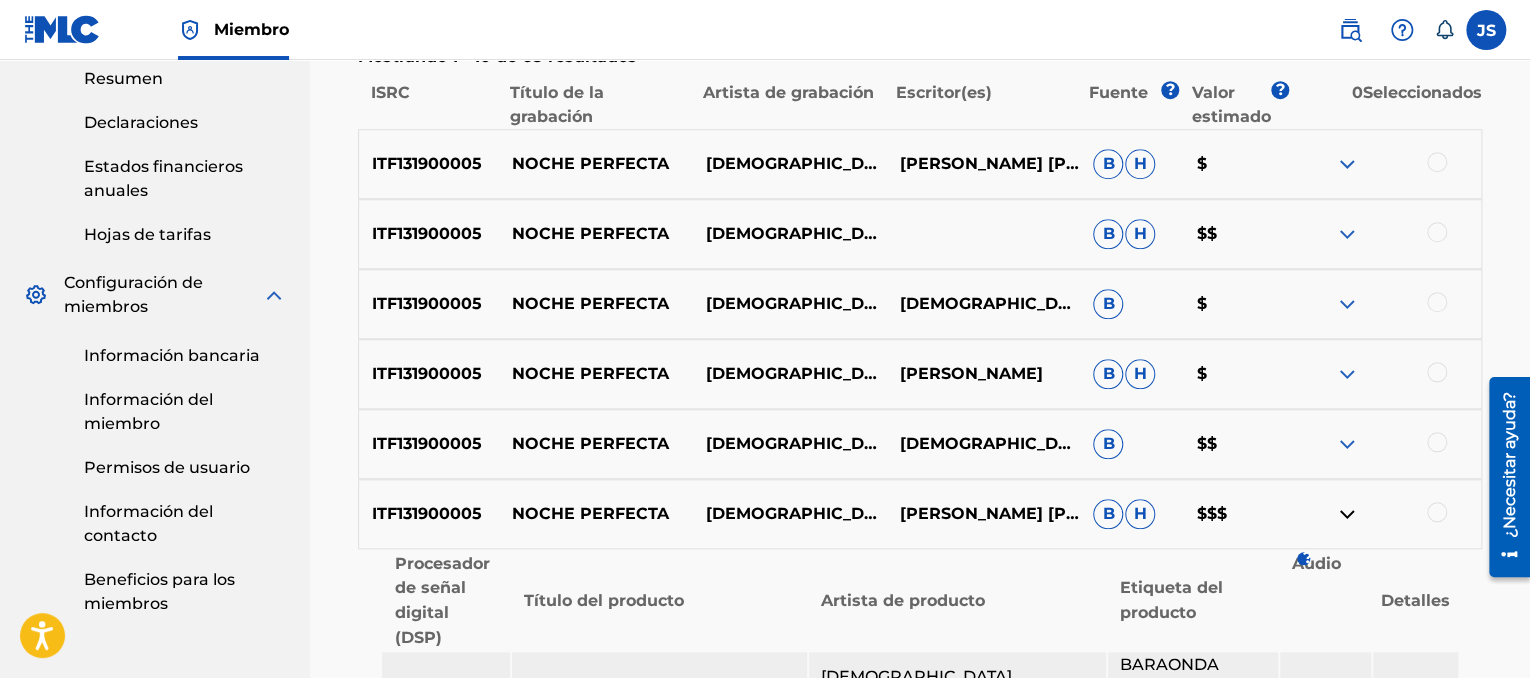scroll, scrollTop: 1039, scrollLeft: 0, axis: vertical 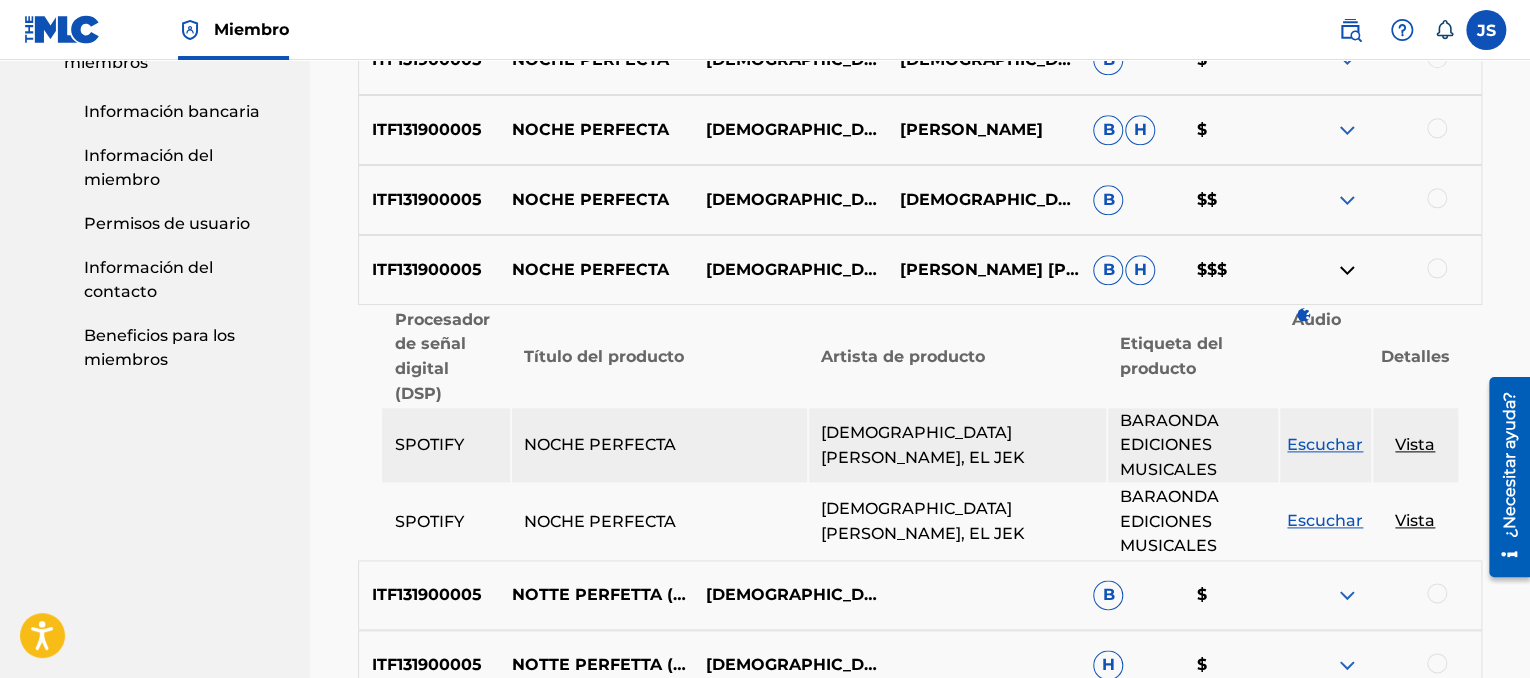 click on "ITF131900005" at bounding box center [427, 269] 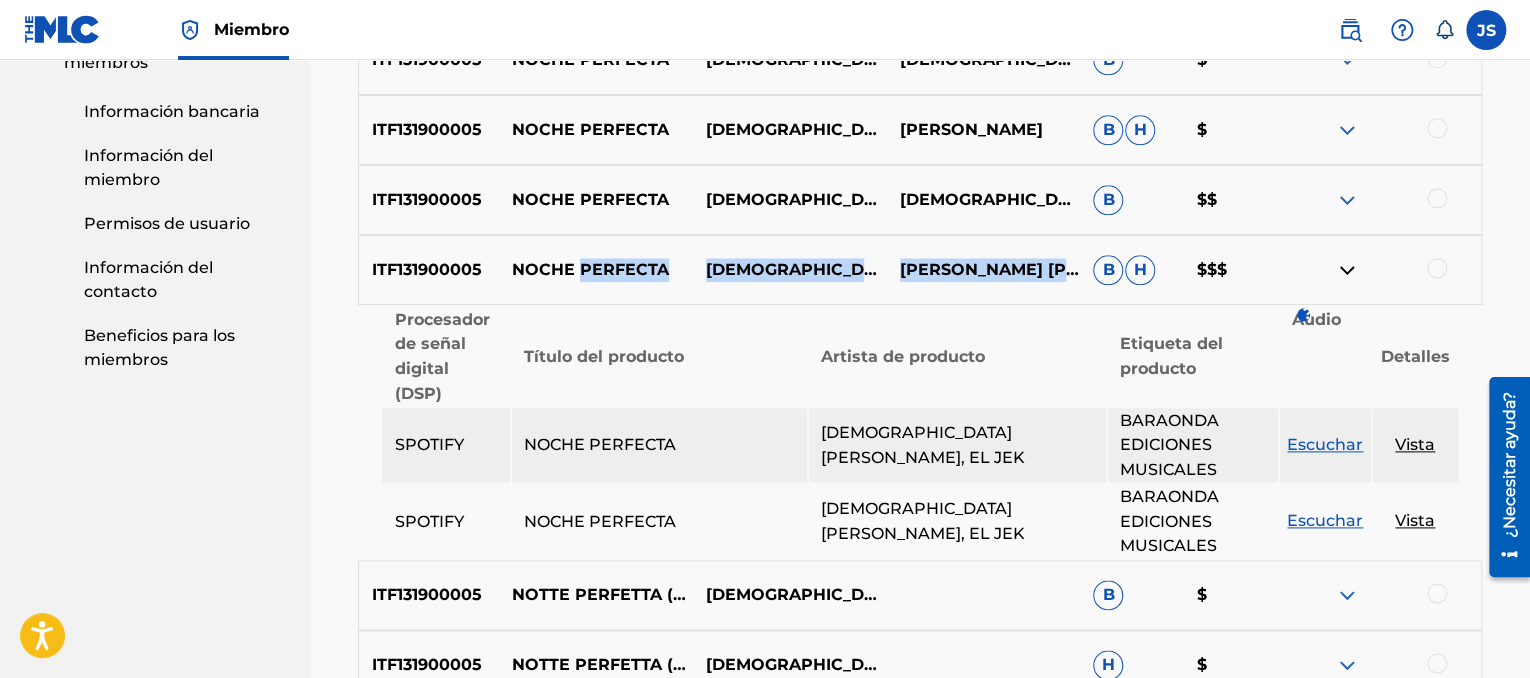 drag, startPoint x: 577, startPoint y: 273, endPoint x: 1003, endPoint y: 302, distance: 426.98596 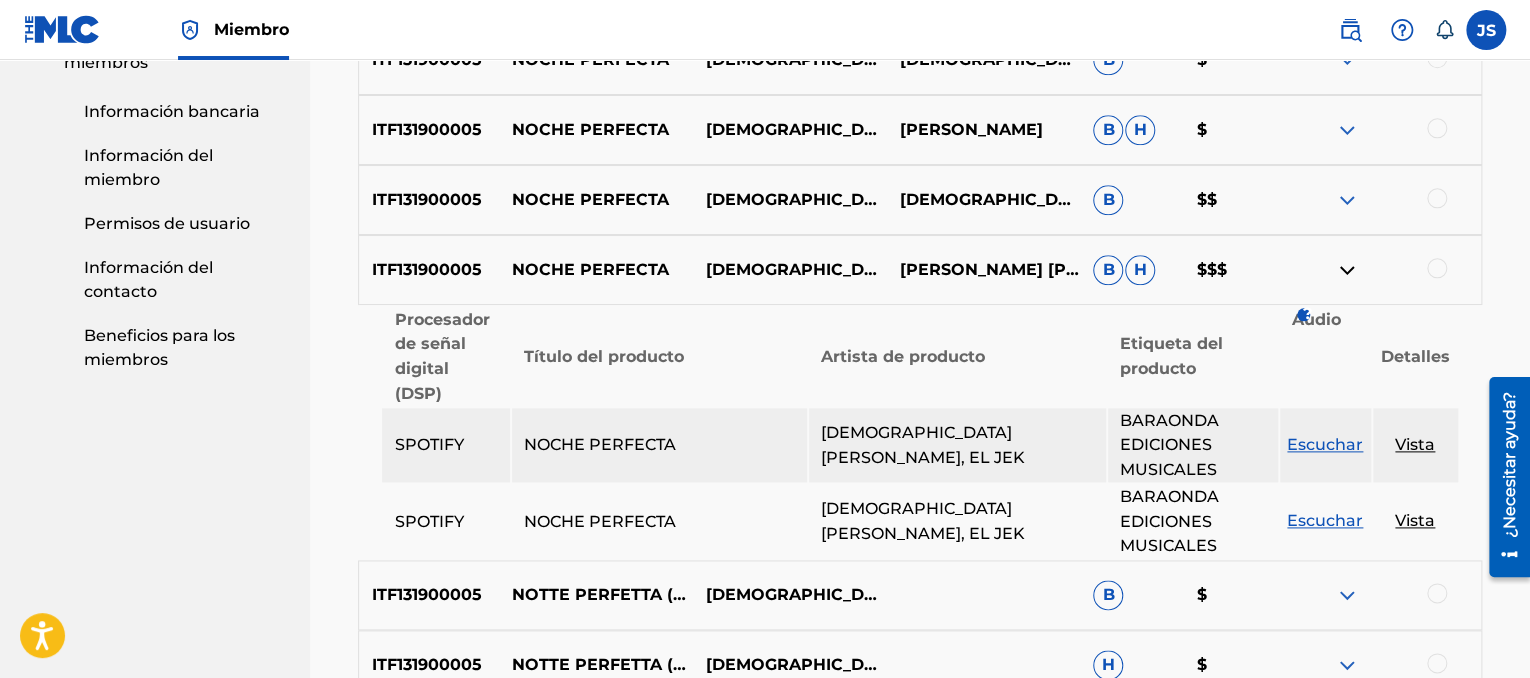 click at bounding box center (1437, 268) 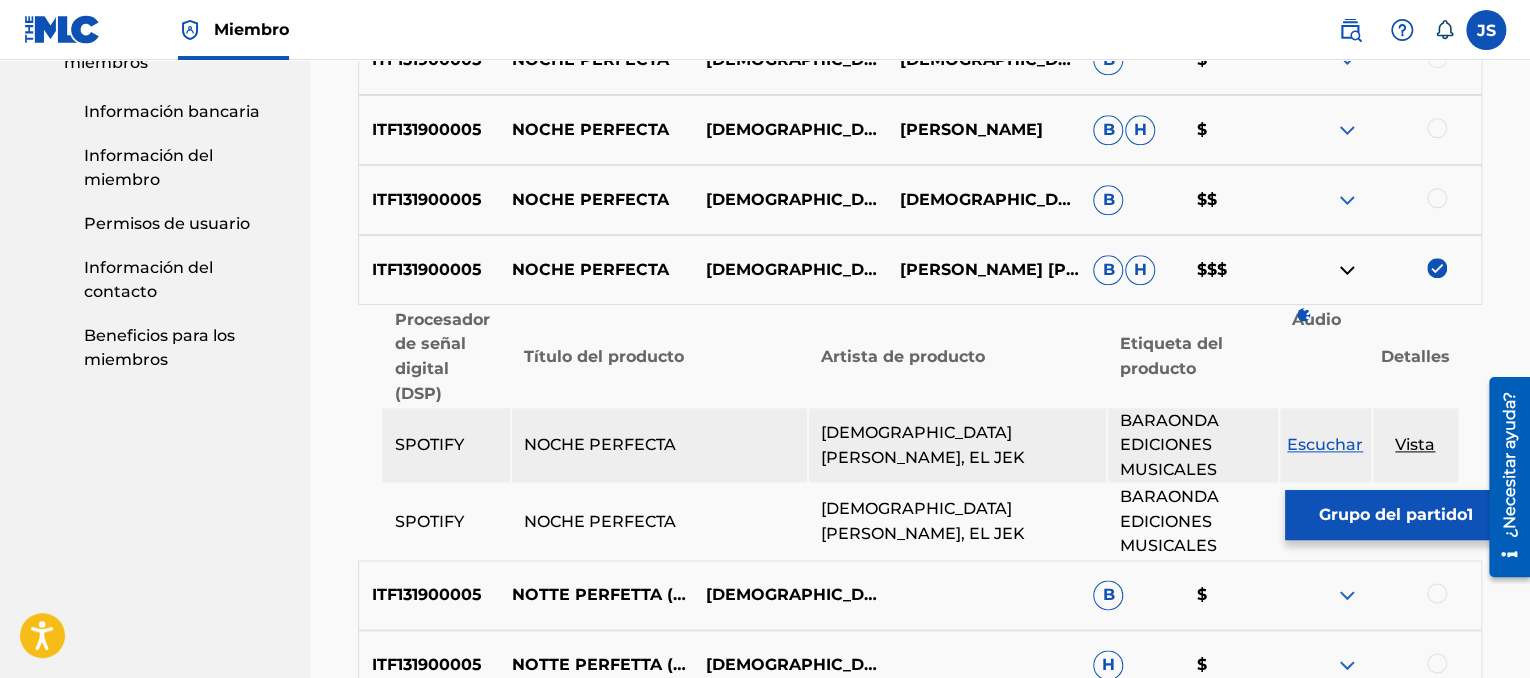 click on "Grupo del partido" at bounding box center (1393, 514) 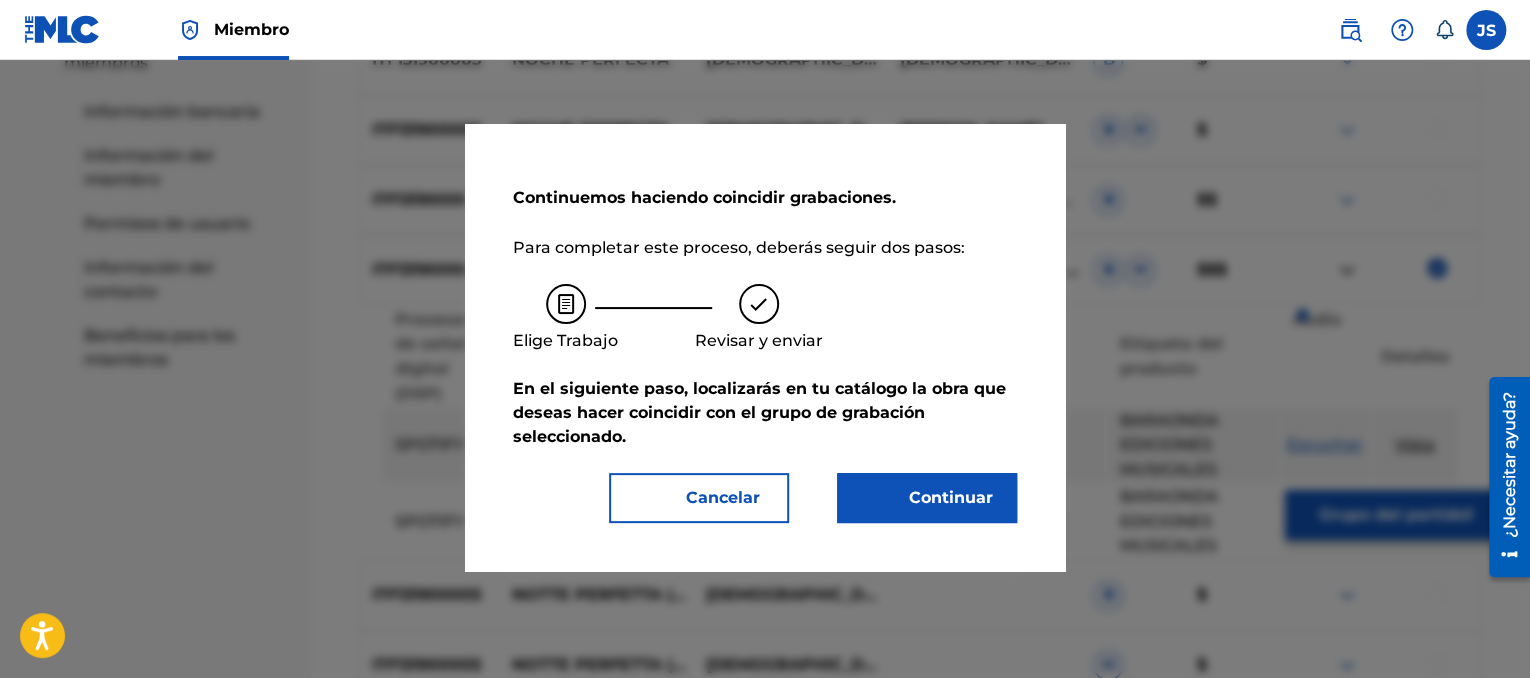click on "Continuar" at bounding box center [939, 498] 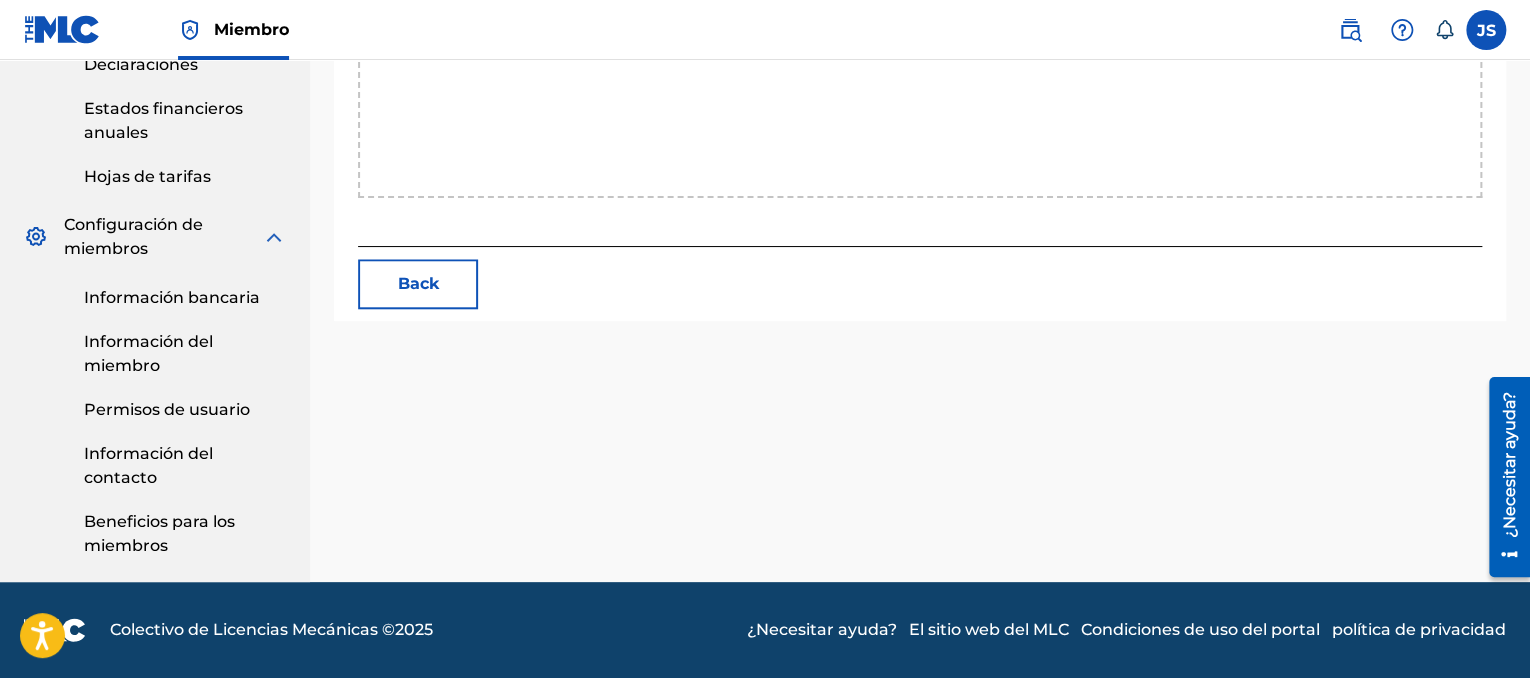 scroll, scrollTop: 853, scrollLeft: 0, axis: vertical 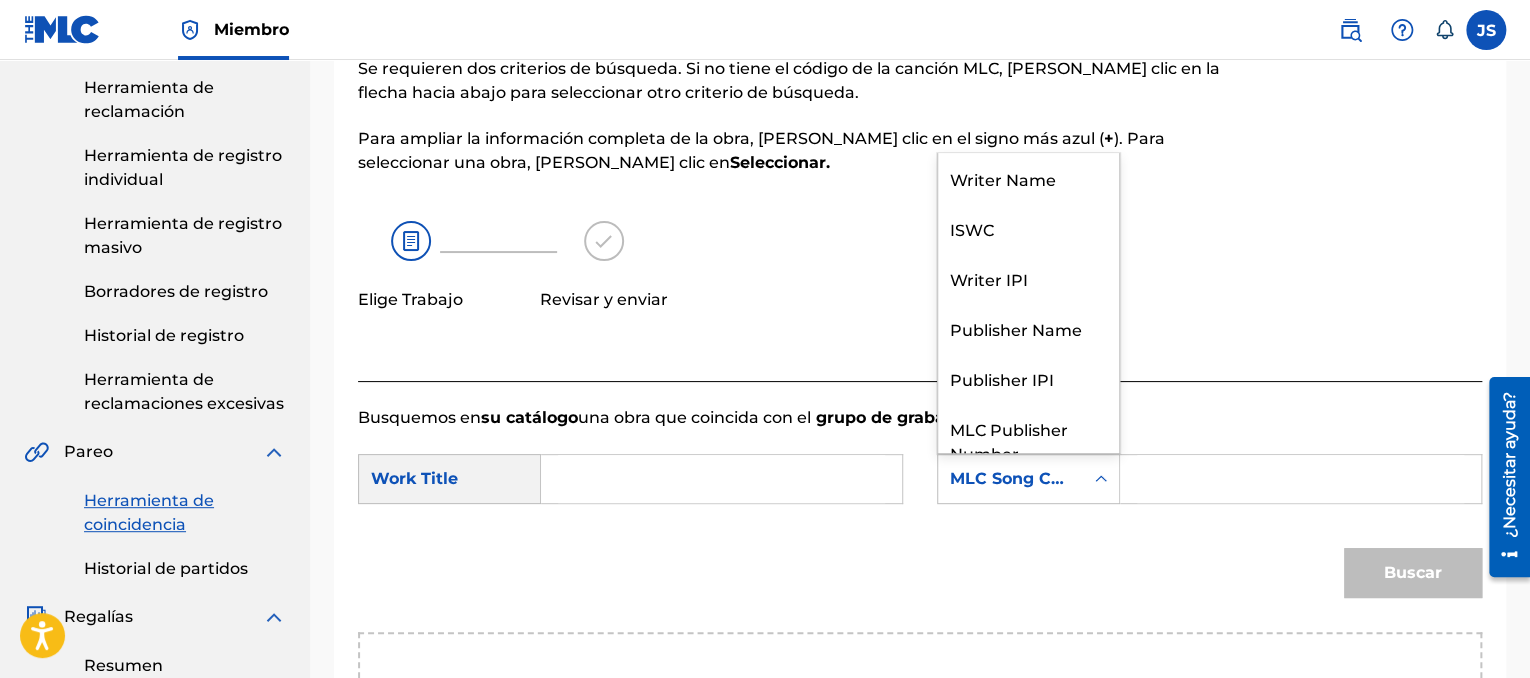 click at bounding box center [1101, 479] 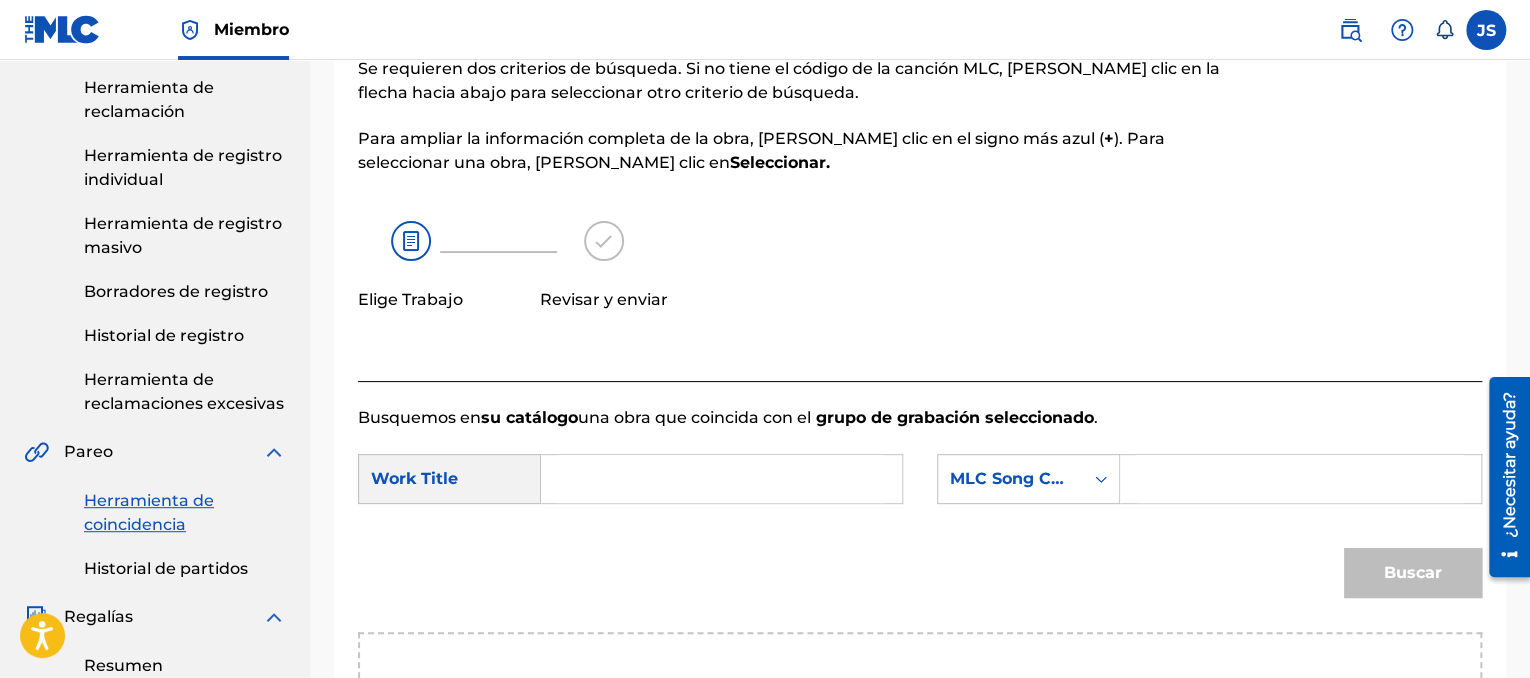 click at bounding box center (721, 479) 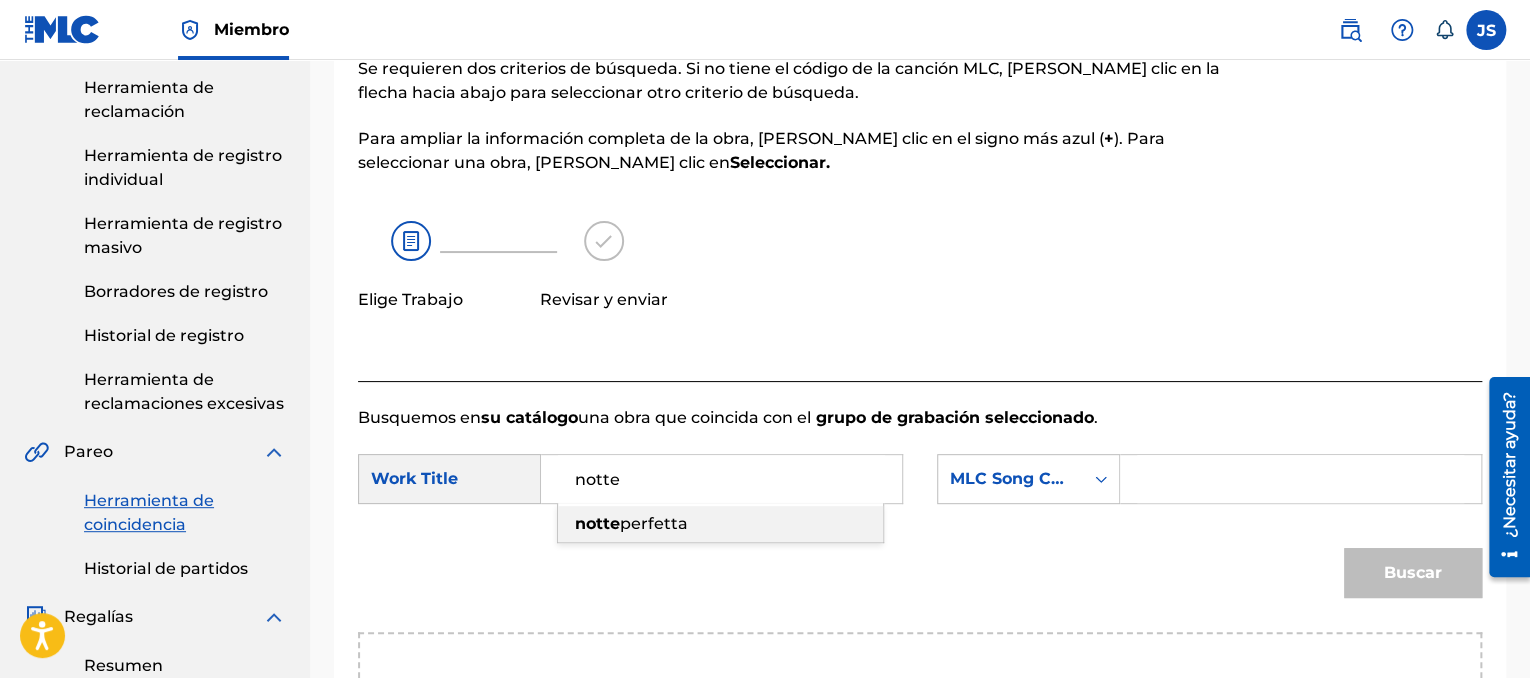 click on "notte  perfetta" at bounding box center (720, 524) 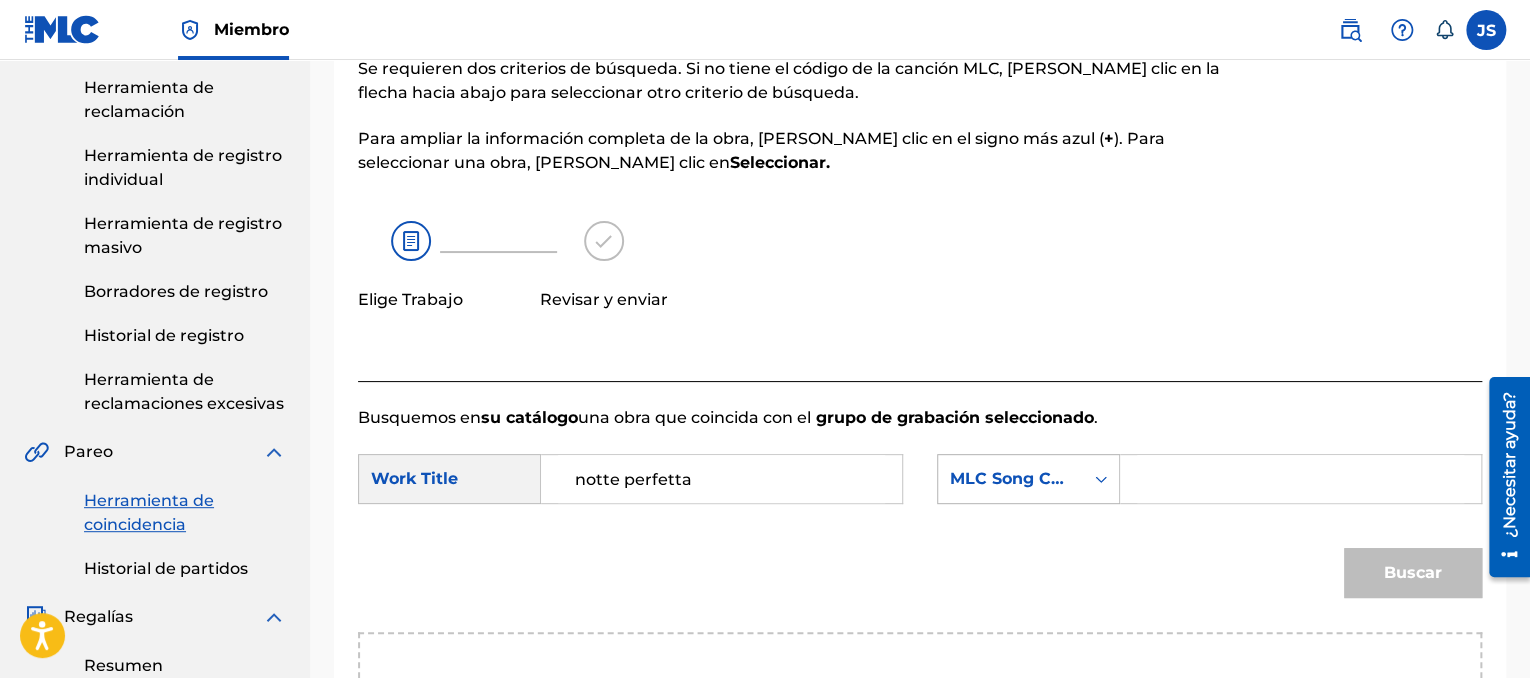 click 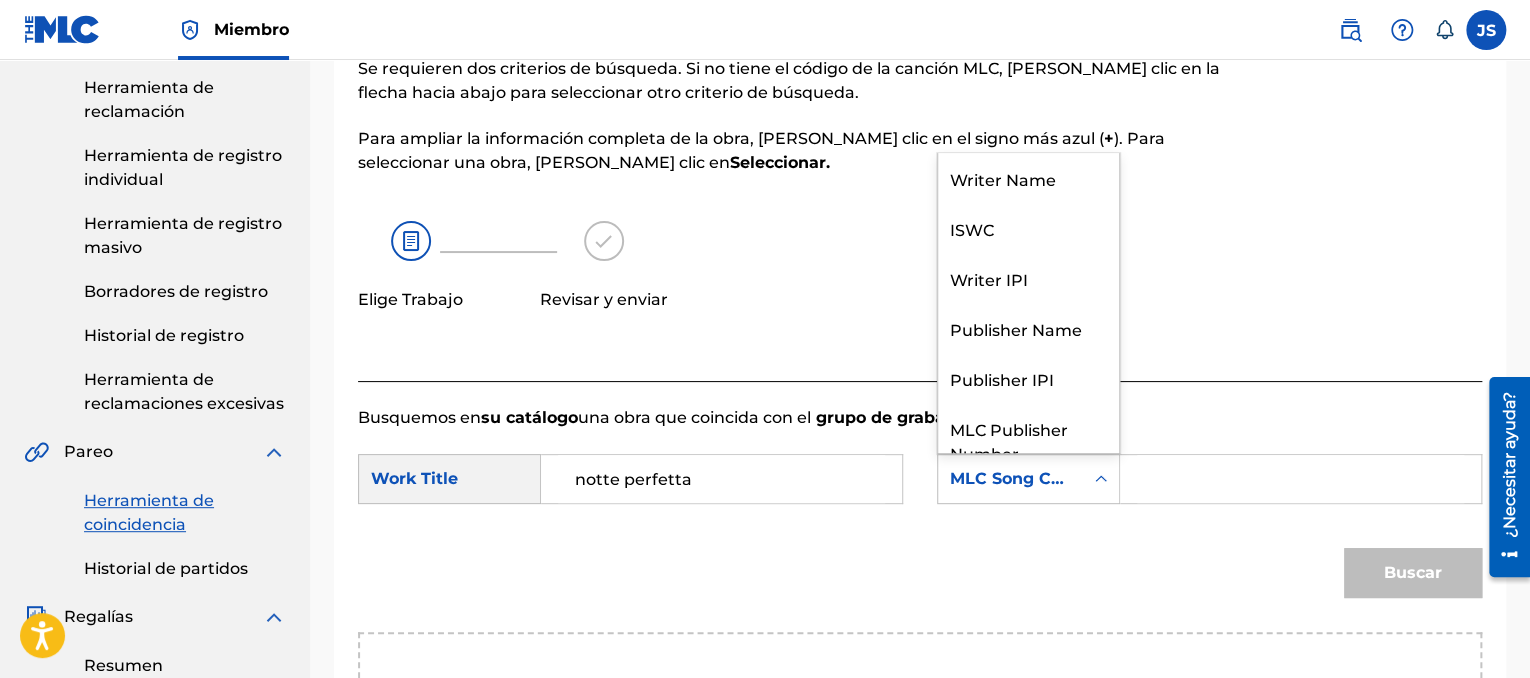 scroll, scrollTop: 74, scrollLeft: 0, axis: vertical 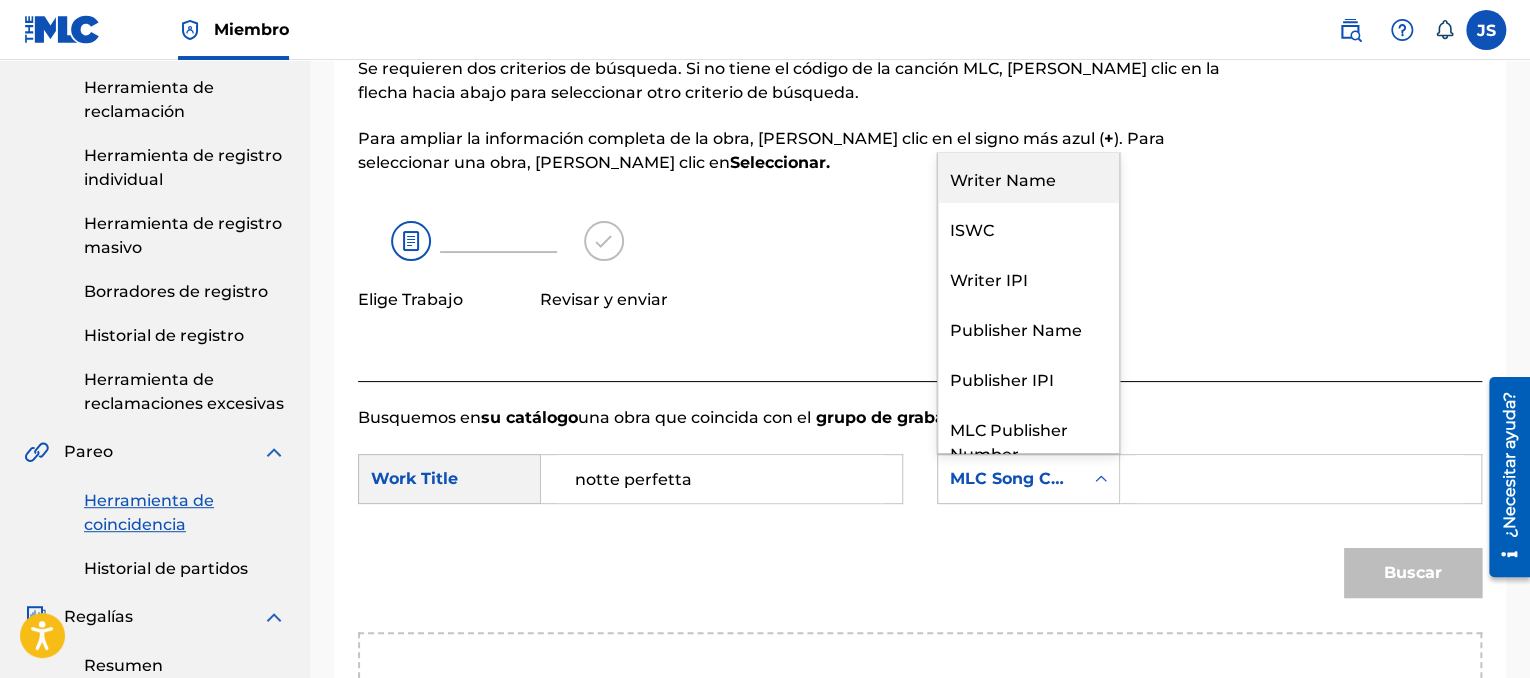 click on "Writer Name" at bounding box center [1028, 178] 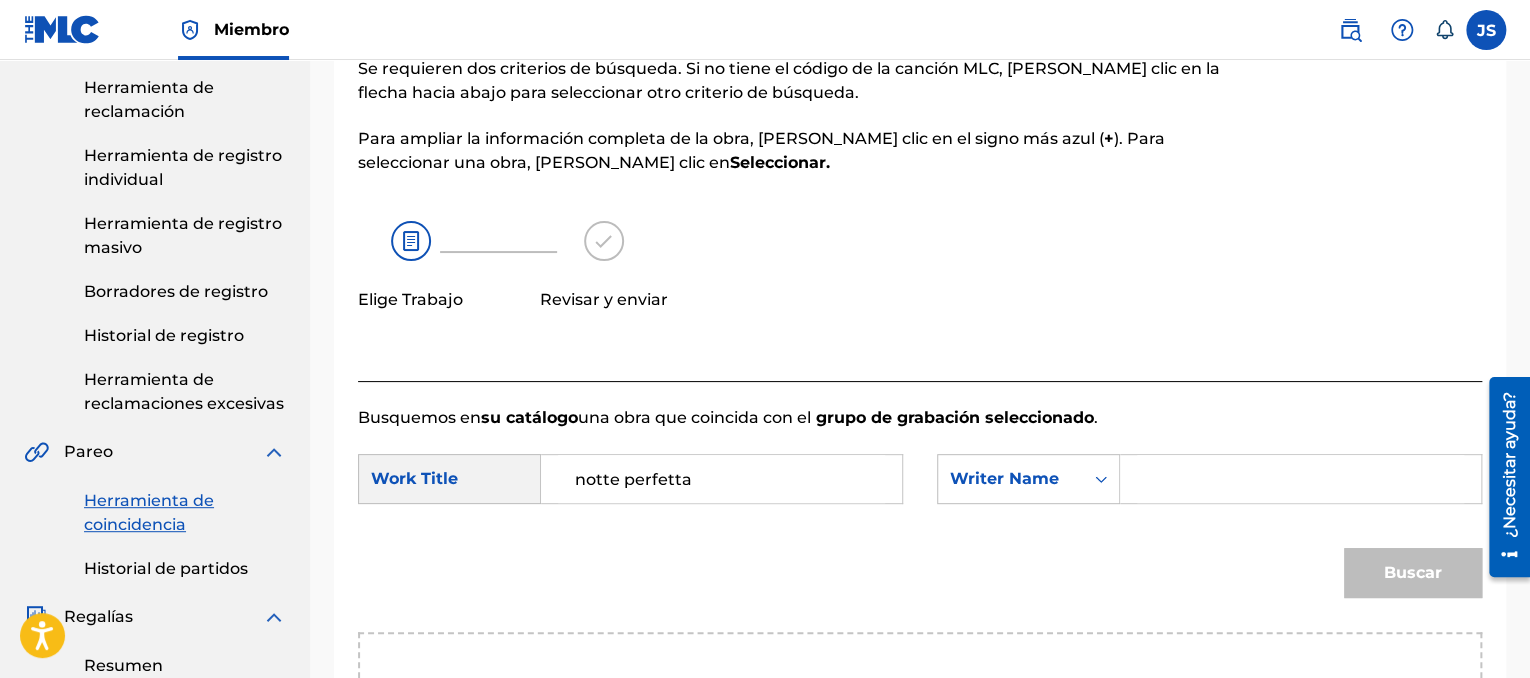 click at bounding box center (1300, 479) 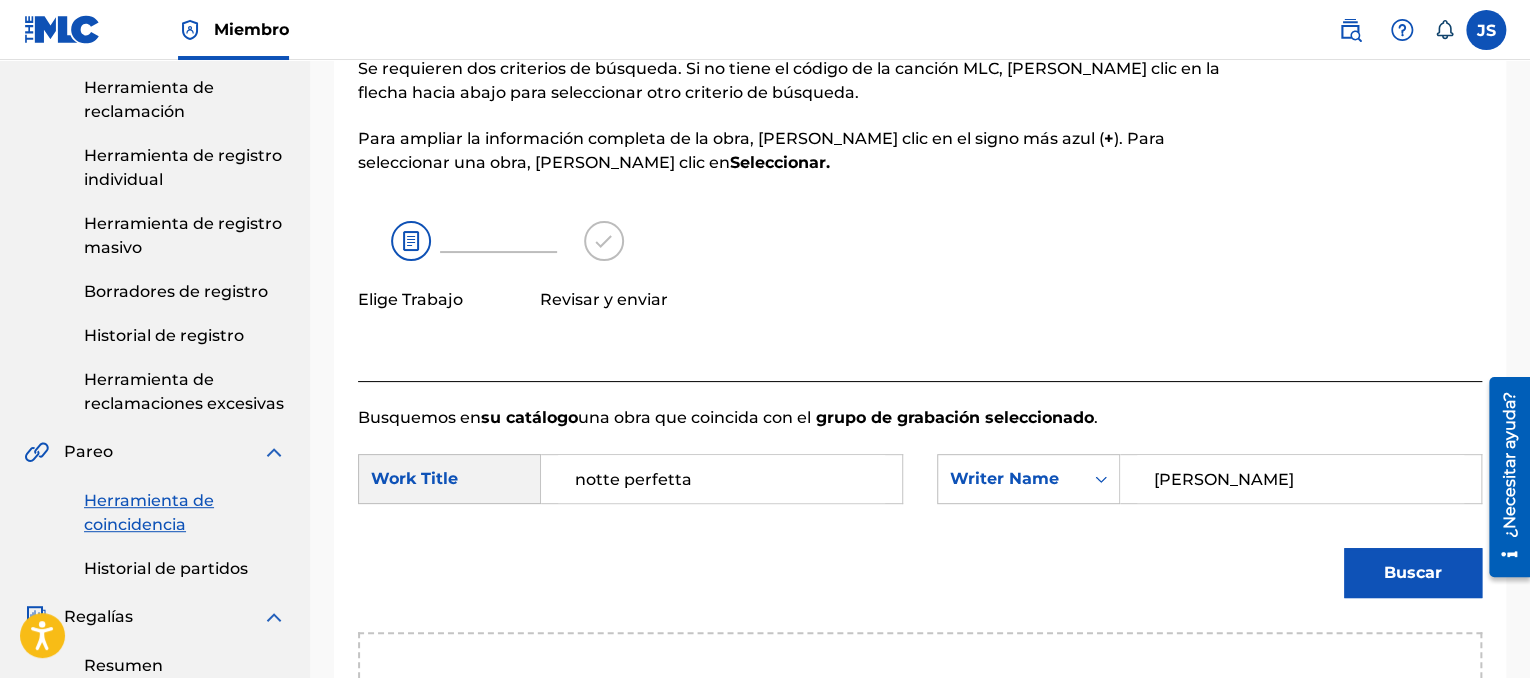 click on "Buscar" at bounding box center [1413, 573] 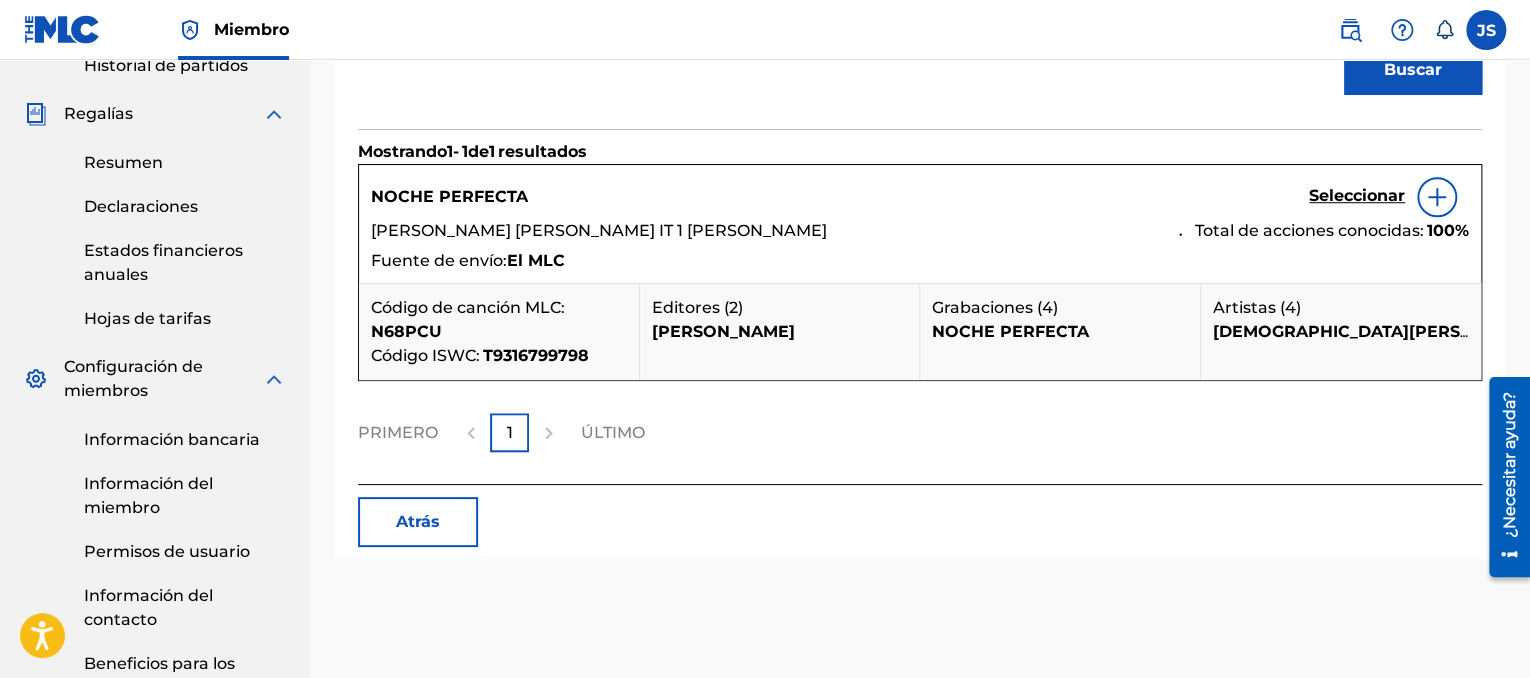 scroll, scrollTop: 712, scrollLeft: 0, axis: vertical 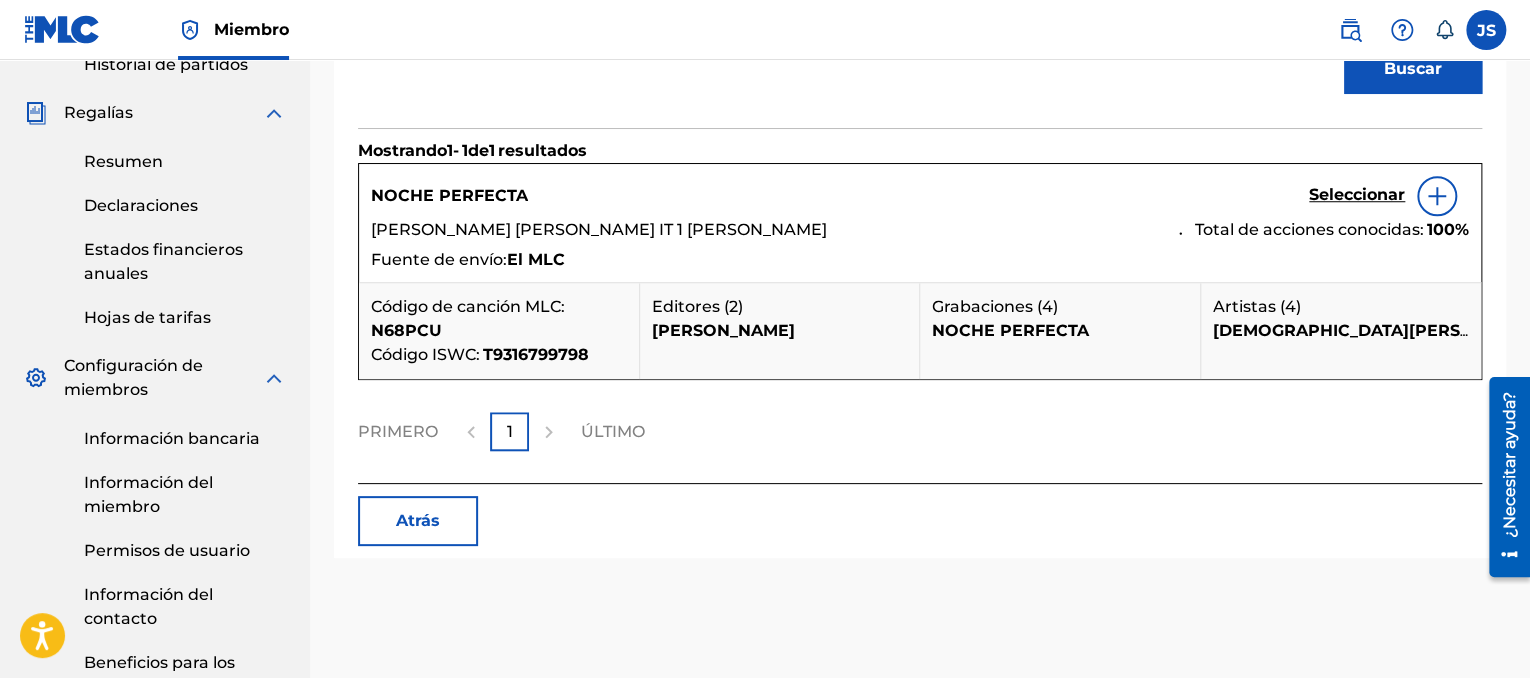 click on "[PERSON_NAME] [PERSON_NAME] IT 1 [PERSON_NAME]" at bounding box center (599, 229) 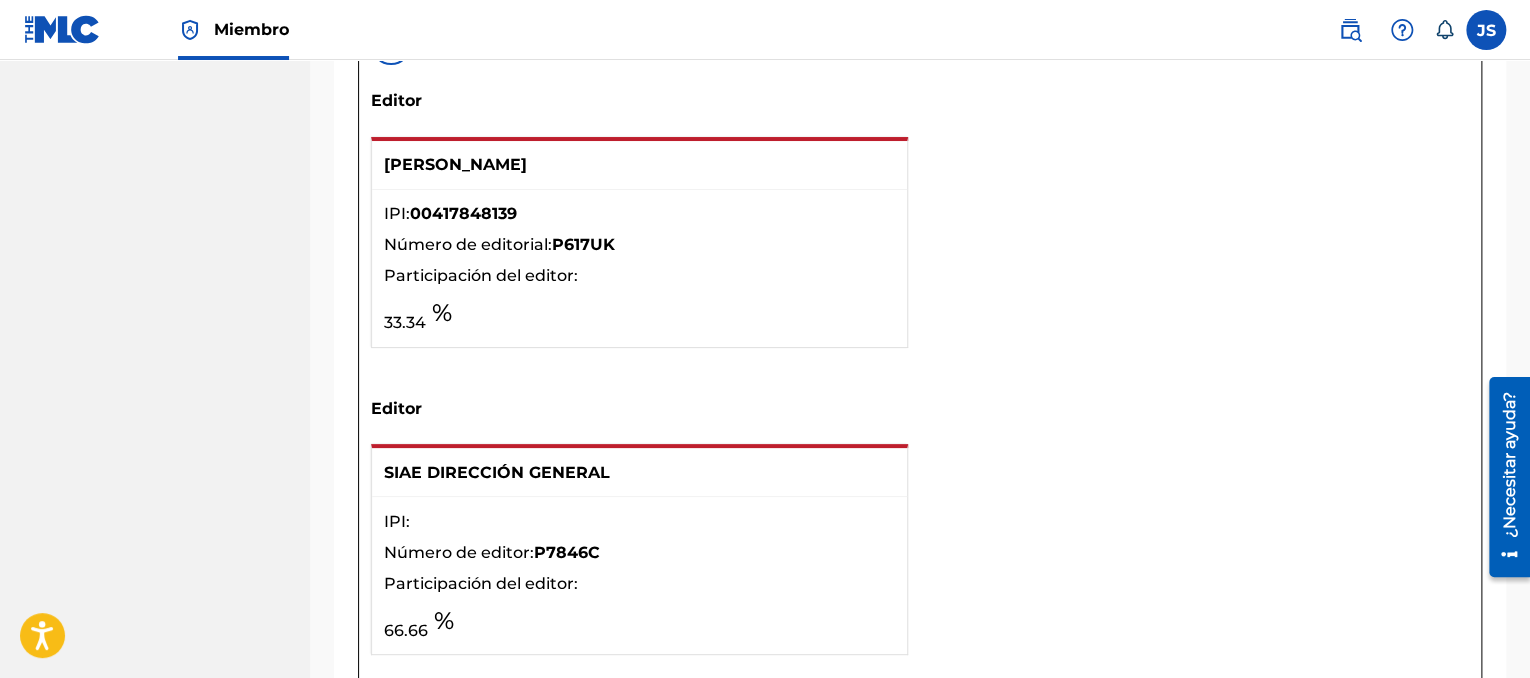 scroll, scrollTop: 1528, scrollLeft: 0, axis: vertical 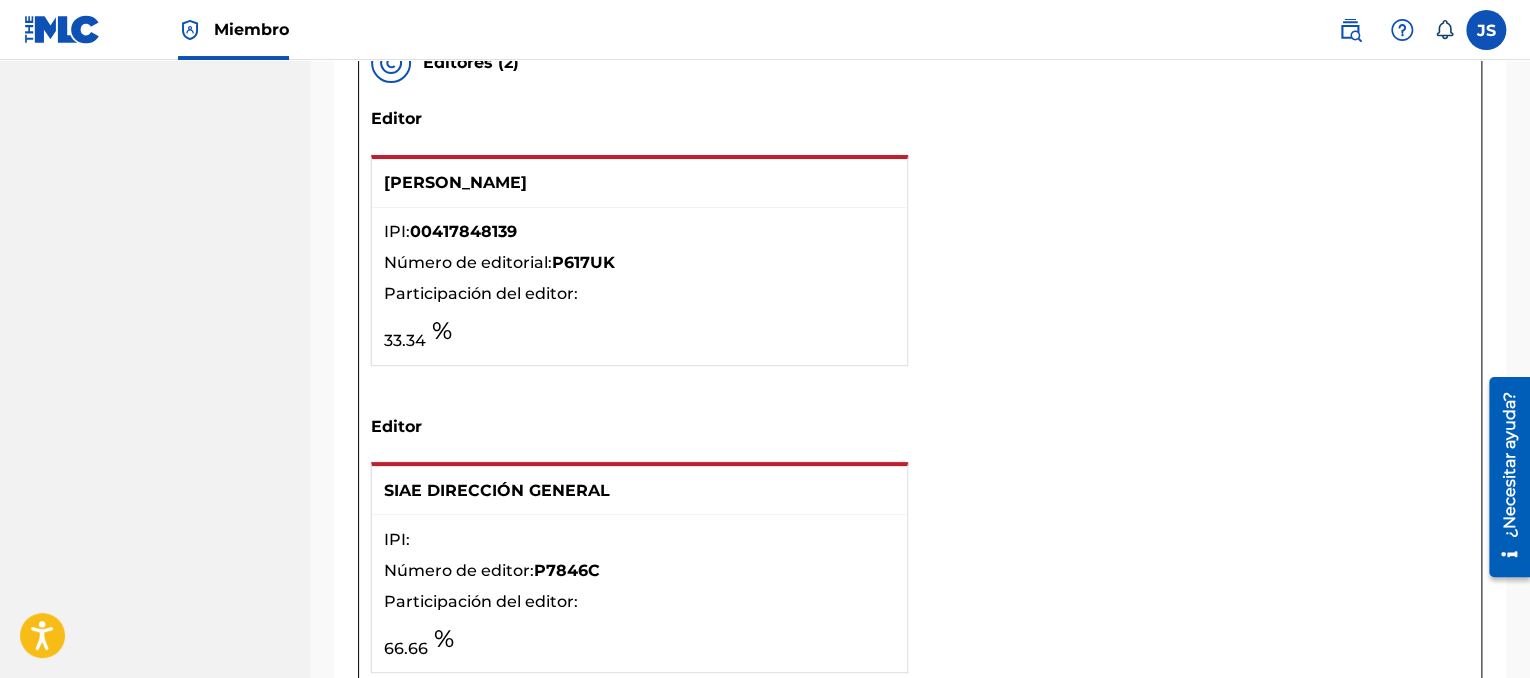 drag, startPoint x: 1535, startPoint y: 217, endPoint x: 38, endPoint y: 32, distance: 1508.388 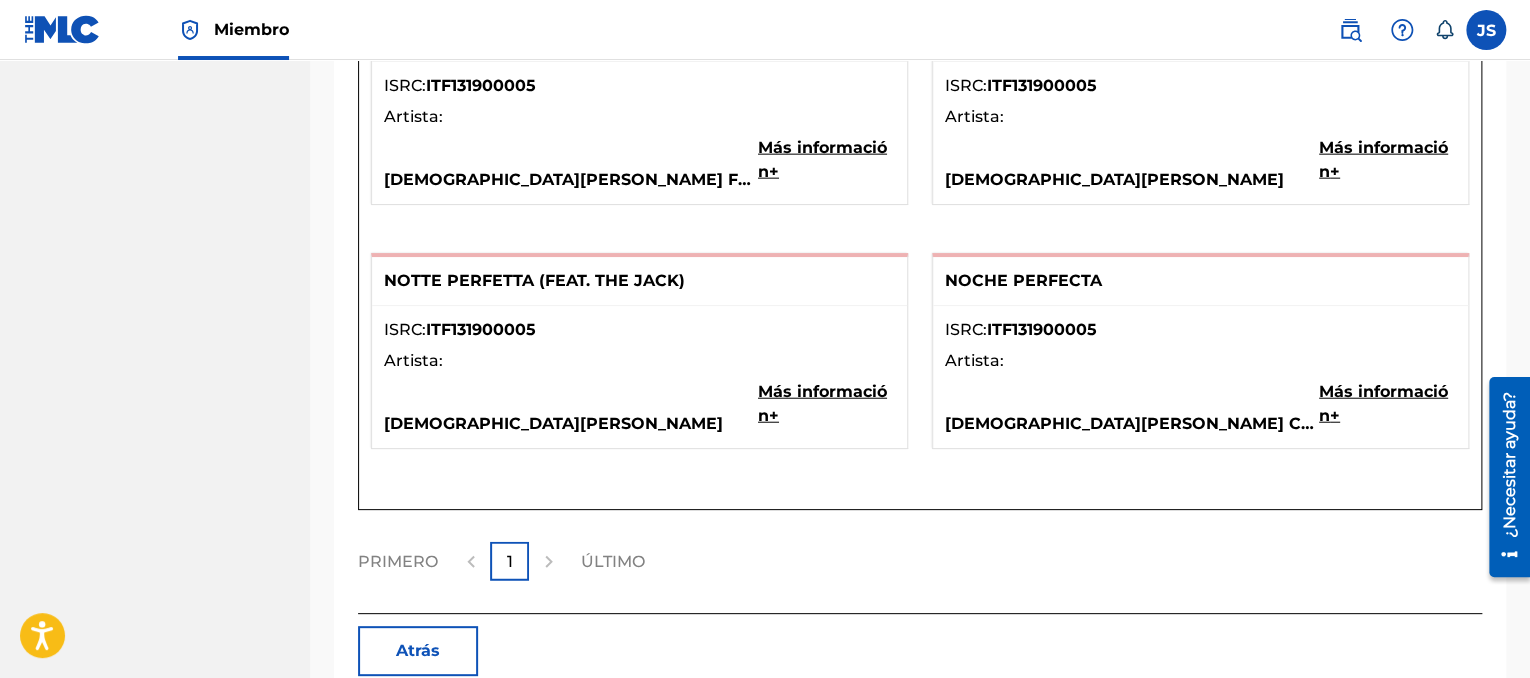 scroll, scrollTop: 2343, scrollLeft: 0, axis: vertical 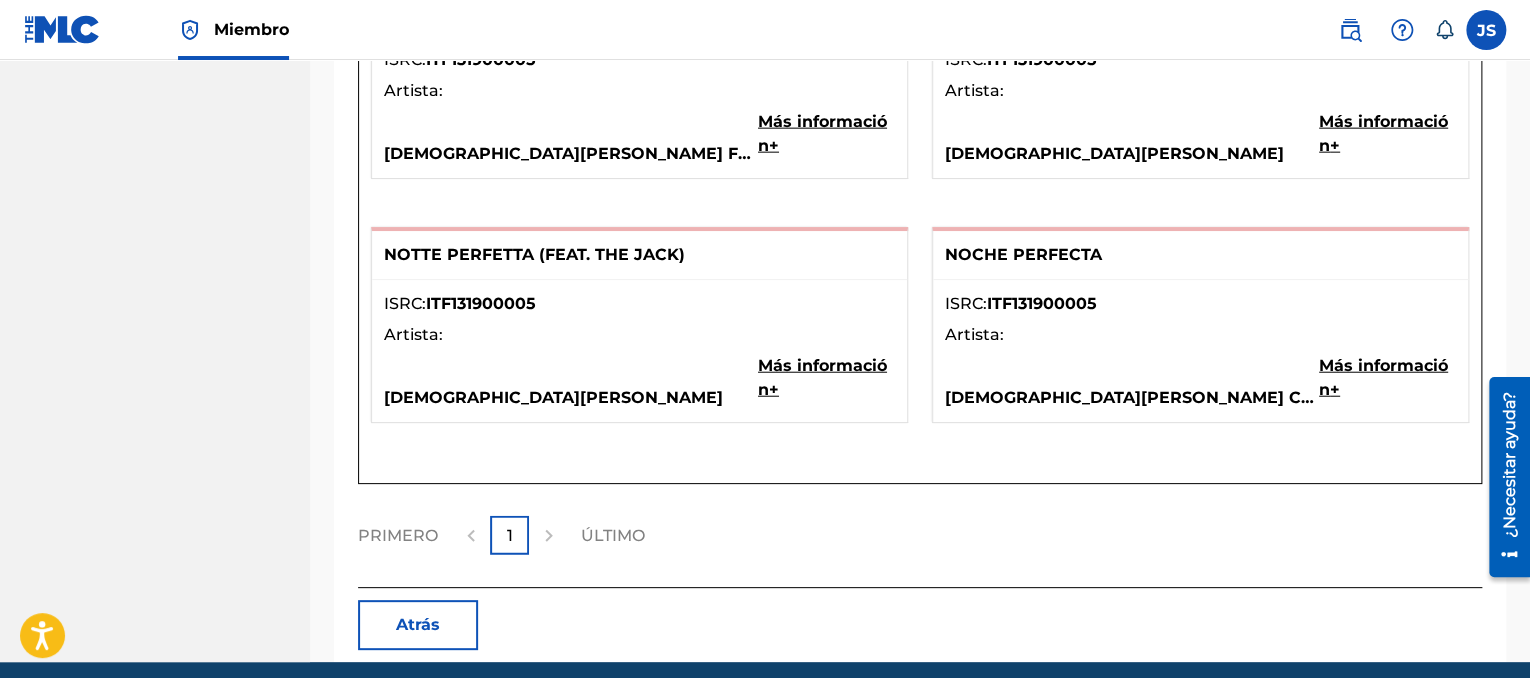click on "Más información" at bounding box center [822, 377] 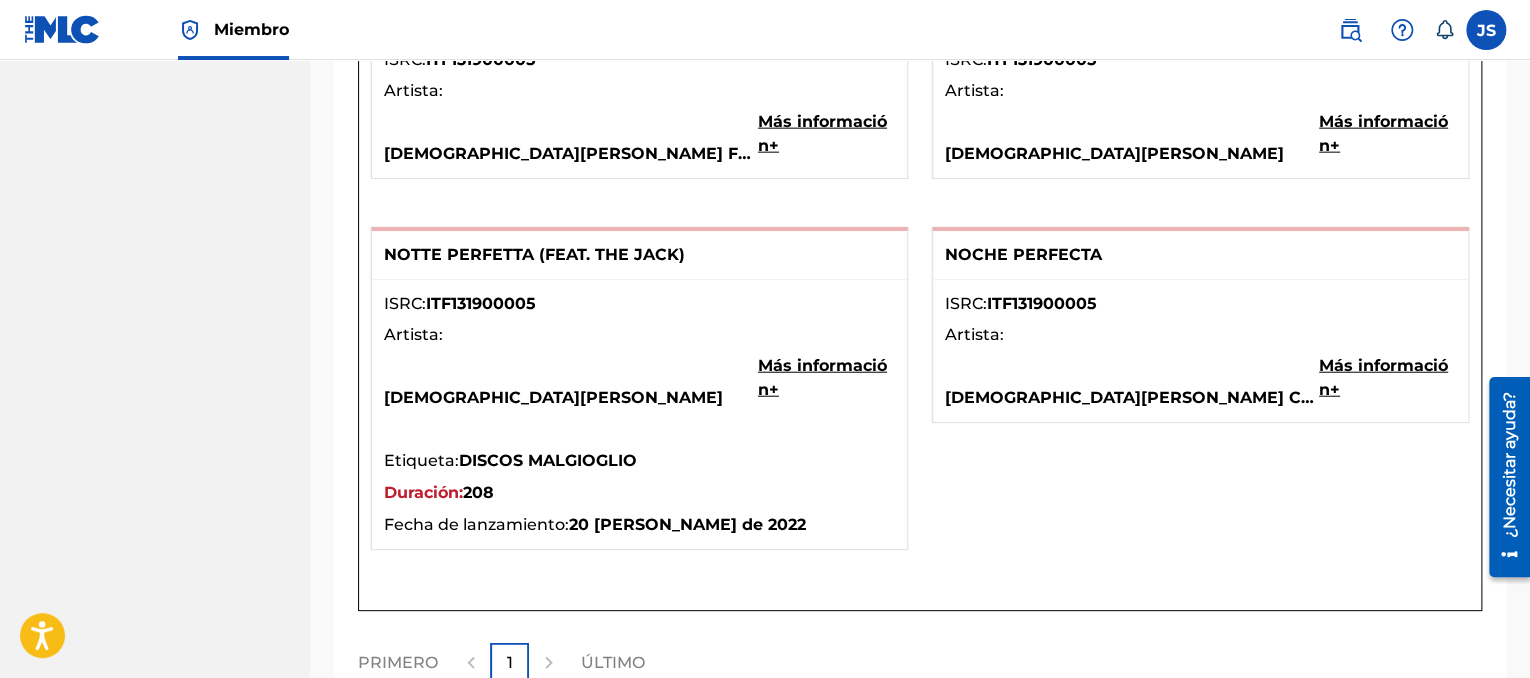 click on "+" at bounding box center [774, 145] 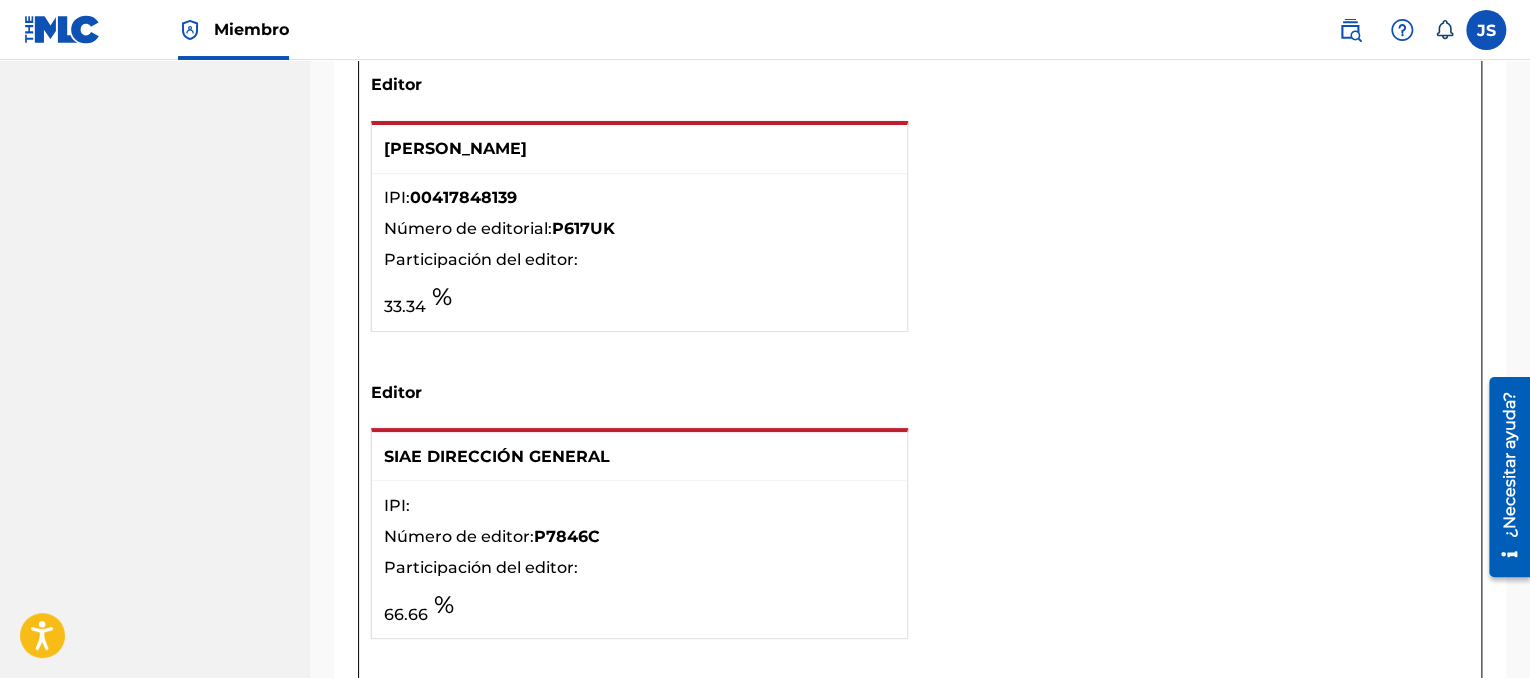 scroll, scrollTop: 1566, scrollLeft: 0, axis: vertical 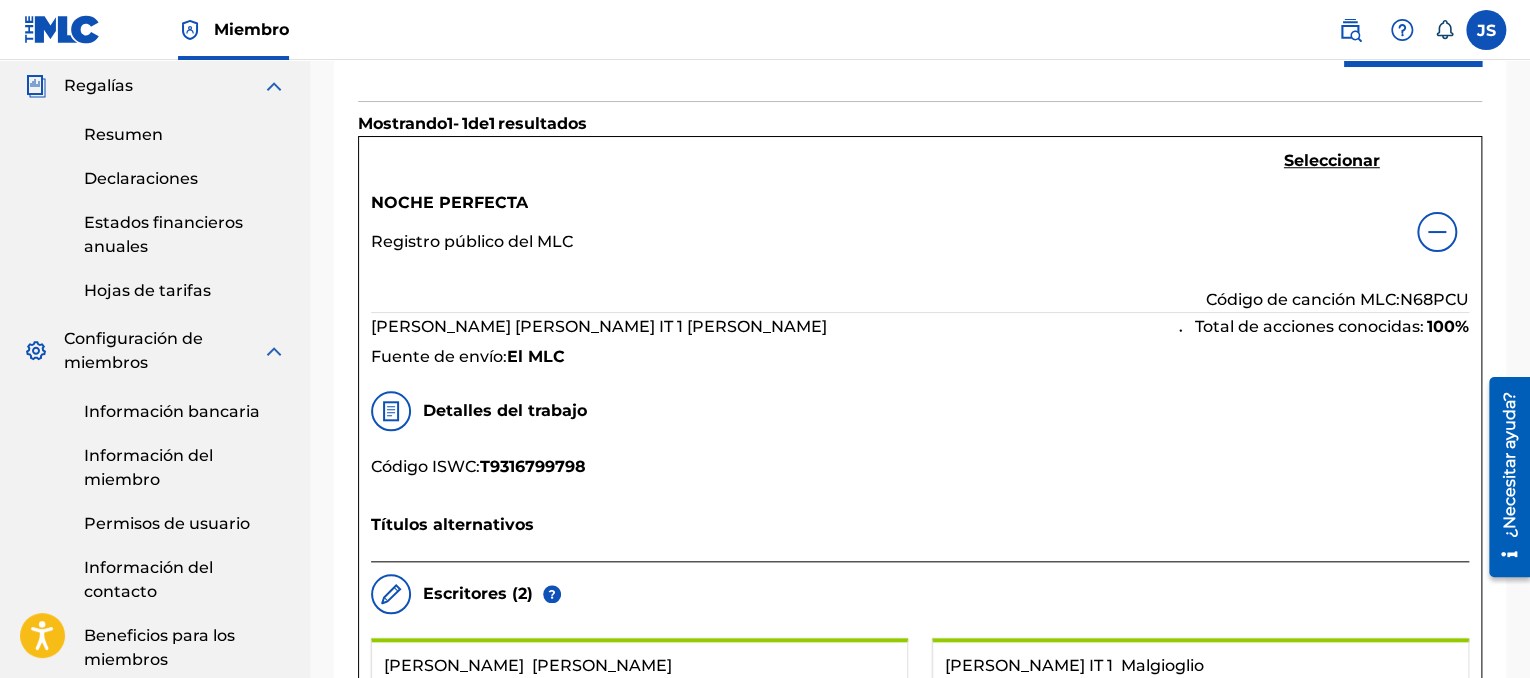 click at bounding box center (391, 411) 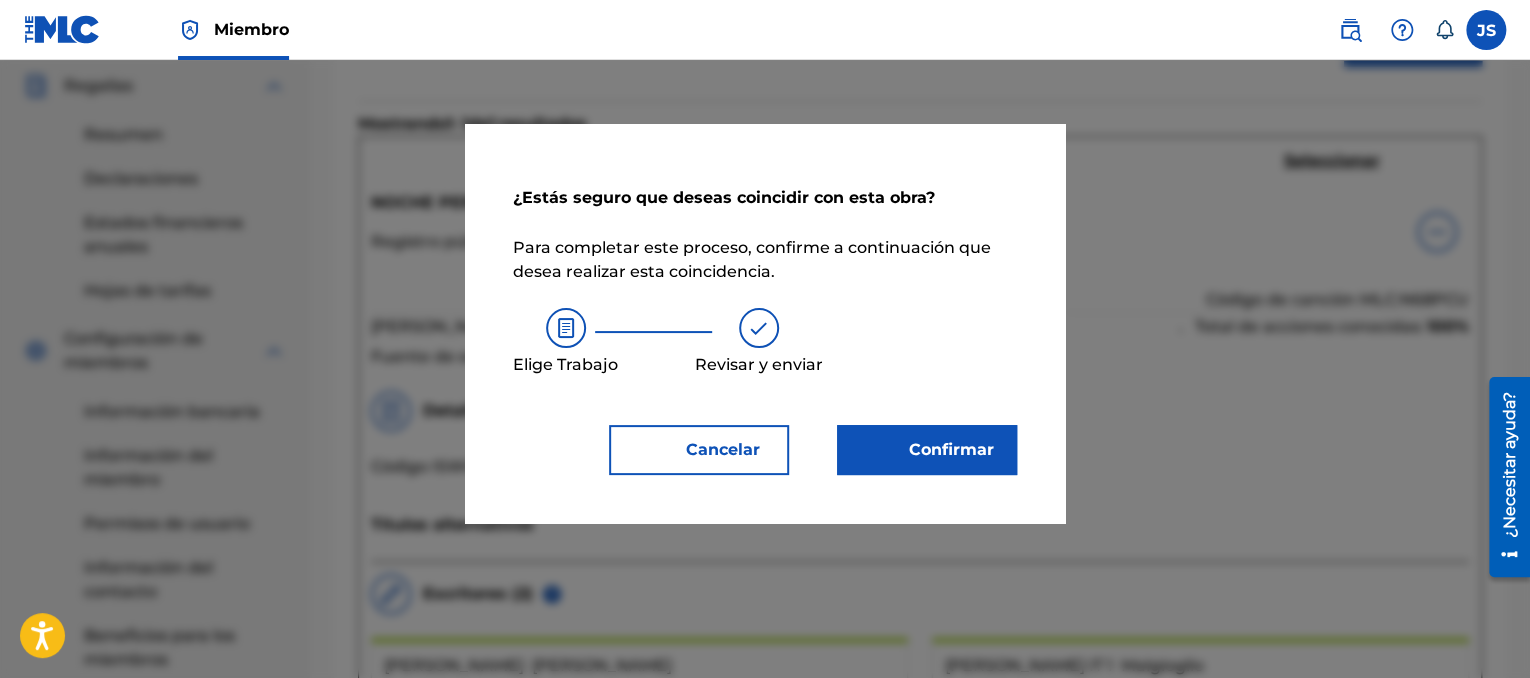 click on "Cancelar" at bounding box center [699, 450] 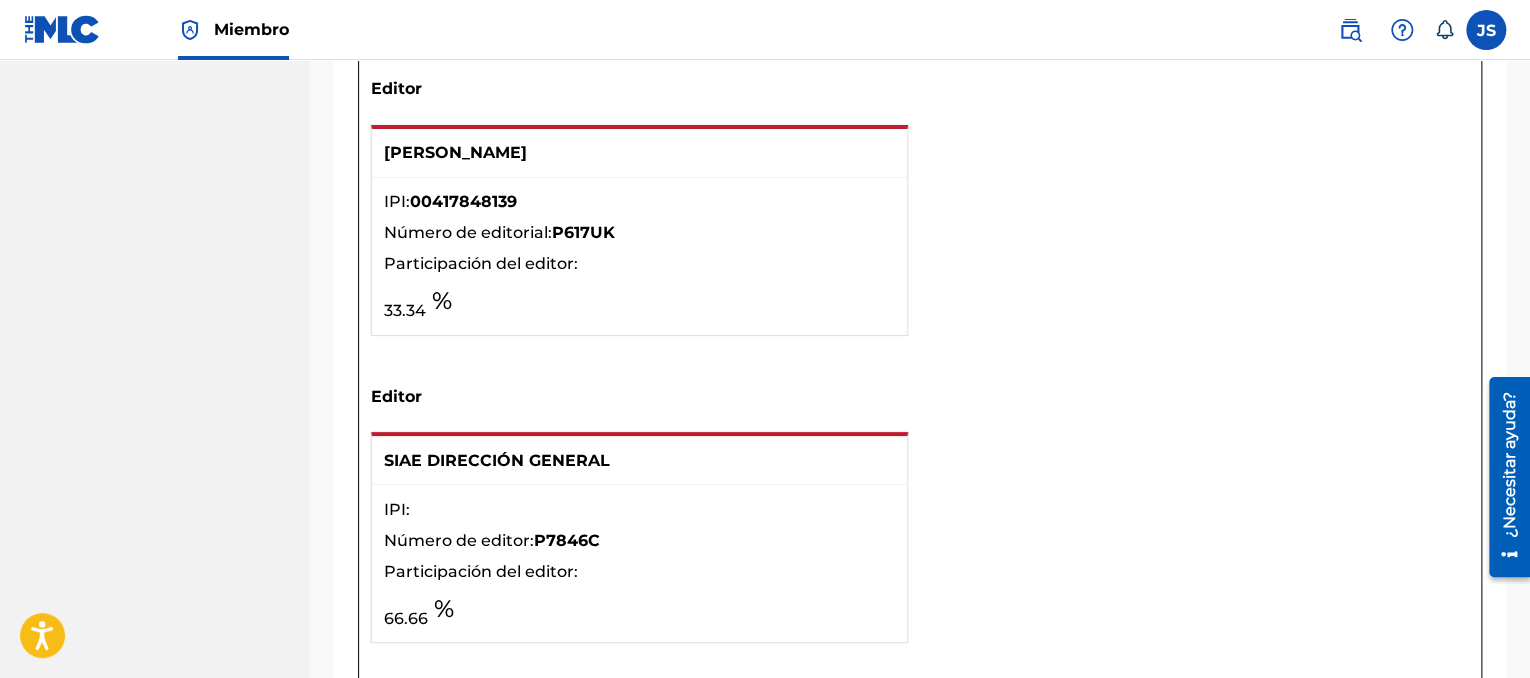 scroll, scrollTop: 1542, scrollLeft: 0, axis: vertical 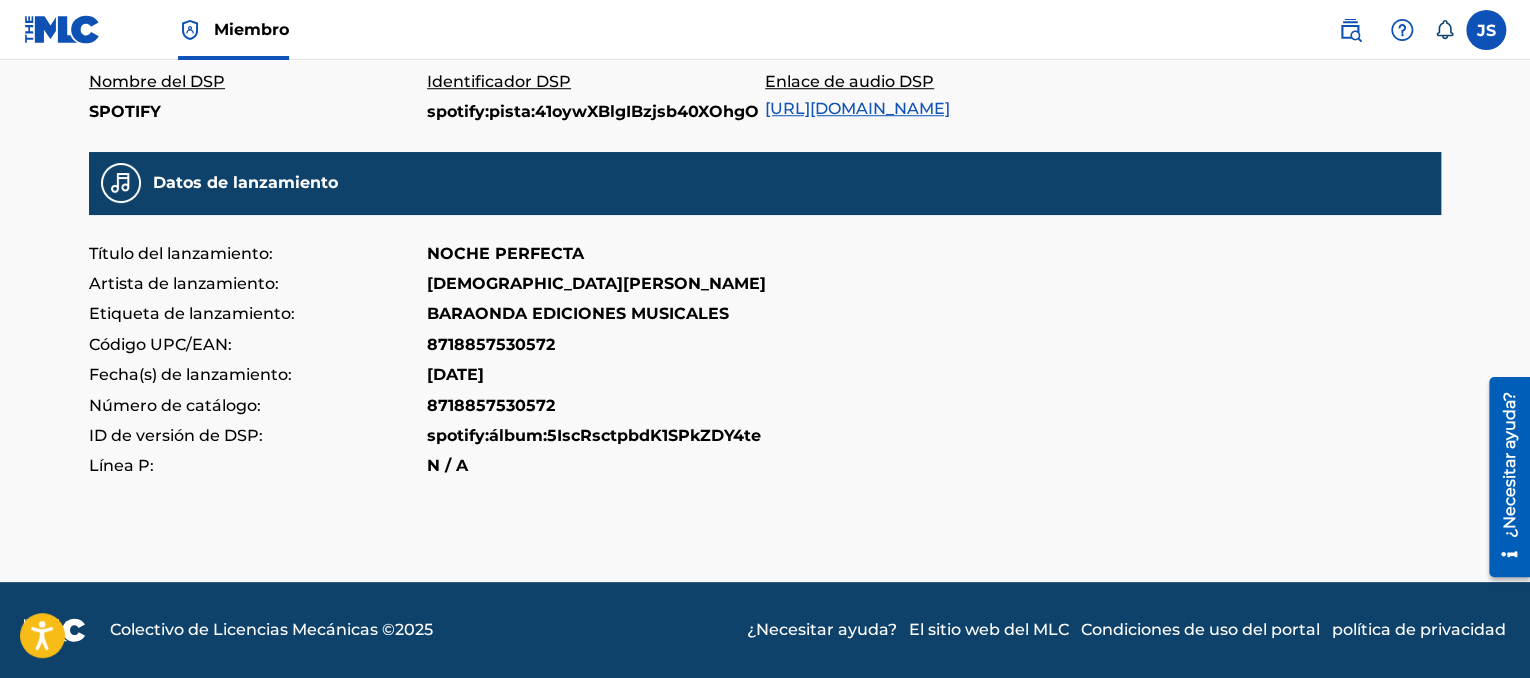 click on "https://open.spotify.com/track/41oywXBlgIBzjsb40XOhgO" at bounding box center [857, 108] 